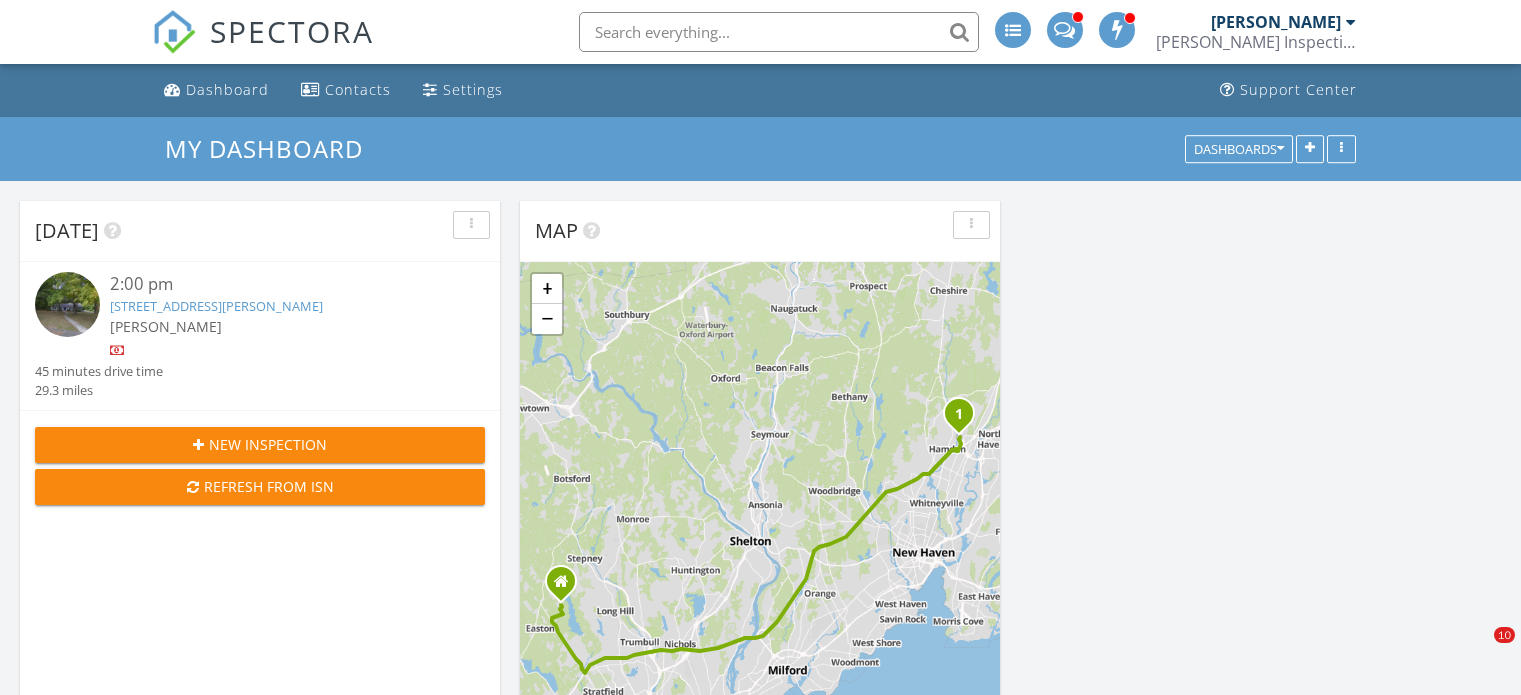 scroll, scrollTop: 800, scrollLeft: 0, axis: vertical 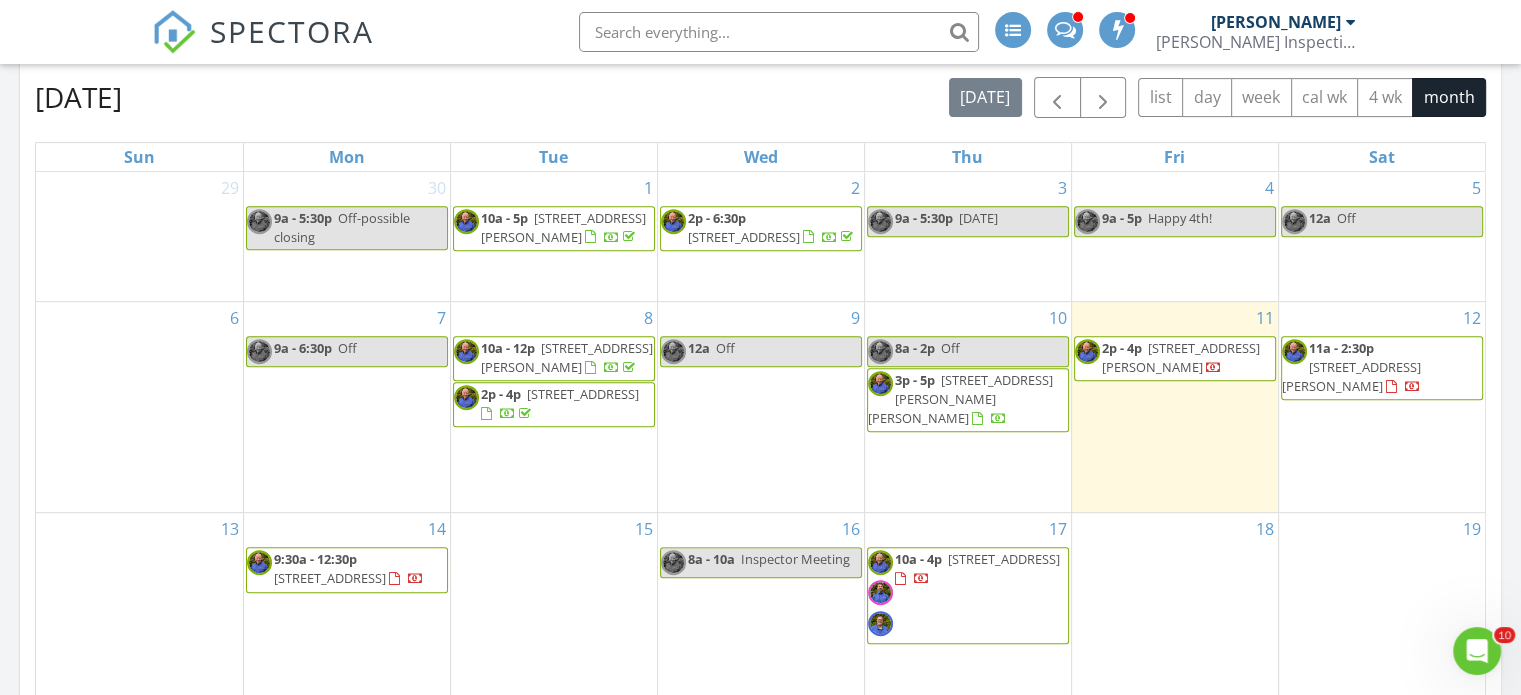 click on "33 Williams Rd, Monroe 06468" at bounding box center (960, 399) 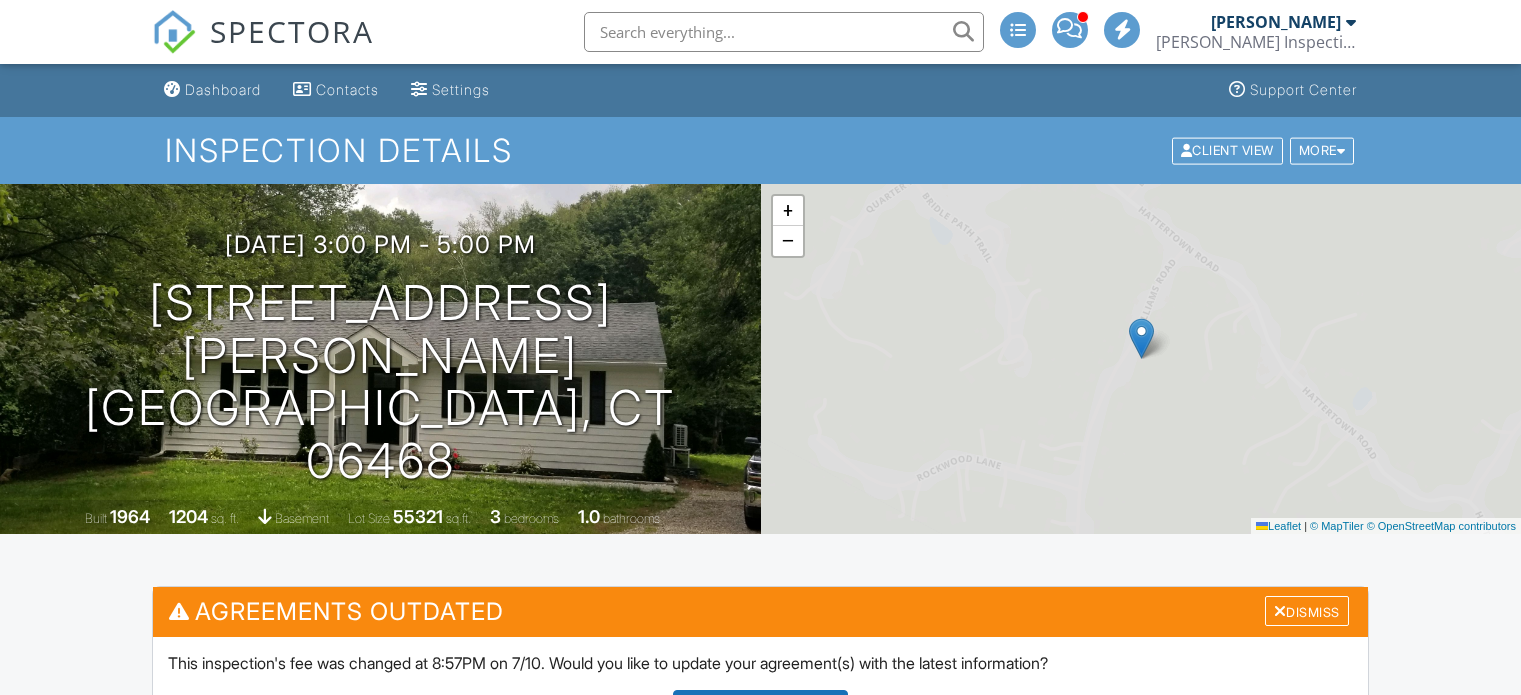 scroll, scrollTop: 0, scrollLeft: 0, axis: both 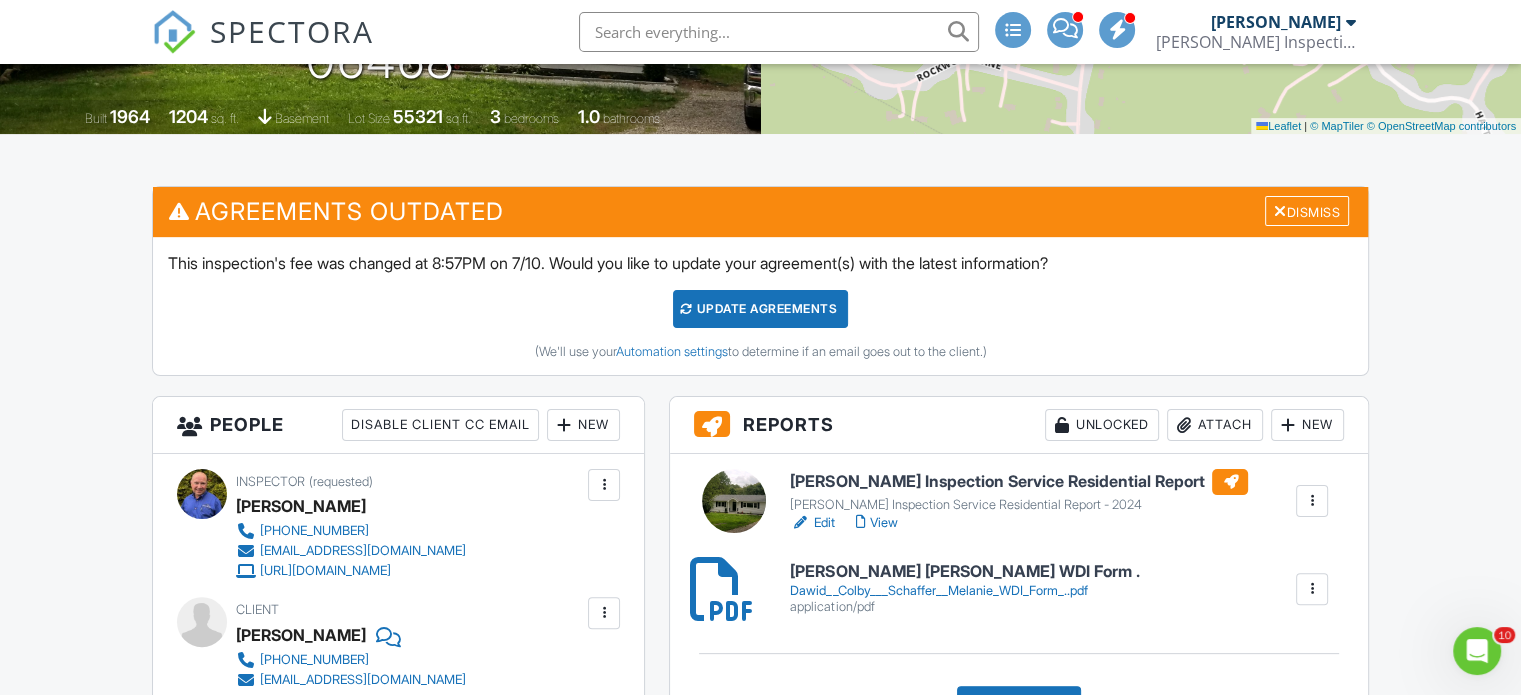 click on "Schaefer Inspection Service Residential Report" at bounding box center [1019, 482] 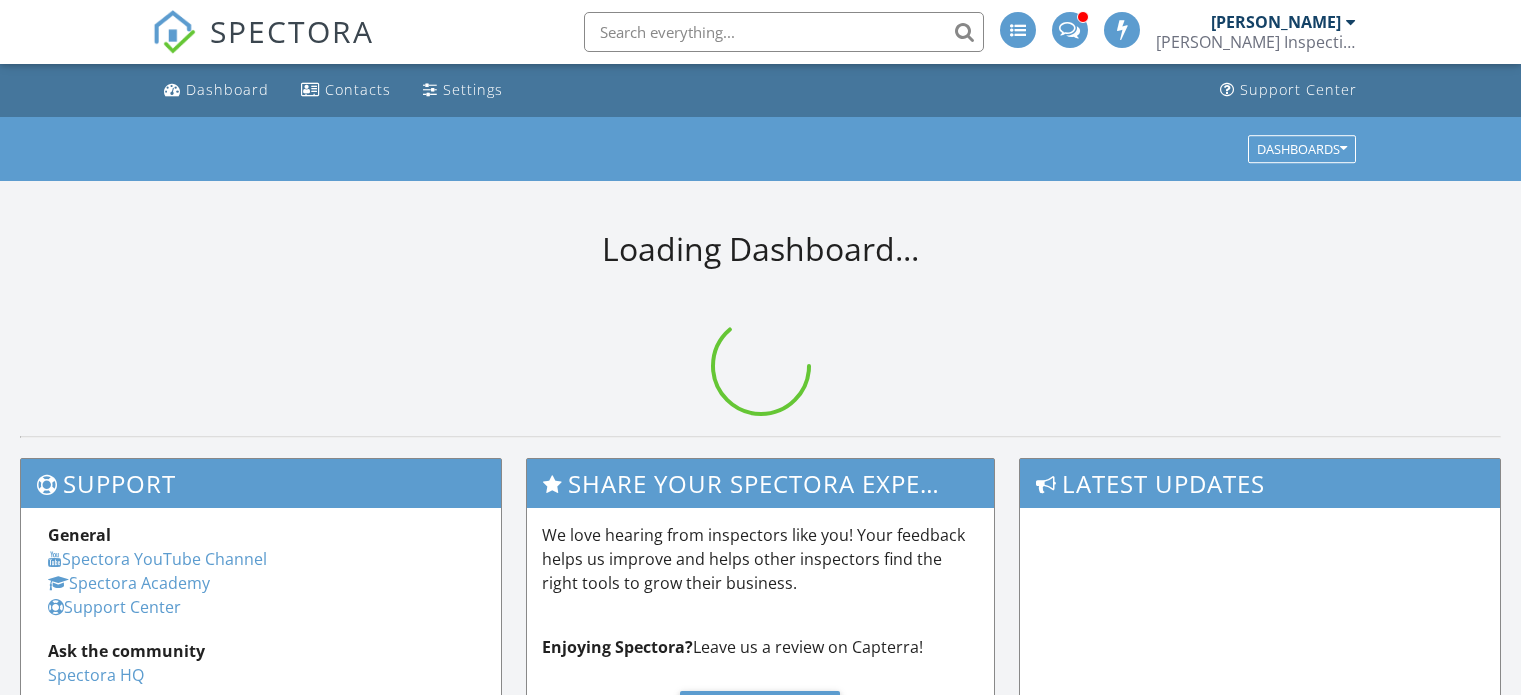 scroll, scrollTop: 0, scrollLeft: 0, axis: both 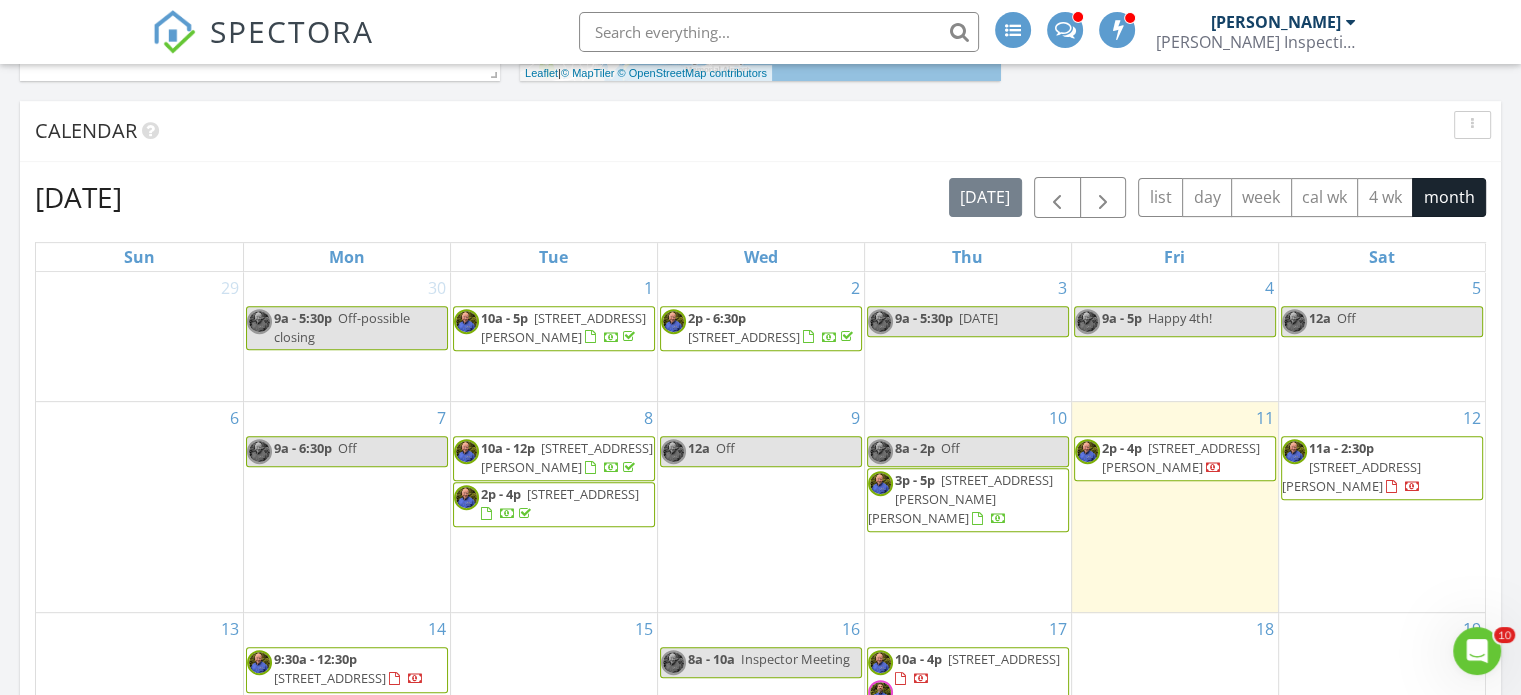 click on "33 Williams Rd, Monroe 06468" at bounding box center [960, 499] 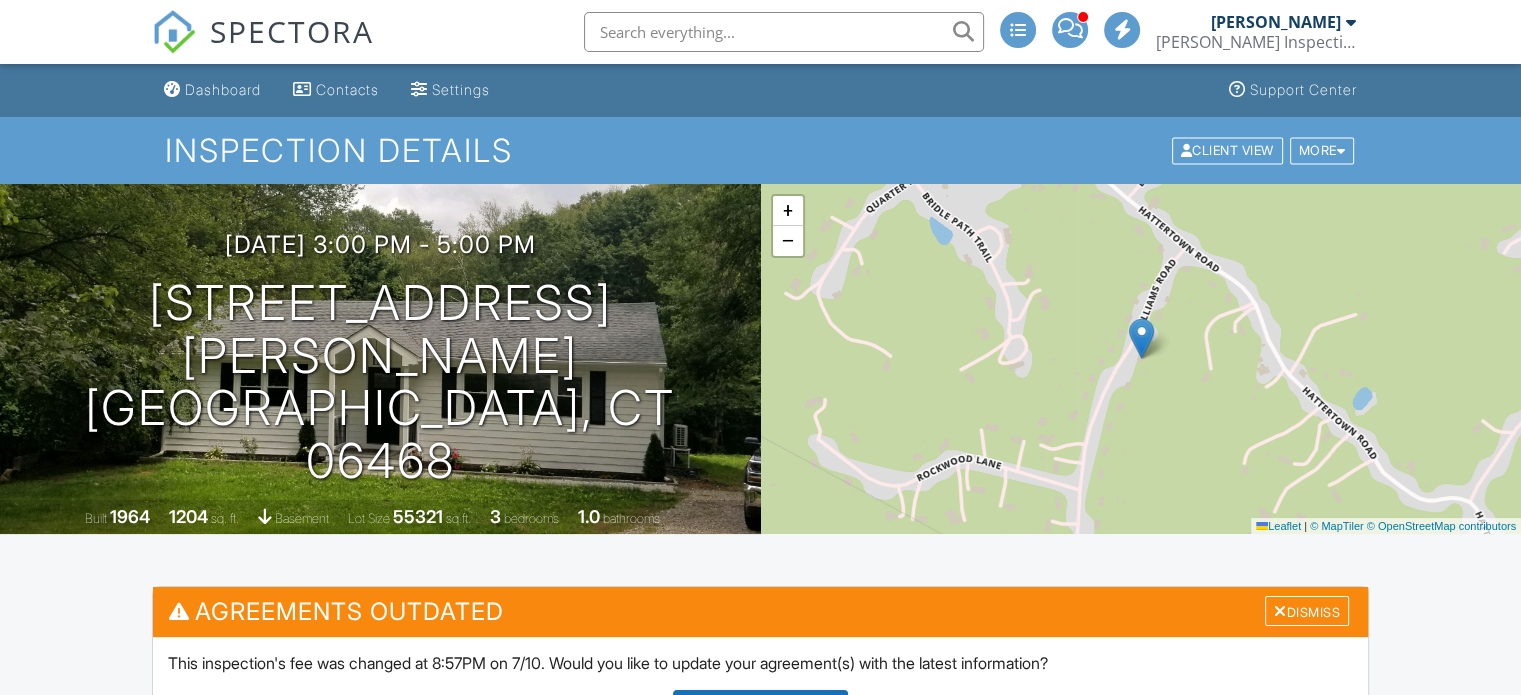 scroll, scrollTop: 600, scrollLeft: 0, axis: vertical 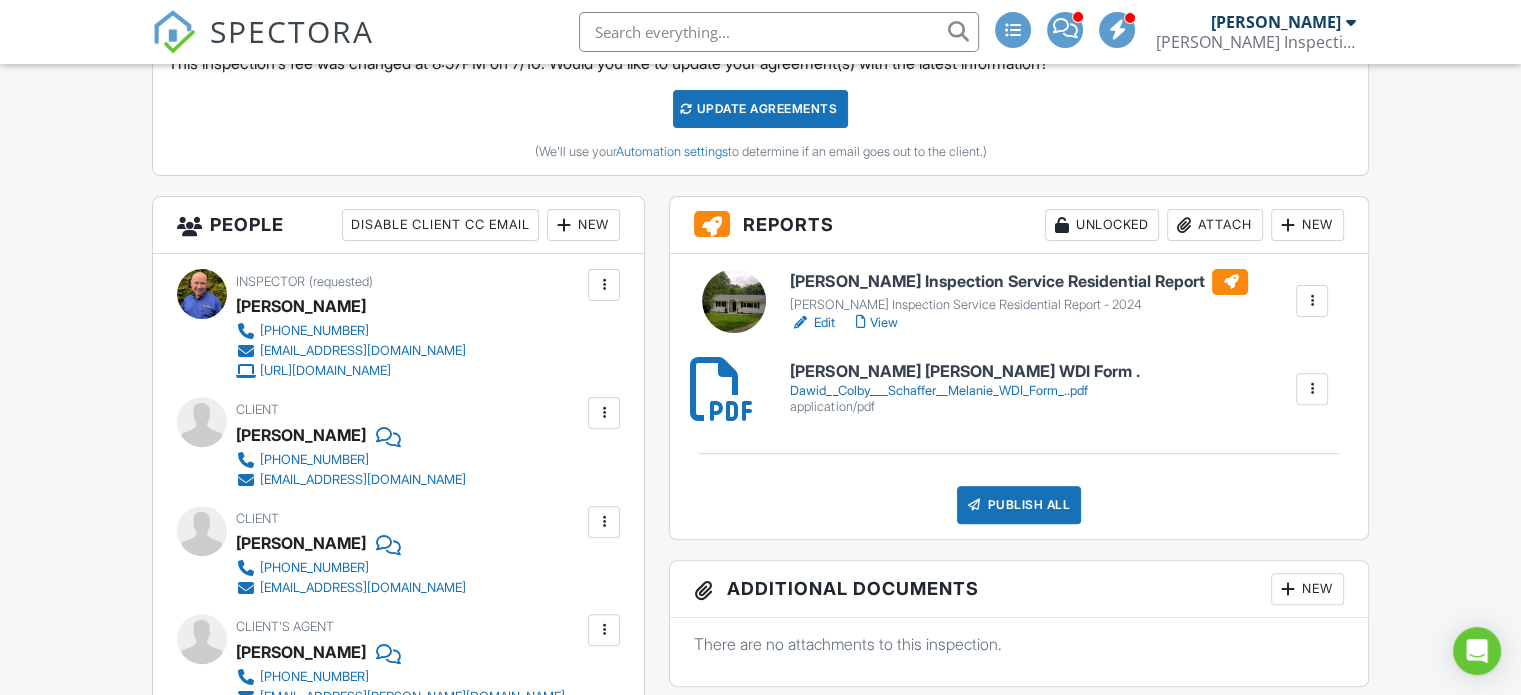 click on "Schaefer Inspection Service Residential Report" at bounding box center (1019, 282) 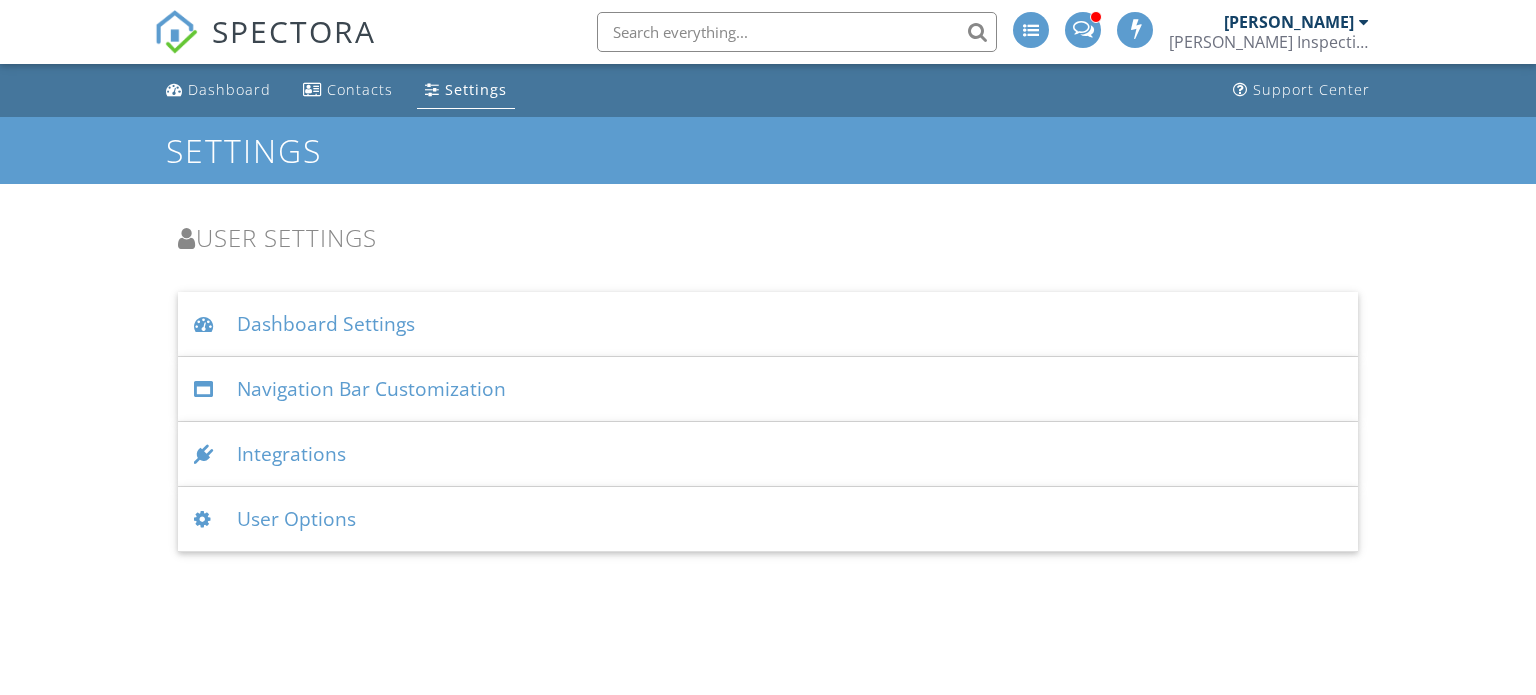 scroll, scrollTop: 0, scrollLeft: 0, axis: both 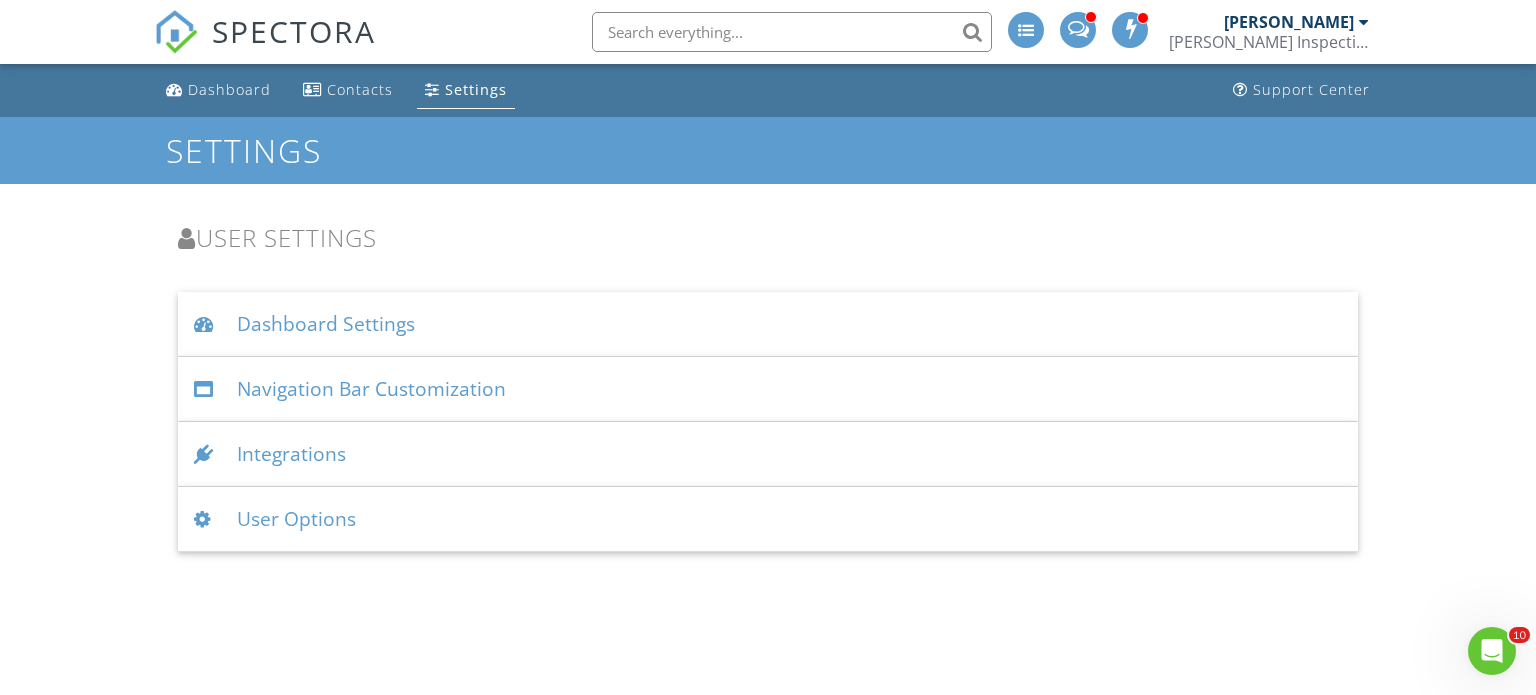 click on "Dashboard Settings" at bounding box center (768, 324) 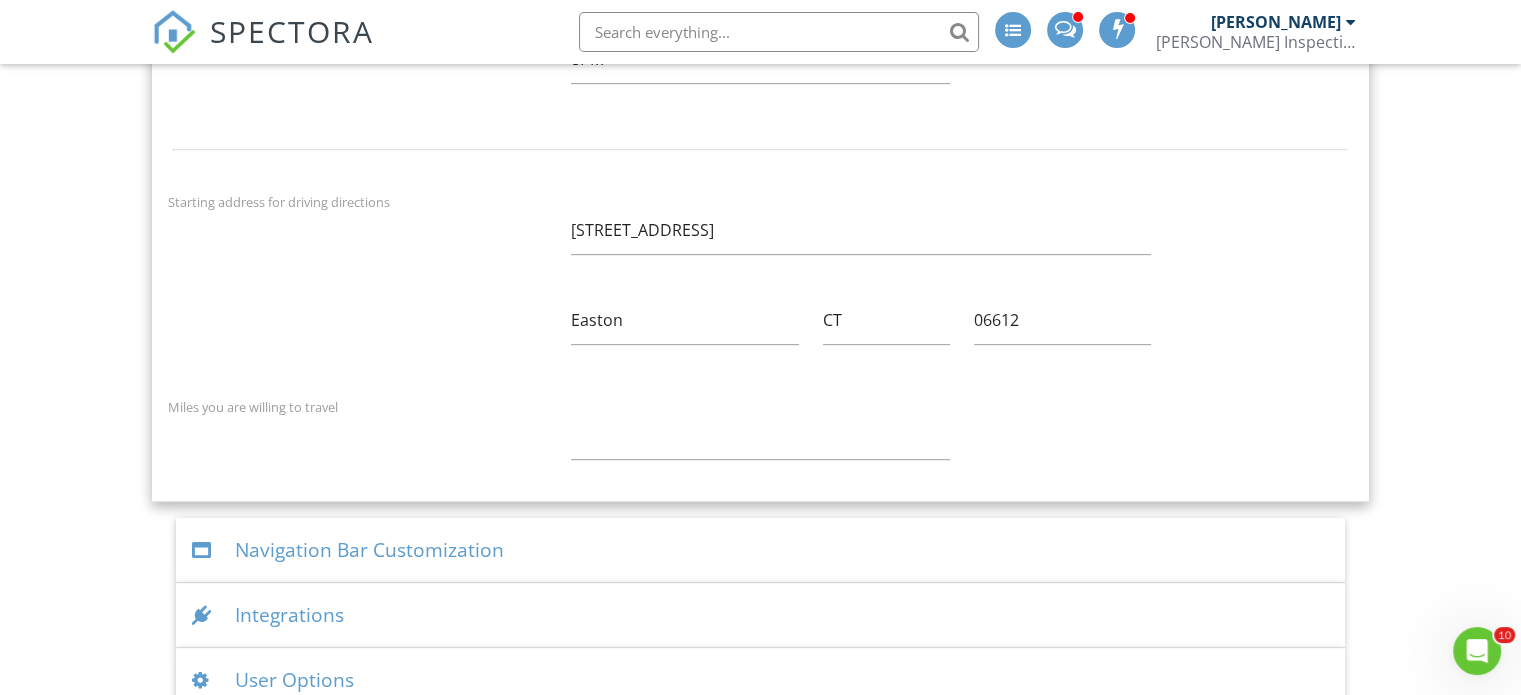 scroll, scrollTop: 964, scrollLeft: 0, axis: vertical 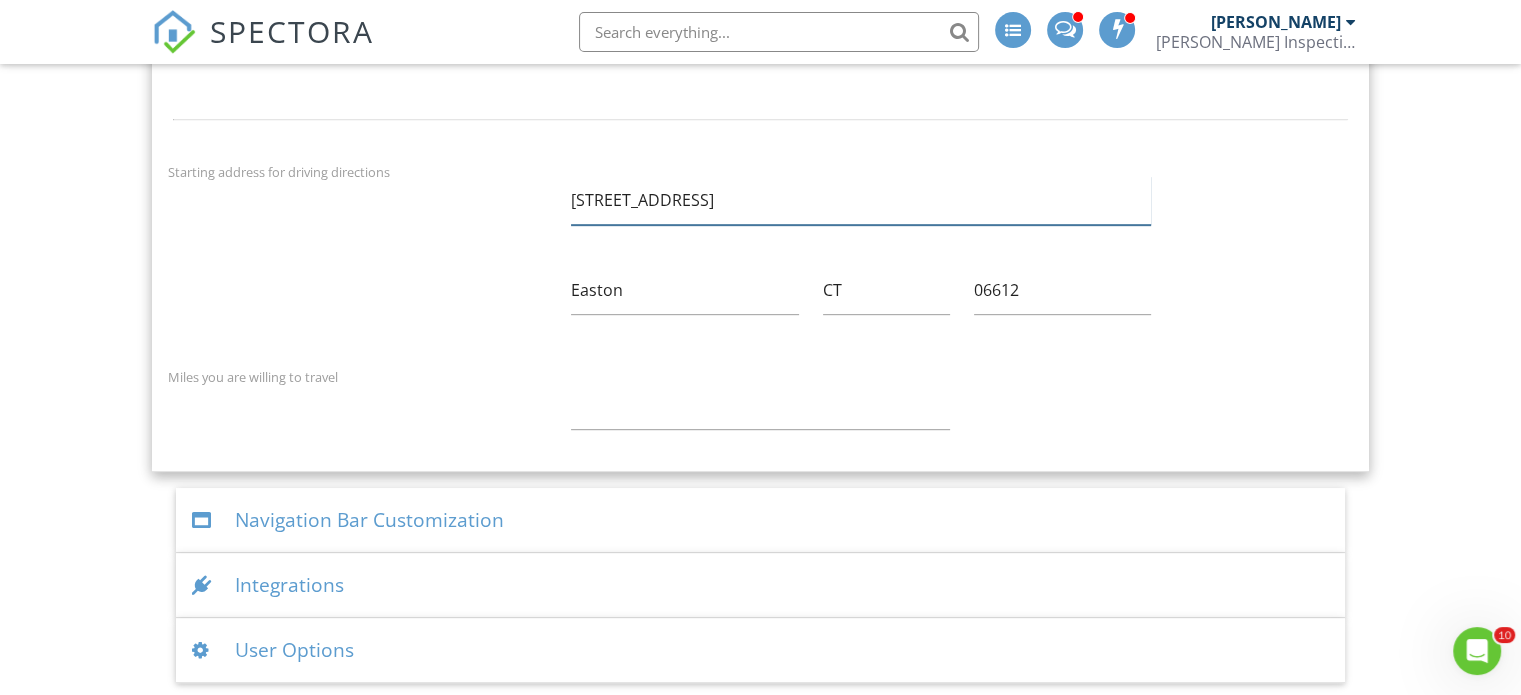 click on "[STREET_ADDRESS]" at bounding box center [861, 200] 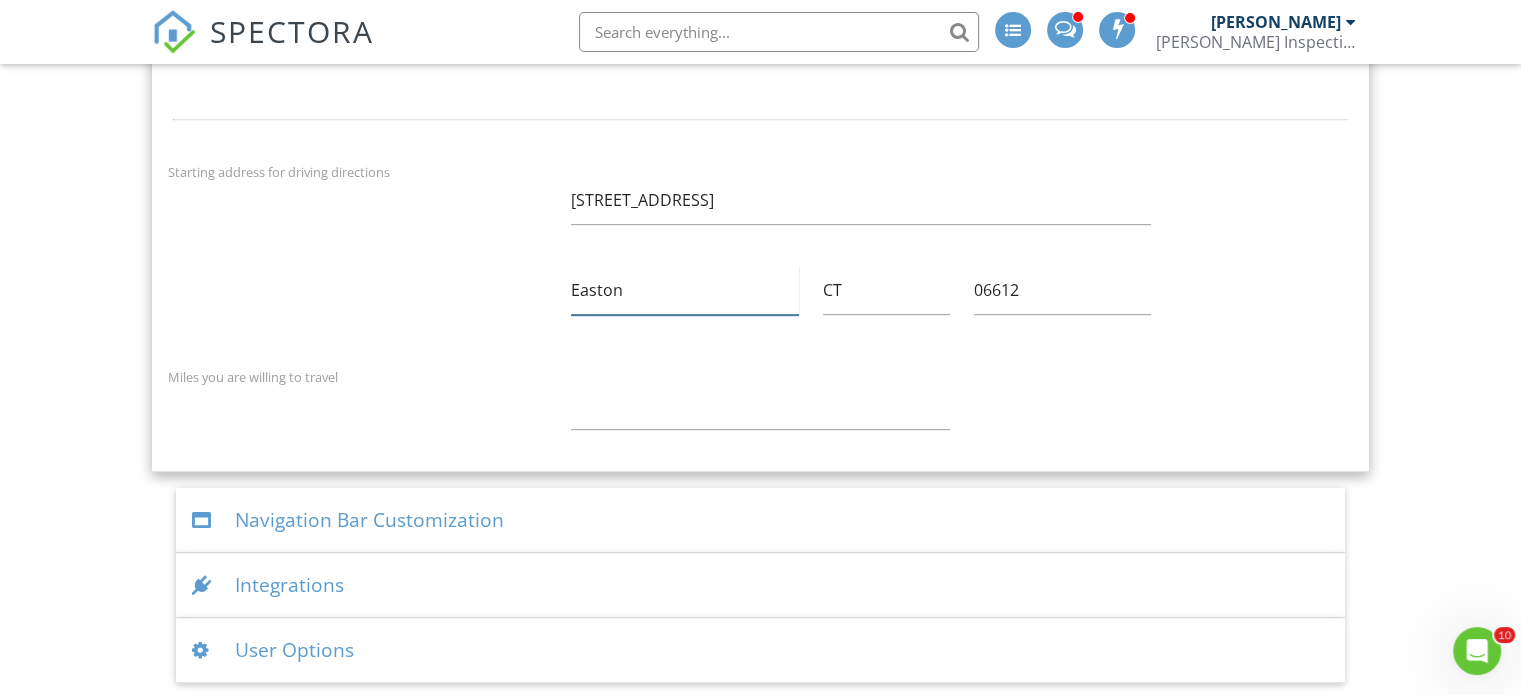 click on "Easton" at bounding box center (685, 290) 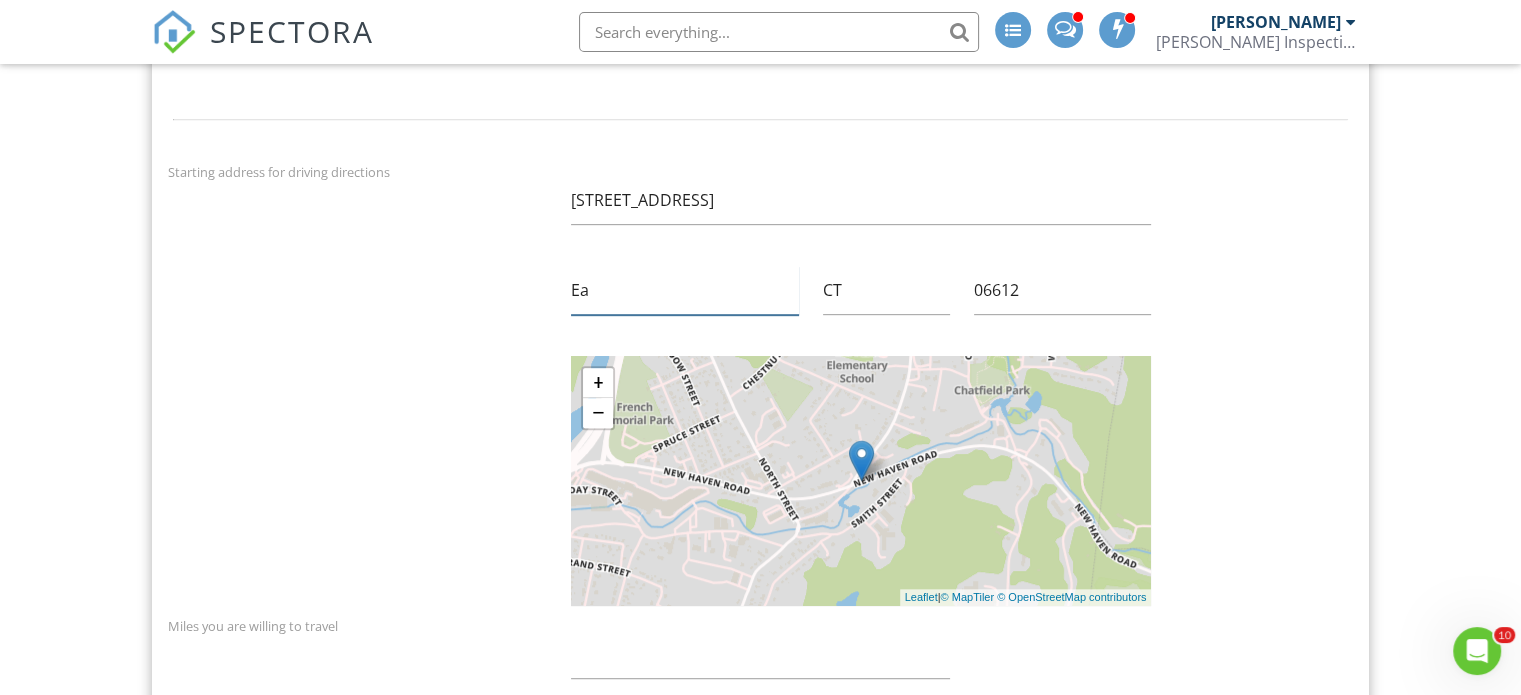 type on "E" 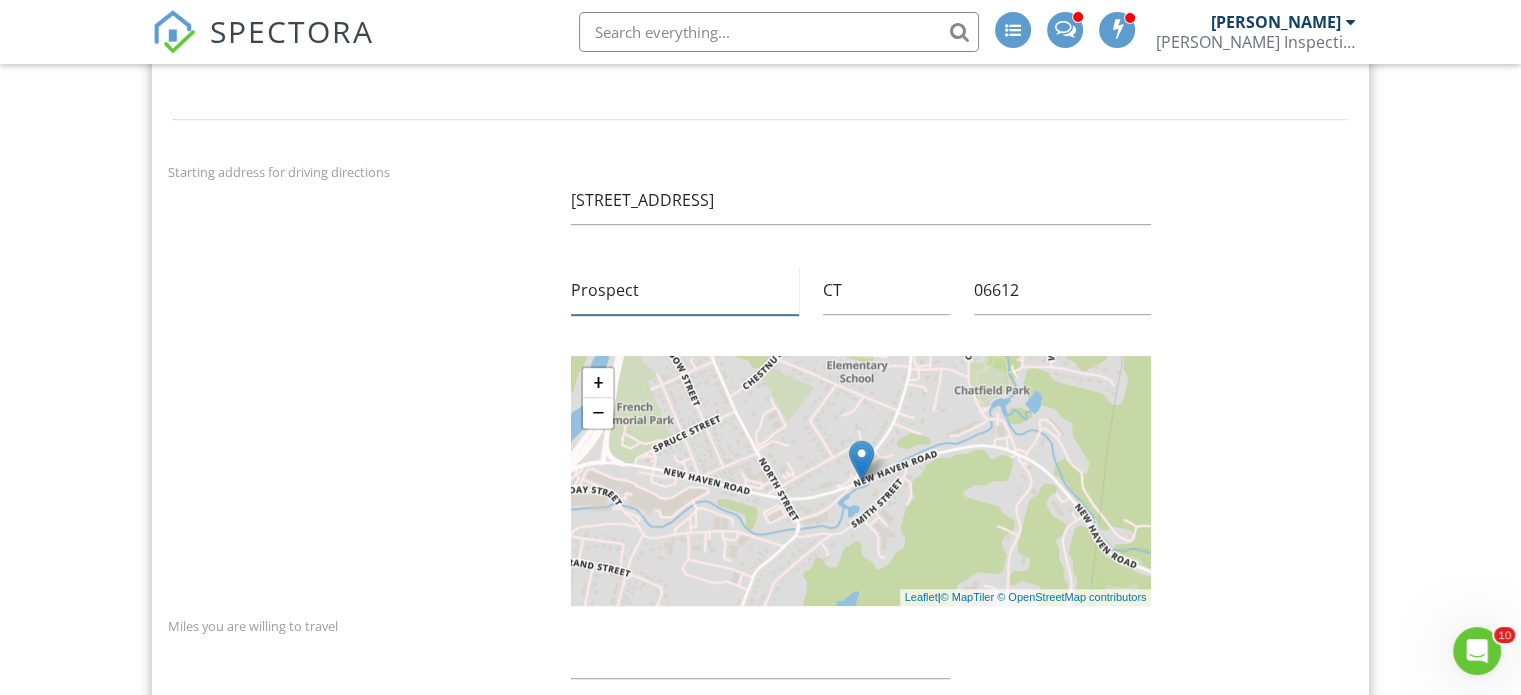 type on "Prospect" 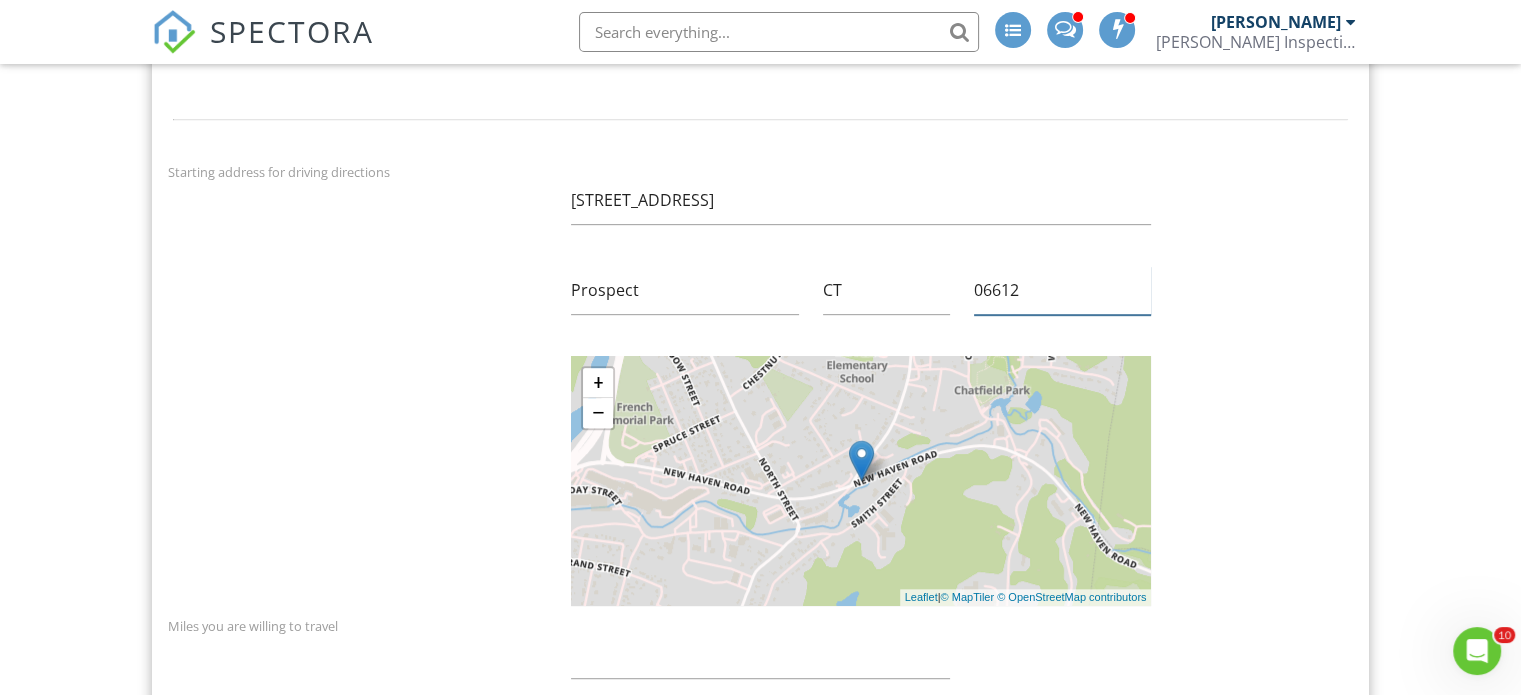 click on "06612" at bounding box center [1062, 290] 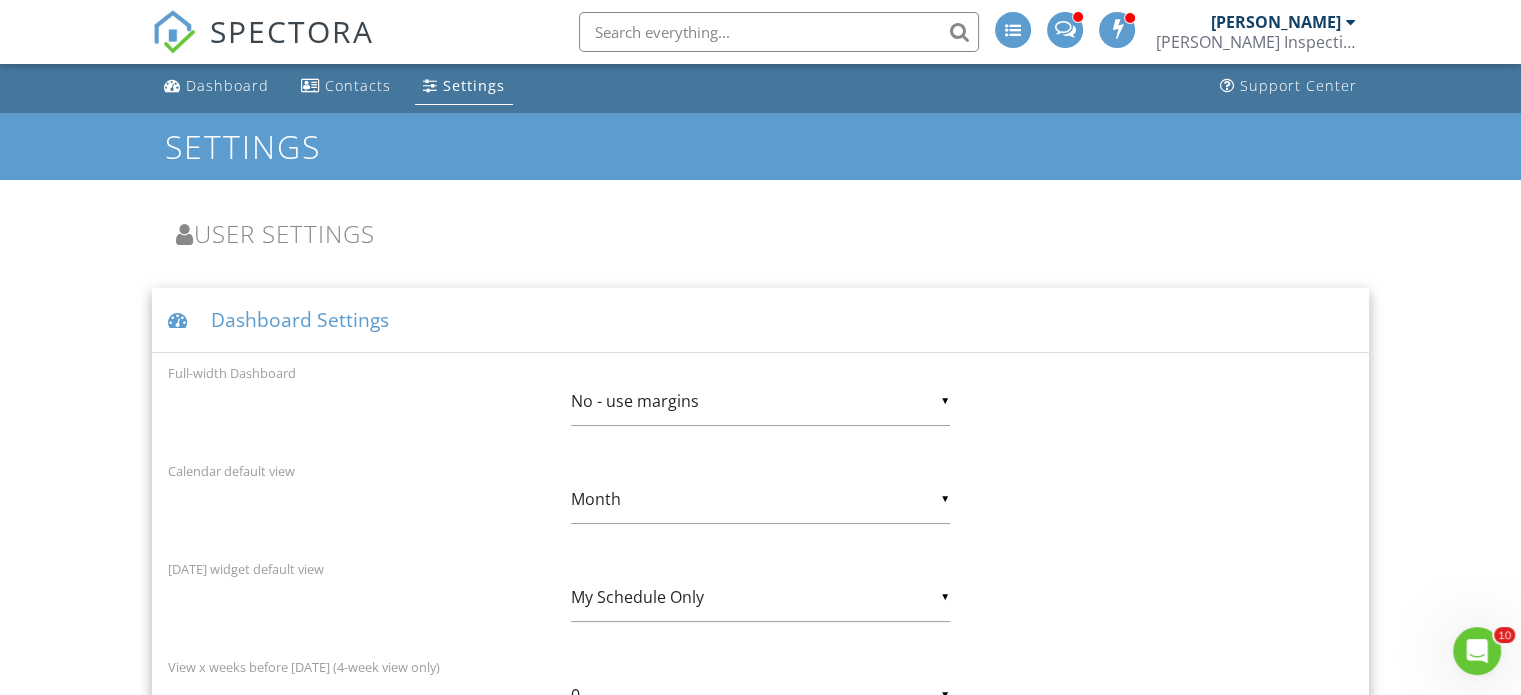 scroll, scrollTop: 0, scrollLeft: 0, axis: both 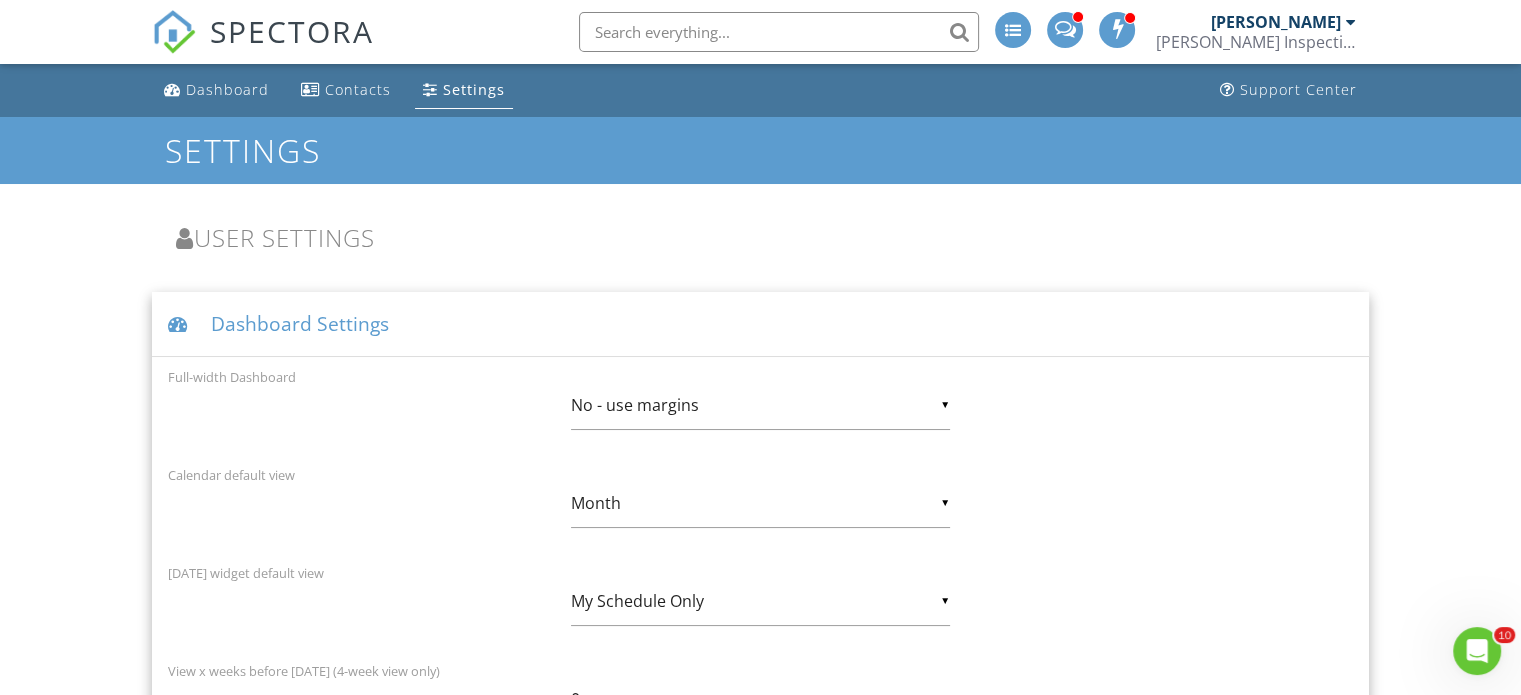 type on "06712" 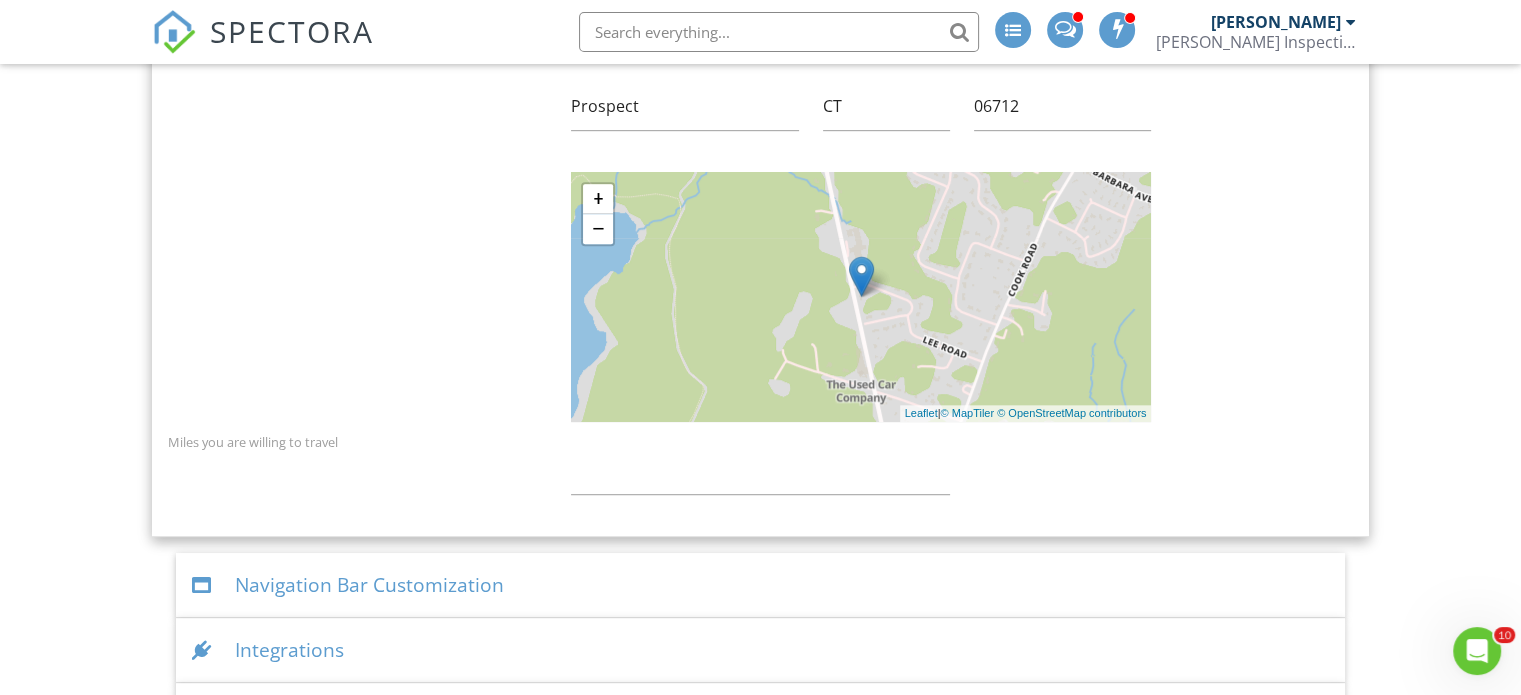 scroll, scrollTop: 1212, scrollLeft: 0, axis: vertical 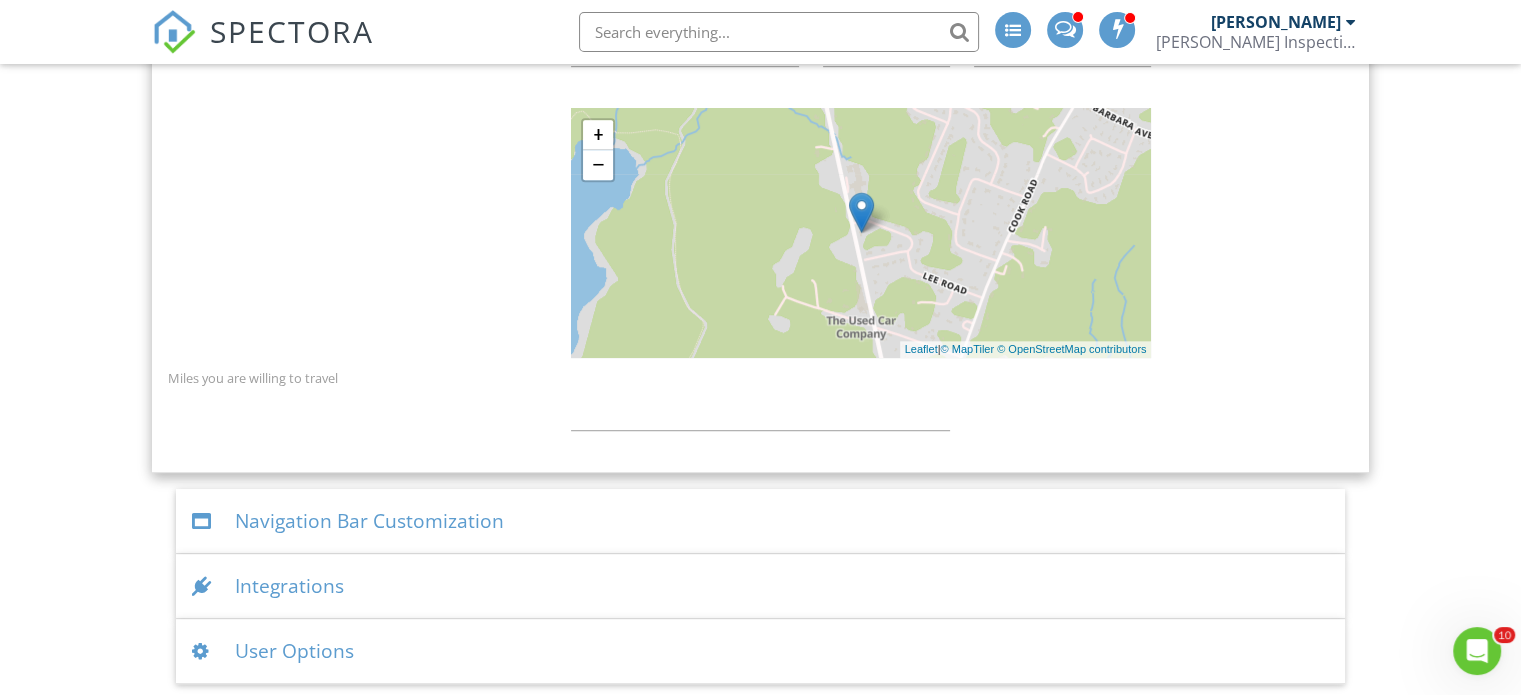 click on "Integrations" at bounding box center [760, 586] 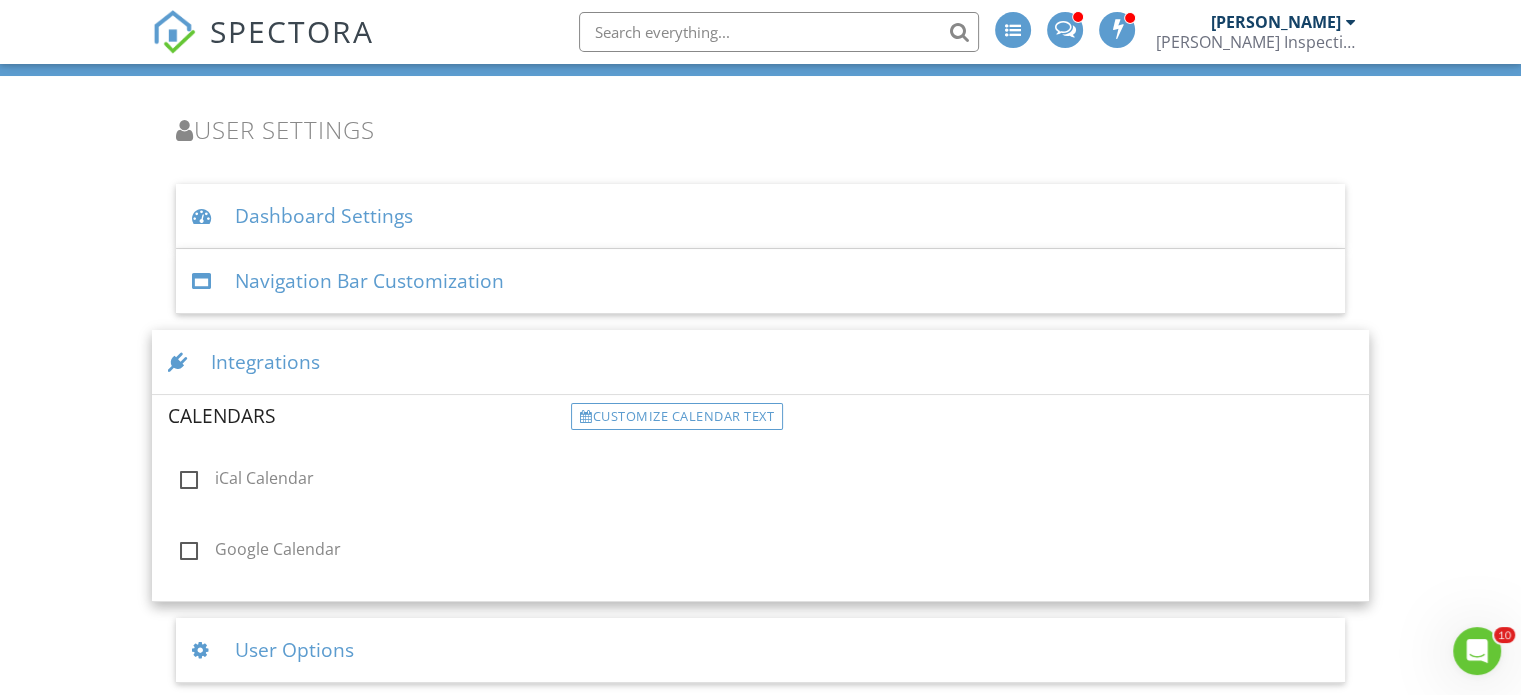 scroll, scrollTop: 109, scrollLeft: 0, axis: vertical 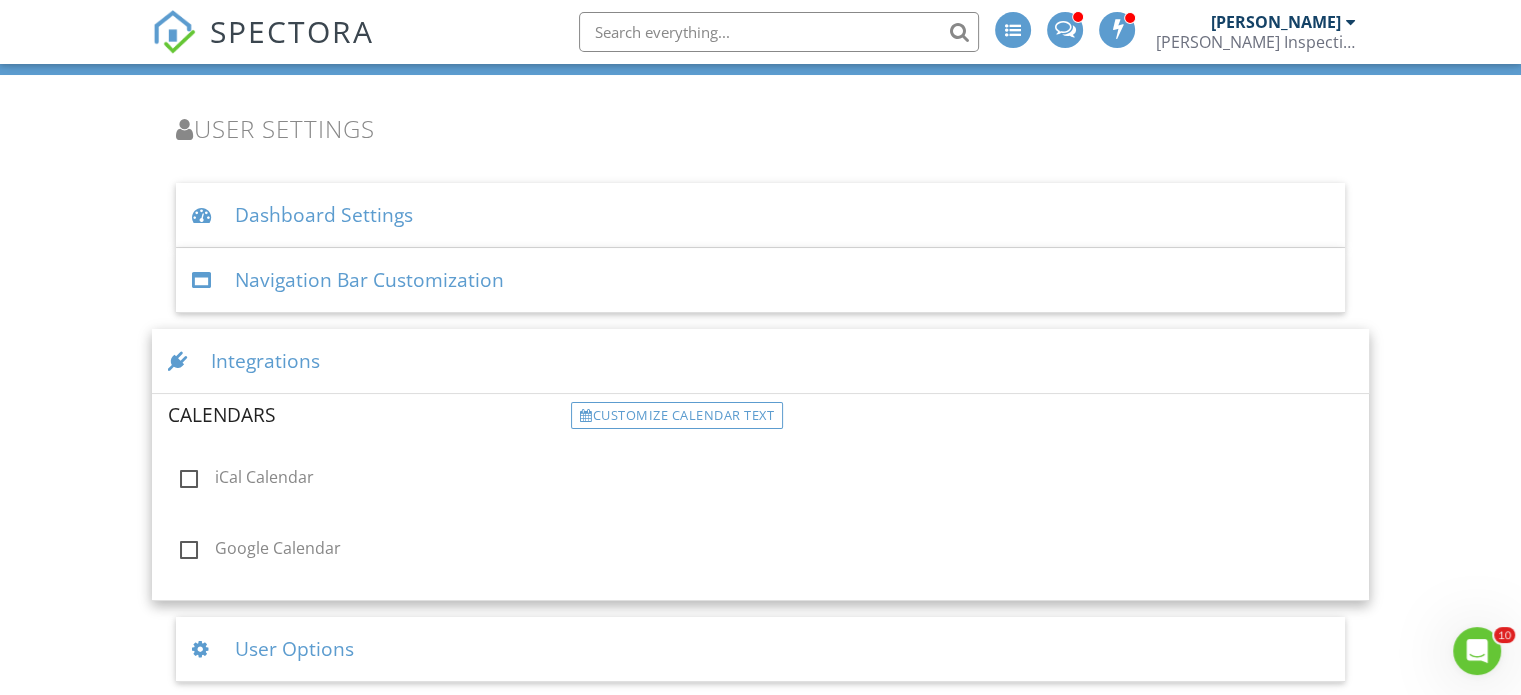 click on "Dashboard
Contacts
Settings
Support Center
Settings
User Settings
Dashboard Settings
Full-width Dashboard
▼ No - use margins No - use margins Yes - full-width No - use margins
Yes - full-width
Calendar default view
▼ Month Day Week 4 Week Month Day
Week
4 Week
Month
Today widget default view
▼ My Schedule Only My Schedule Only All Inspectors' Schedules My Schedule Only
All Inspectors' Schedules
View x weeks before today (4-week view only)
▼ 0 0 1 2 0
1
2
View x days before today (week view only)
▼ 3 0 1 2 3 4 5 6 7 0
1
2
3
4
5
6
7
Beginning of work day (calendar display)
▼ 7AM 5AM 6AM 7AM 8AM 9AM 5AM
6AM
7AM
8AM
9AM
End of work day (calendar display)
▼ 8PM 12PM 1PM 2PM 3PM 4PM 5PM 6PM 7PM 8PM 9PM 12PM
1PM
2PM
3PM
4PM
5PM
6PM" at bounding box center (760, 318) 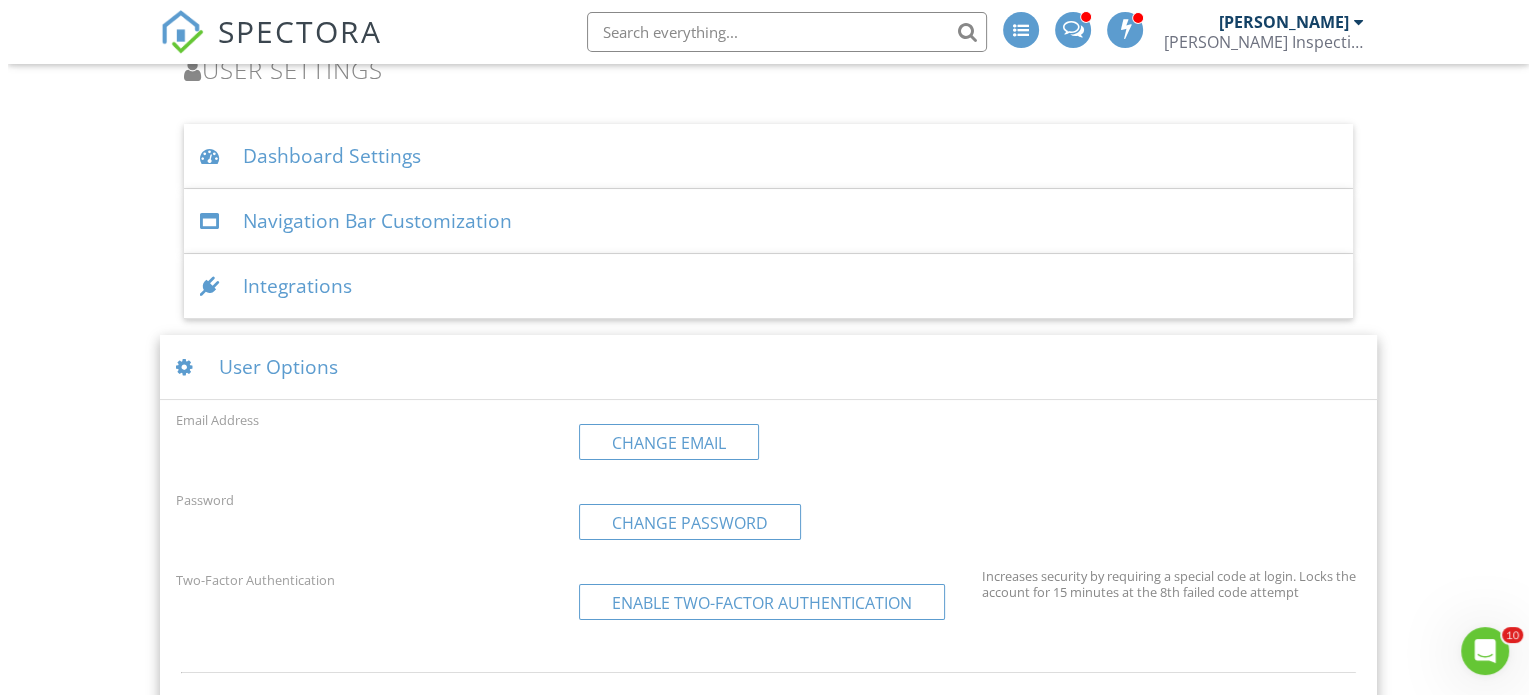 scroll, scrollTop: 0, scrollLeft: 0, axis: both 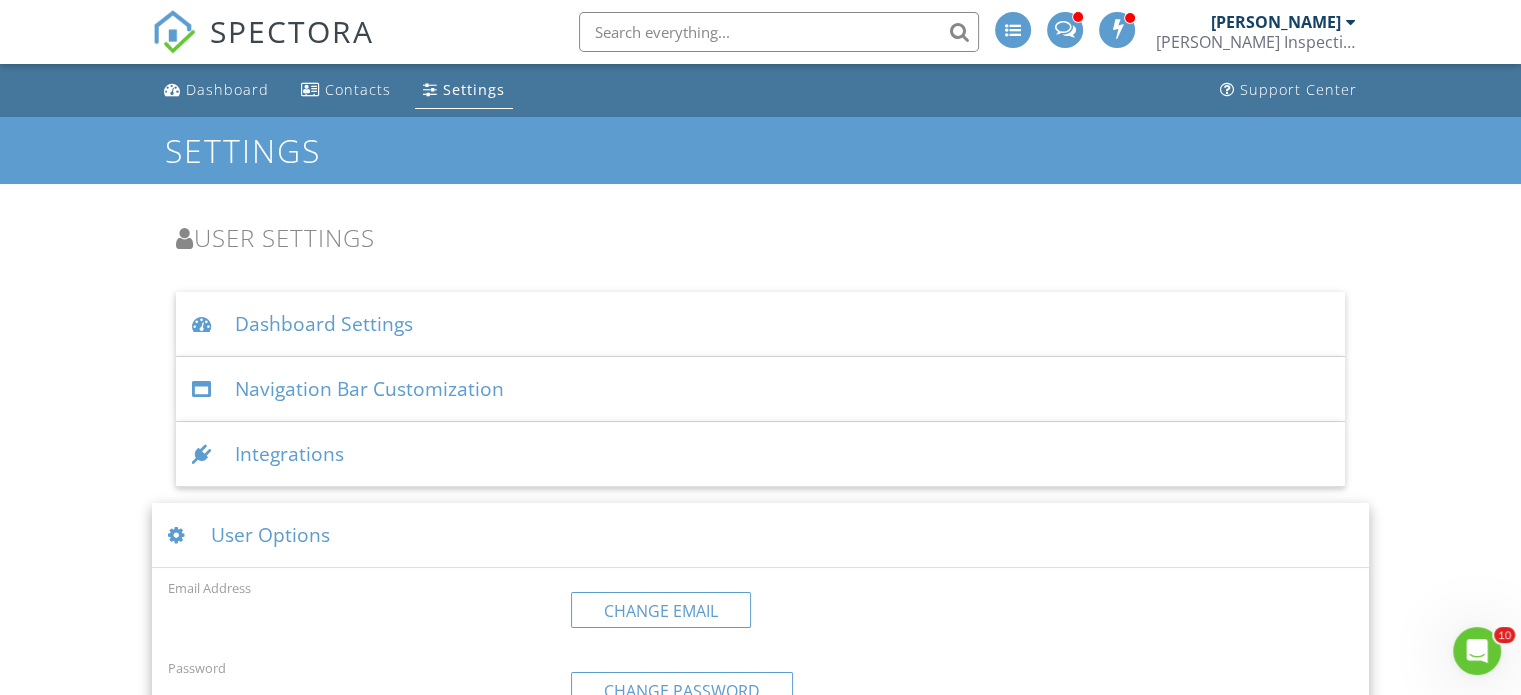 click on "User Options" at bounding box center (760, 535) 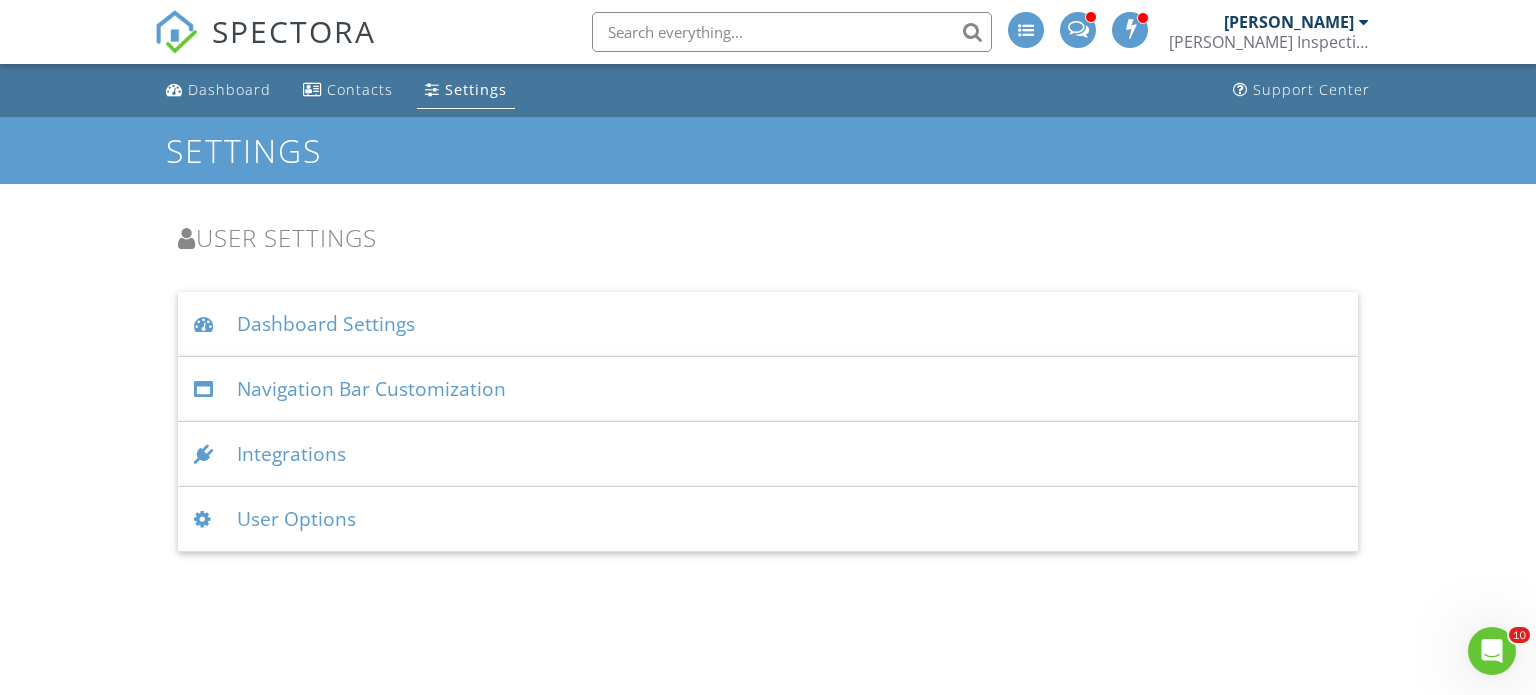 click 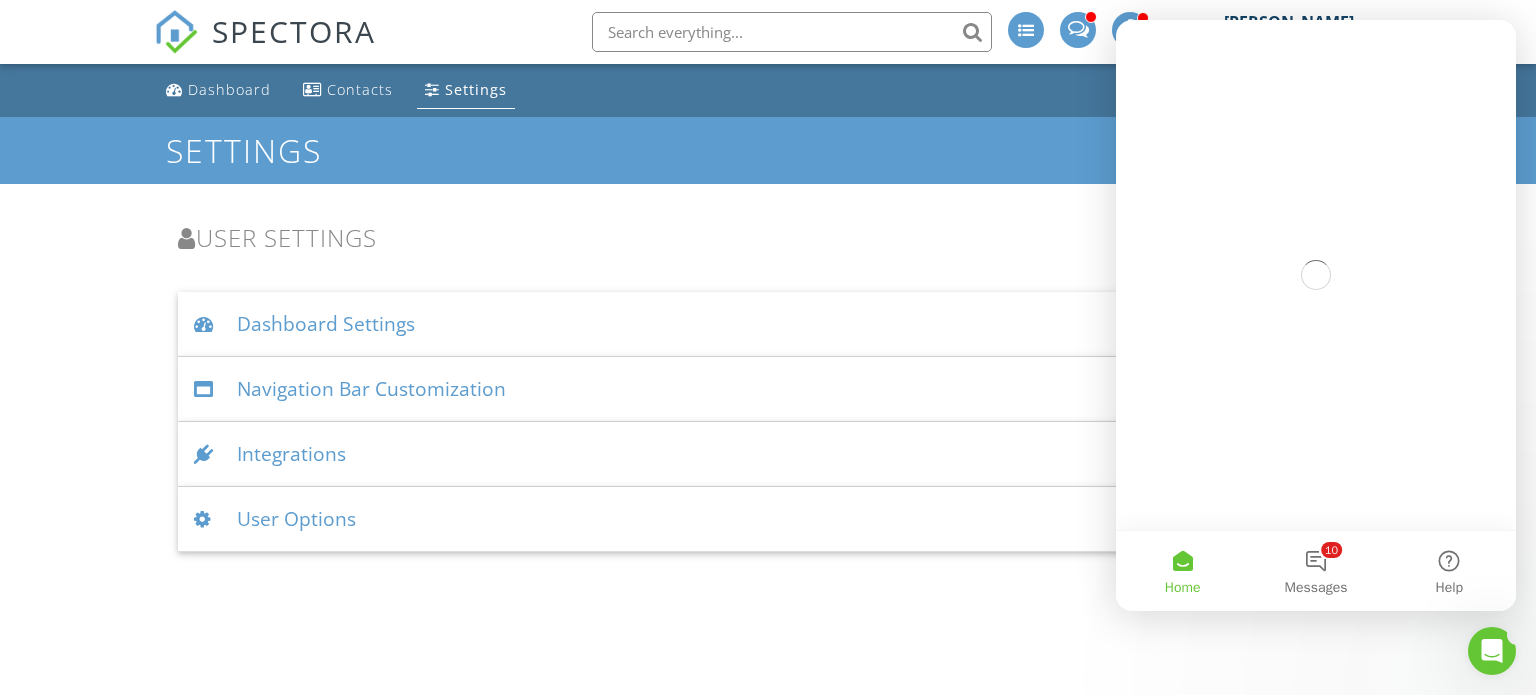 scroll, scrollTop: 0, scrollLeft: 0, axis: both 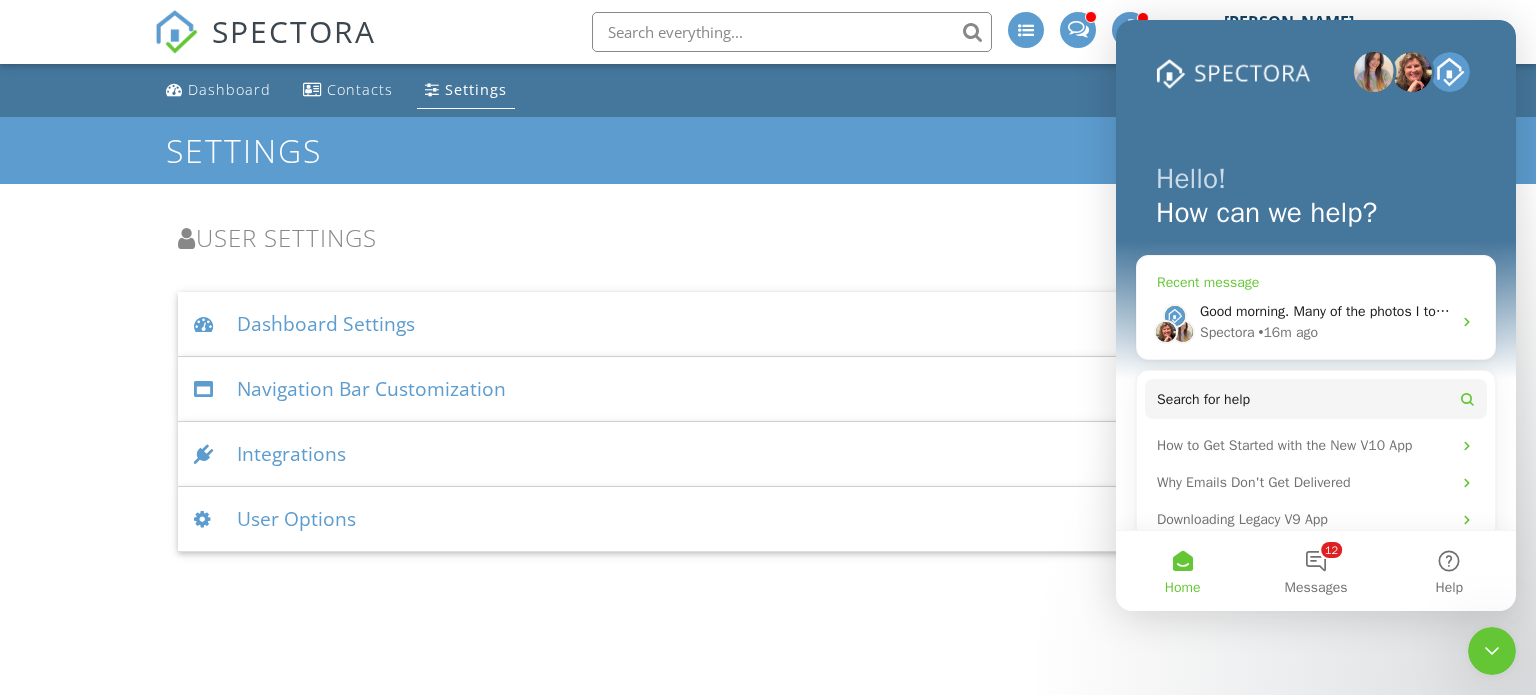 click on "Spectora •  16m ago" at bounding box center (1325, 332) 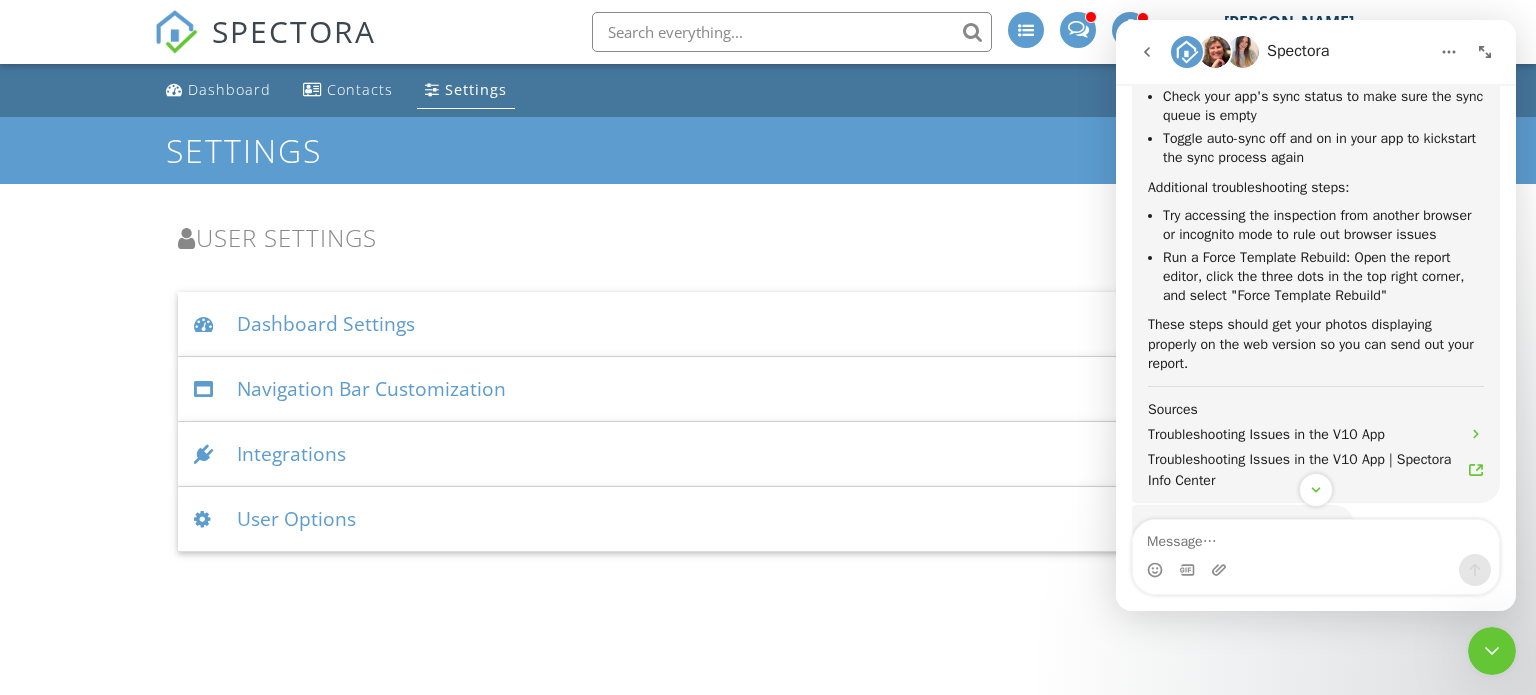 scroll, scrollTop: 932, scrollLeft: 0, axis: vertical 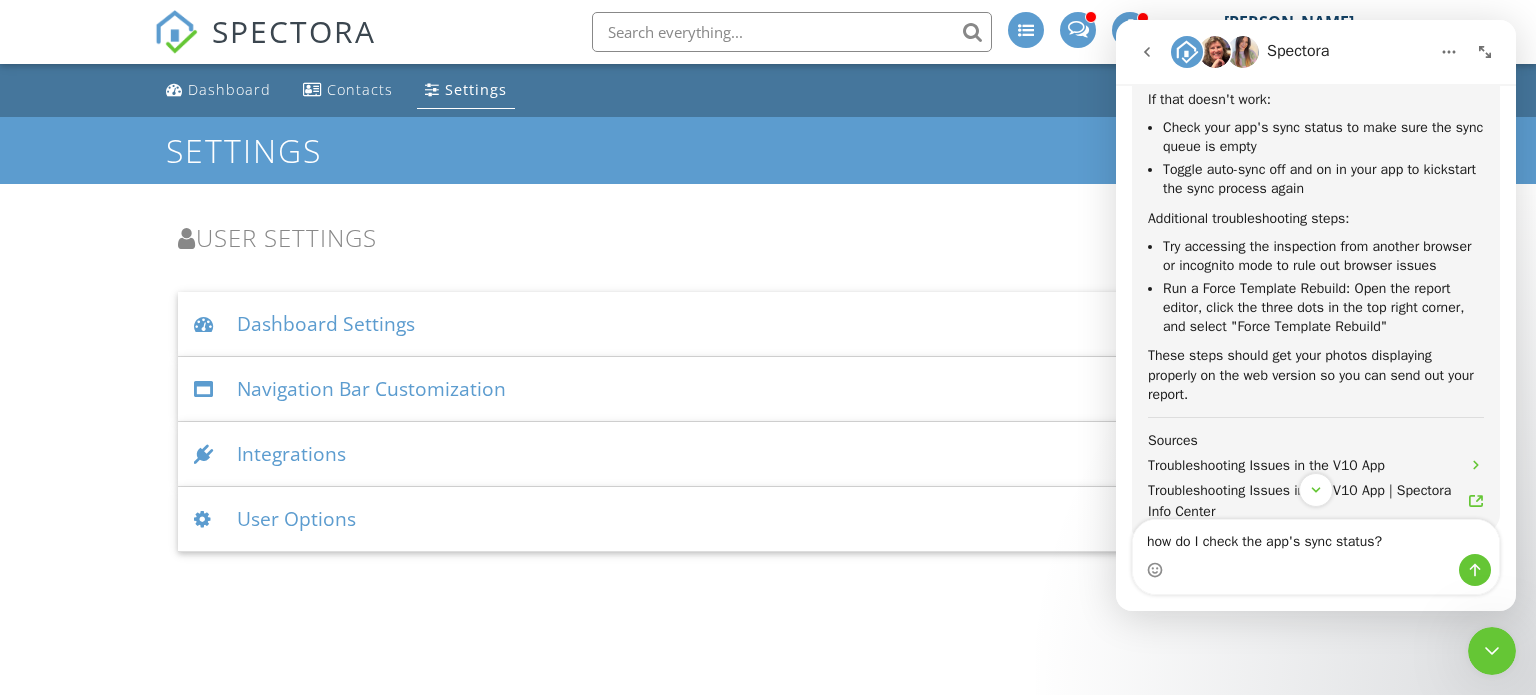 type on "how do I check the app's sync status?" 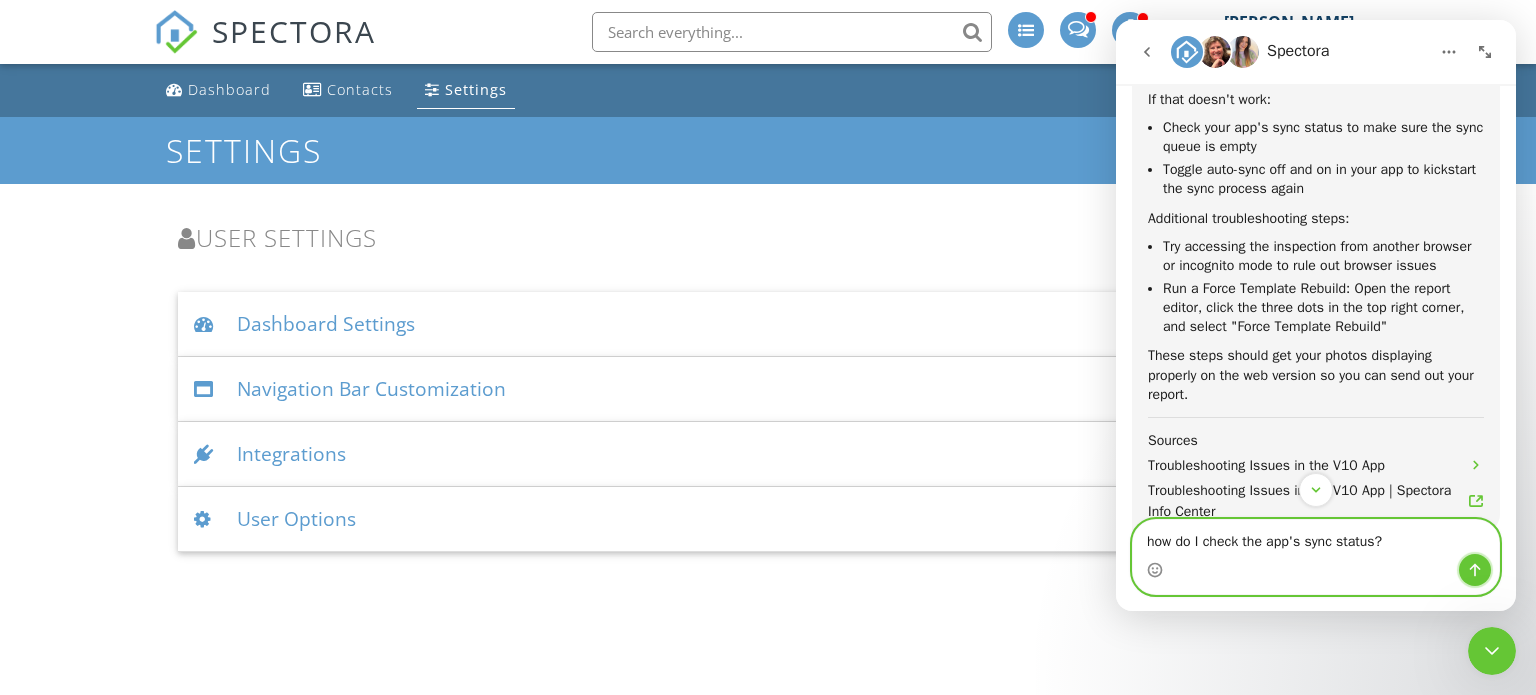 click 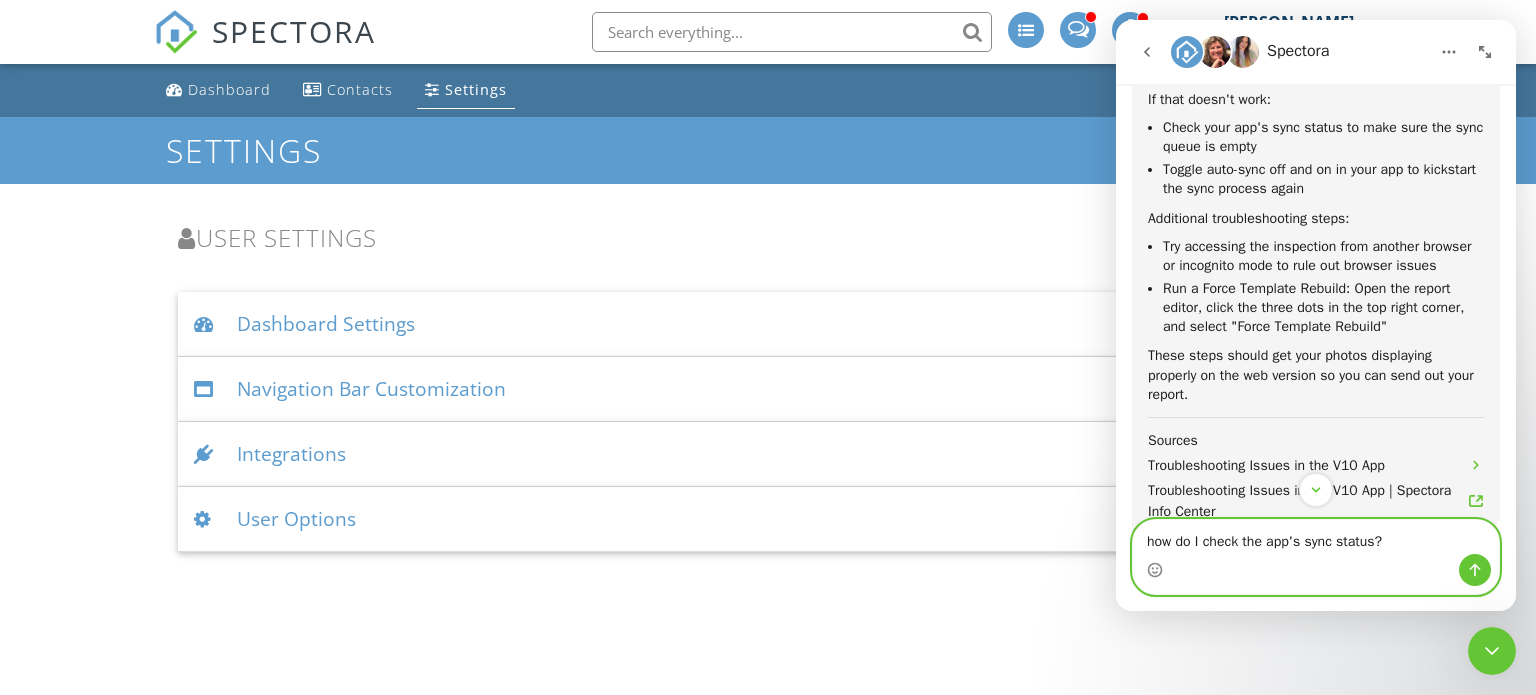 type 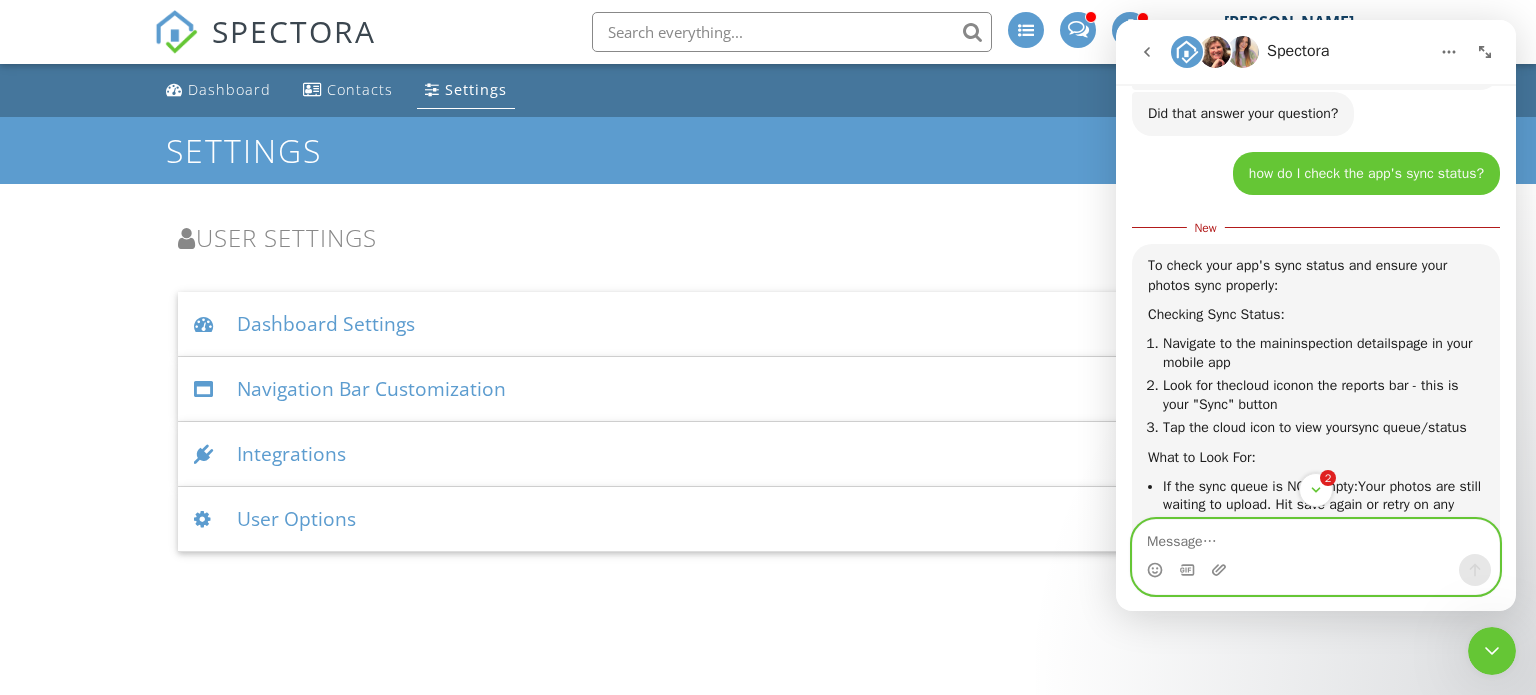scroll, scrollTop: 1437, scrollLeft: 0, axis: vertical 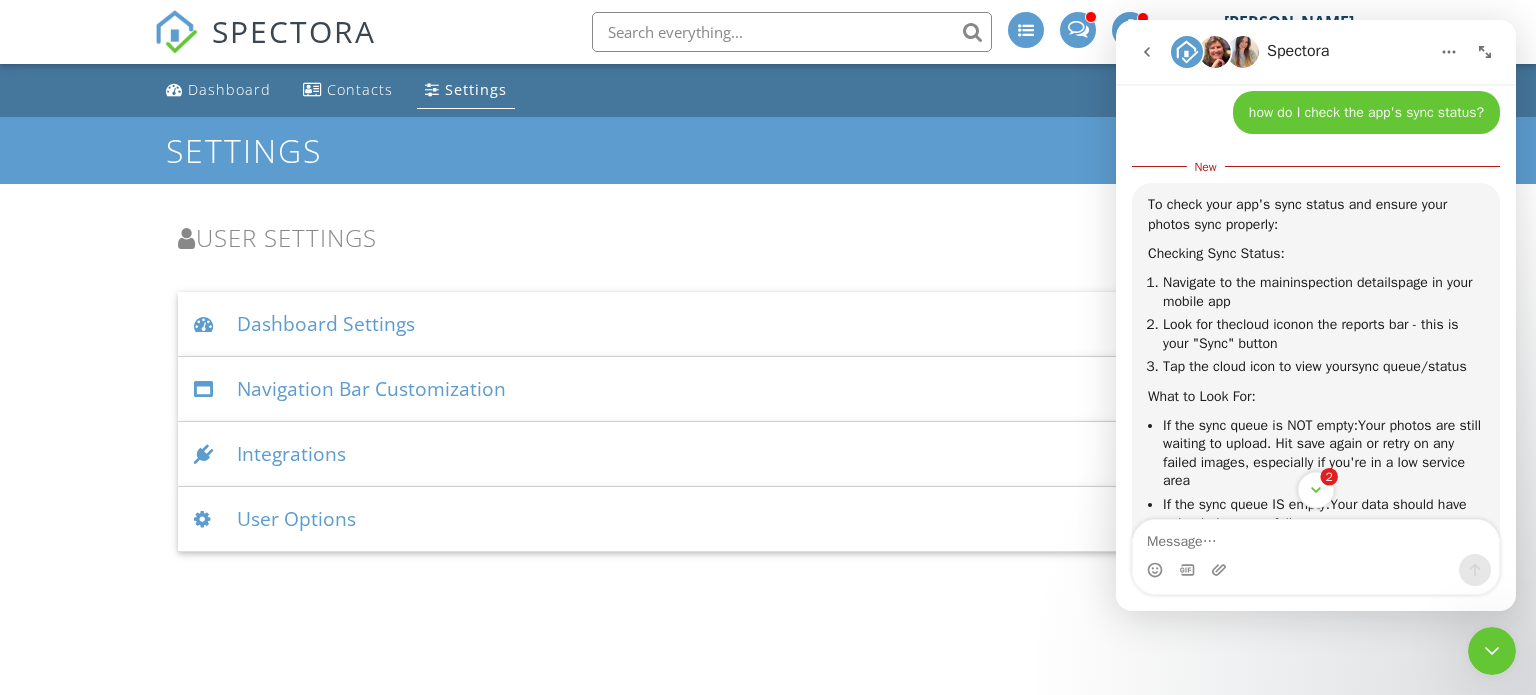 click 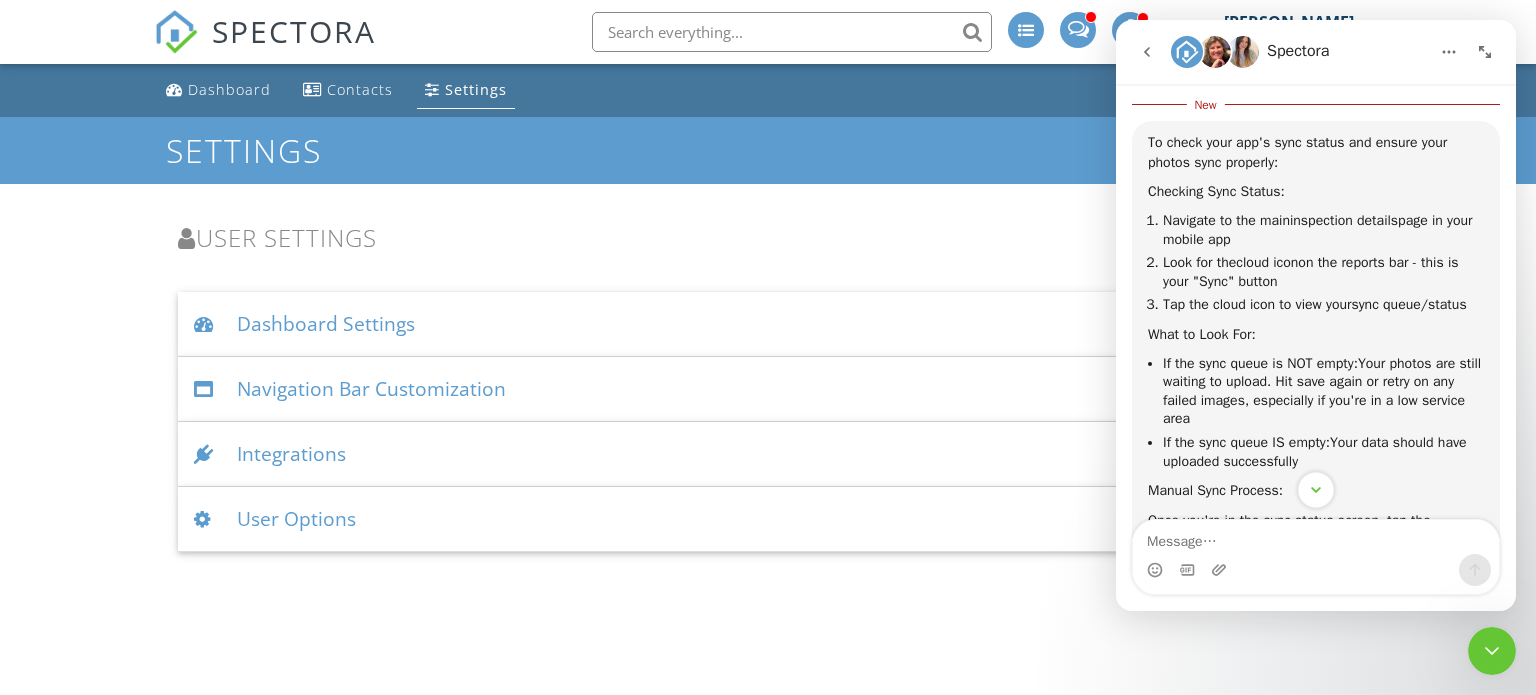 scroll, scrollTop: 1508, scrollLeft: 0, axis: vertical 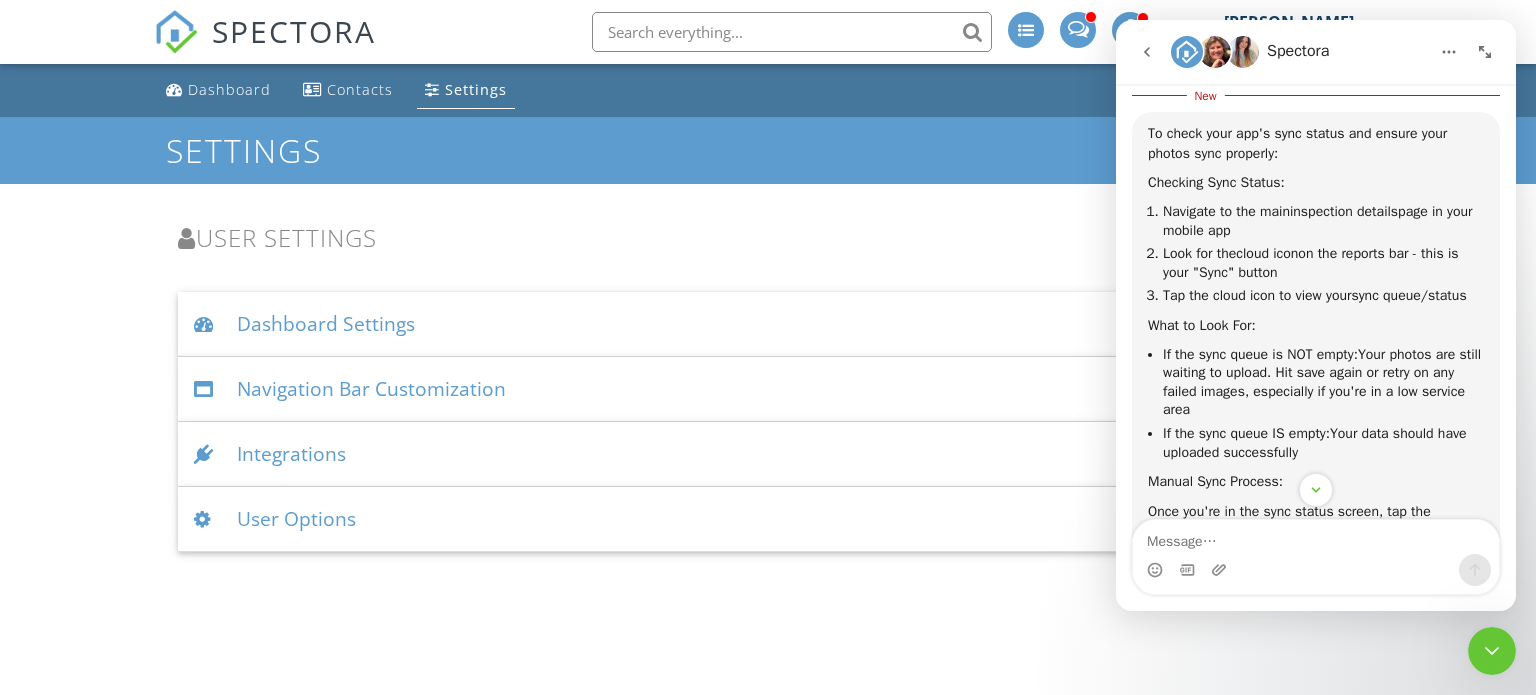 click at bounding box center (1316, 490) 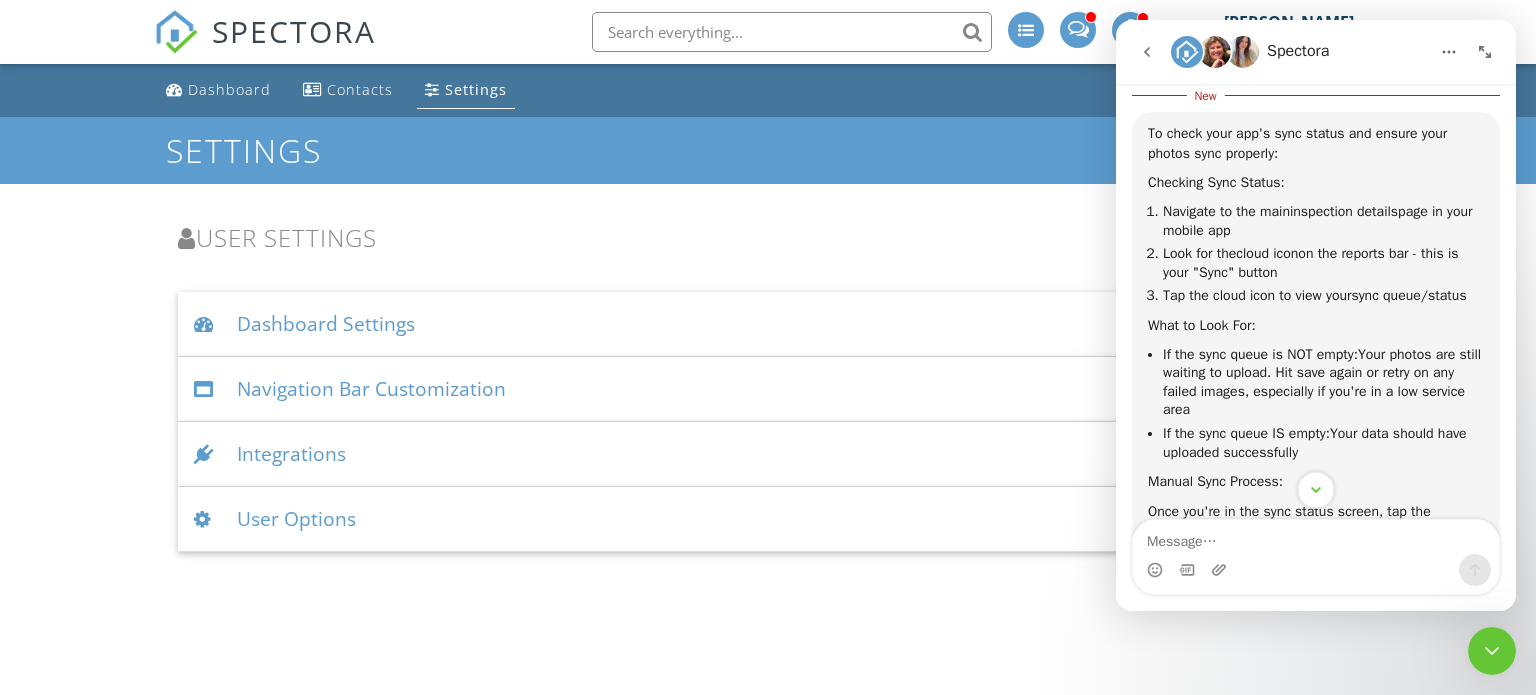 click 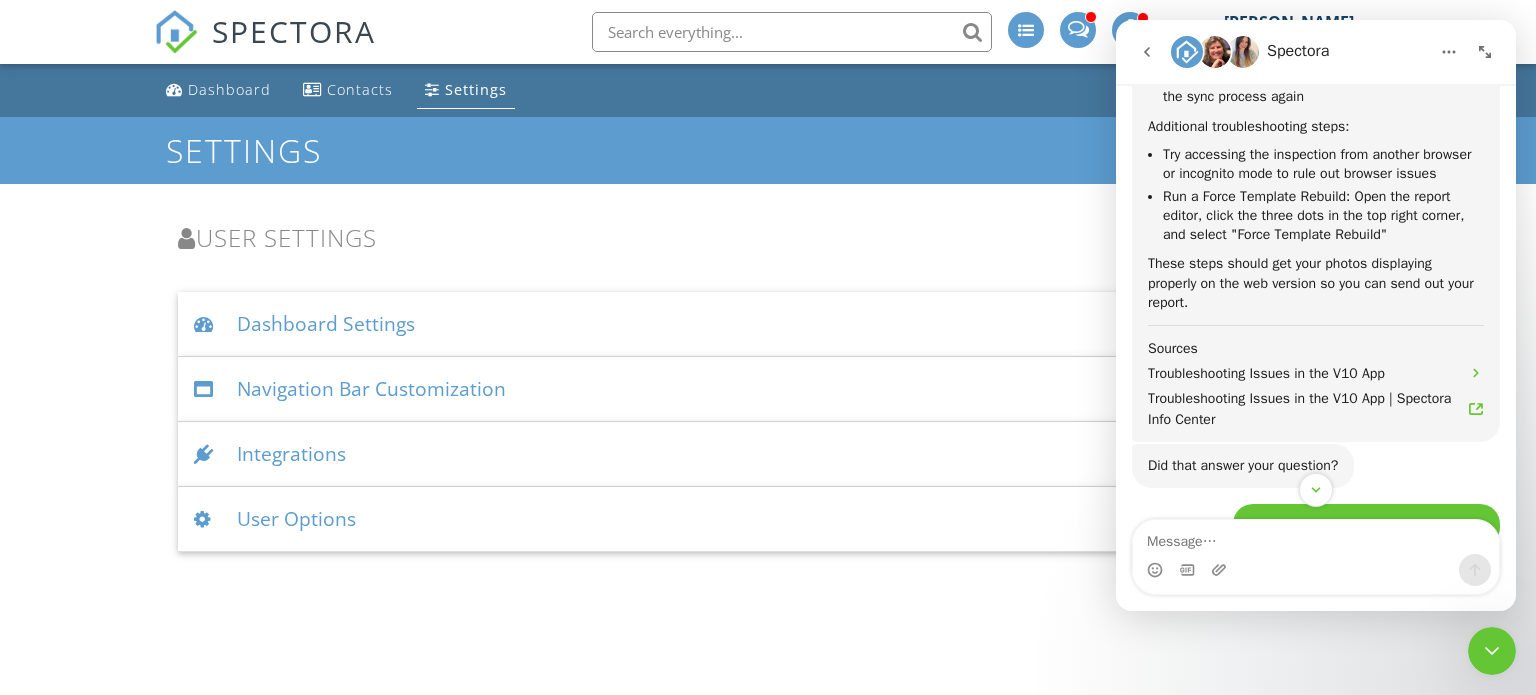 scroll, scrollTop: 910, scrollLeft: 0, axis: vertical 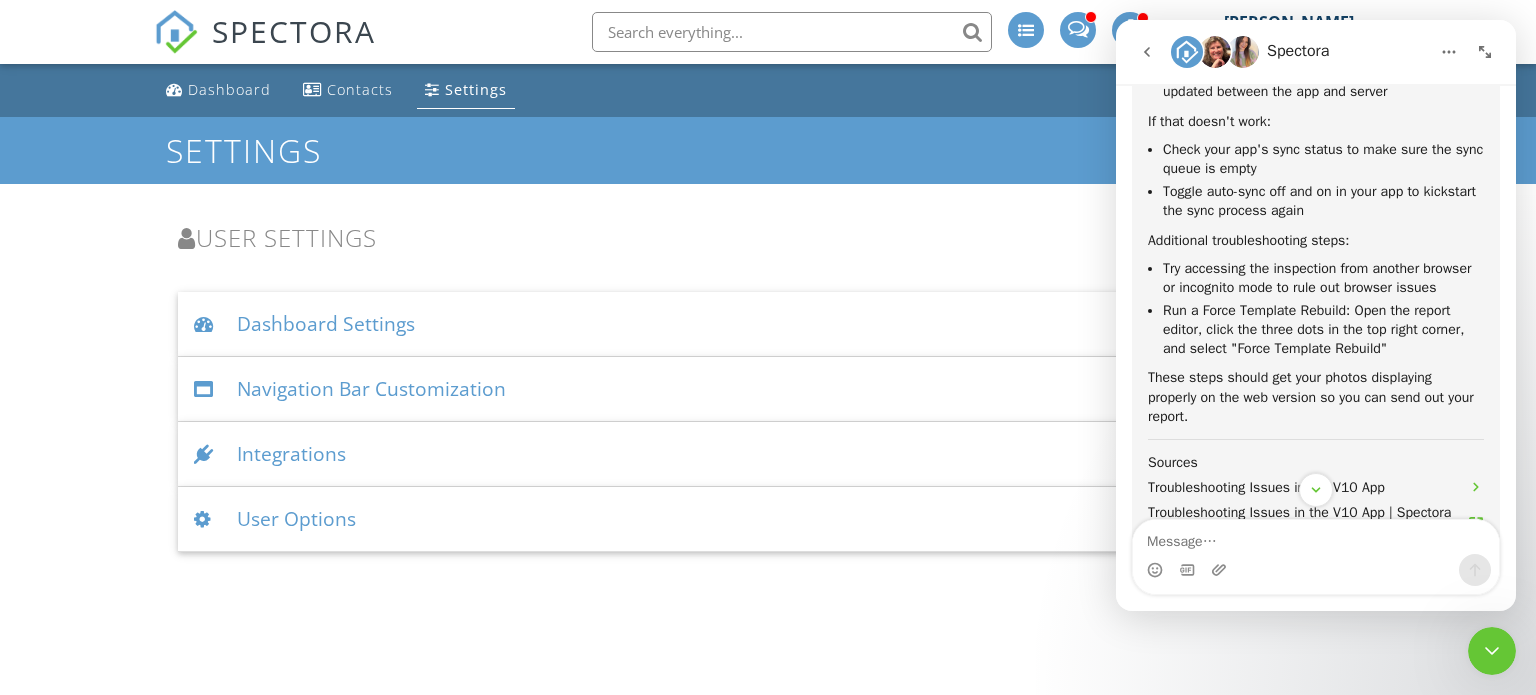 click on "Dashboard
Contacts
Settings
Support Center
Settings
User Settings
Dashboard Settings
Full-width Dashboard
▼ No - use margins No - use margins Yes - full-width No - use margins
Yes - full-width
Calendar default view
▼ Month Day Week 4 Week Month Day
Week
4 Week
Month
Today widget default view
▼ My Schedule Only My Schedule Only All Inspectors' Schedules My Schedule Only
All Inspectors' Schedules
View x weeks before today (4-week view only)
▼ 0 0 1 2 0
1
2
View x days before today (week view only)
▼ 3 0 1 2 3 4 5 6 7 0
1
2
3
4
5
6
7
Beginning of work day (calendar display)
▼ 7AM 5AM 6AM 7AM 8AM 9AM 5AM
6AM
7AM
8AM
9AM
End of work day (calendar display)
▼ 8PM 12PM 1PM 2PM 3PM 4PM 5PM 6PM 7PM 8PM 9PM 12PM
1PM
2PM
3PM
4PM
5PM
6PM" at bounding box center [768, 308] 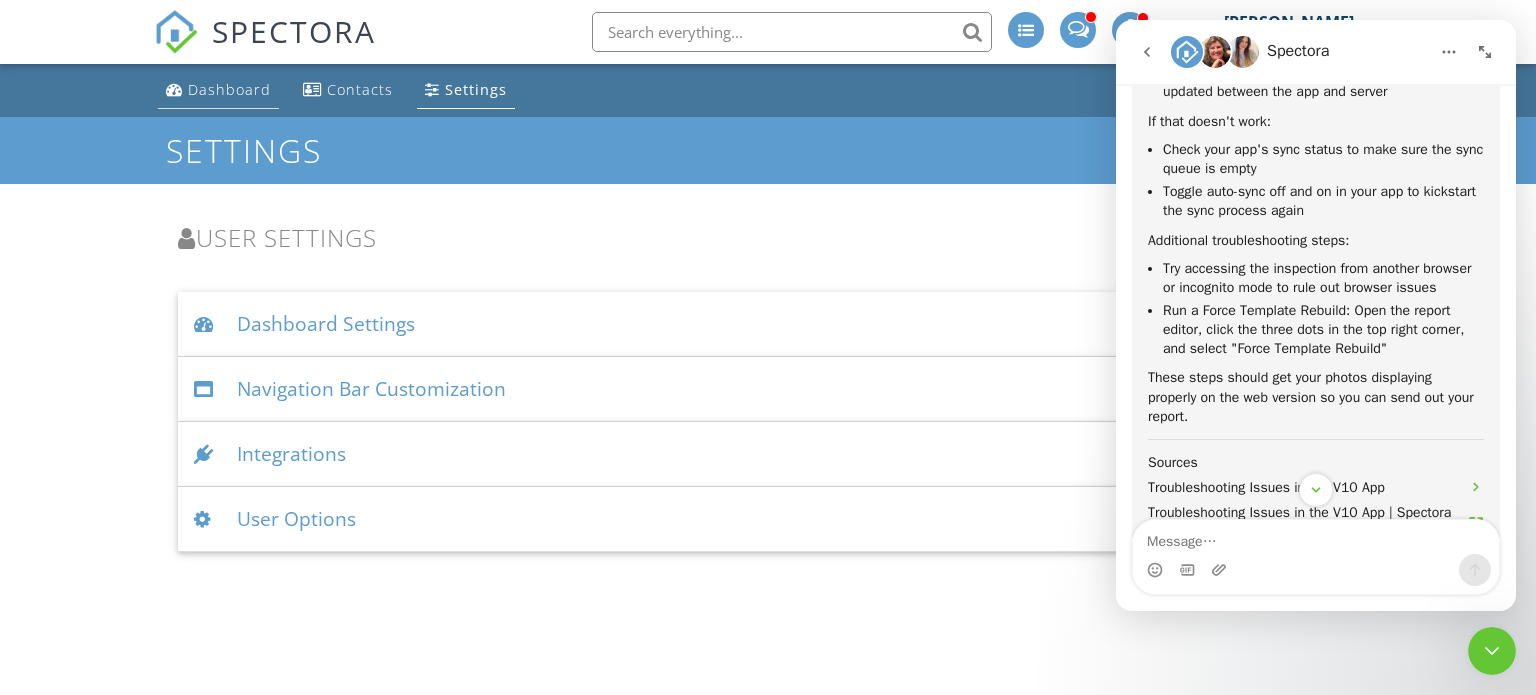 click on "Dashboard" at bounding box center (229, 89) 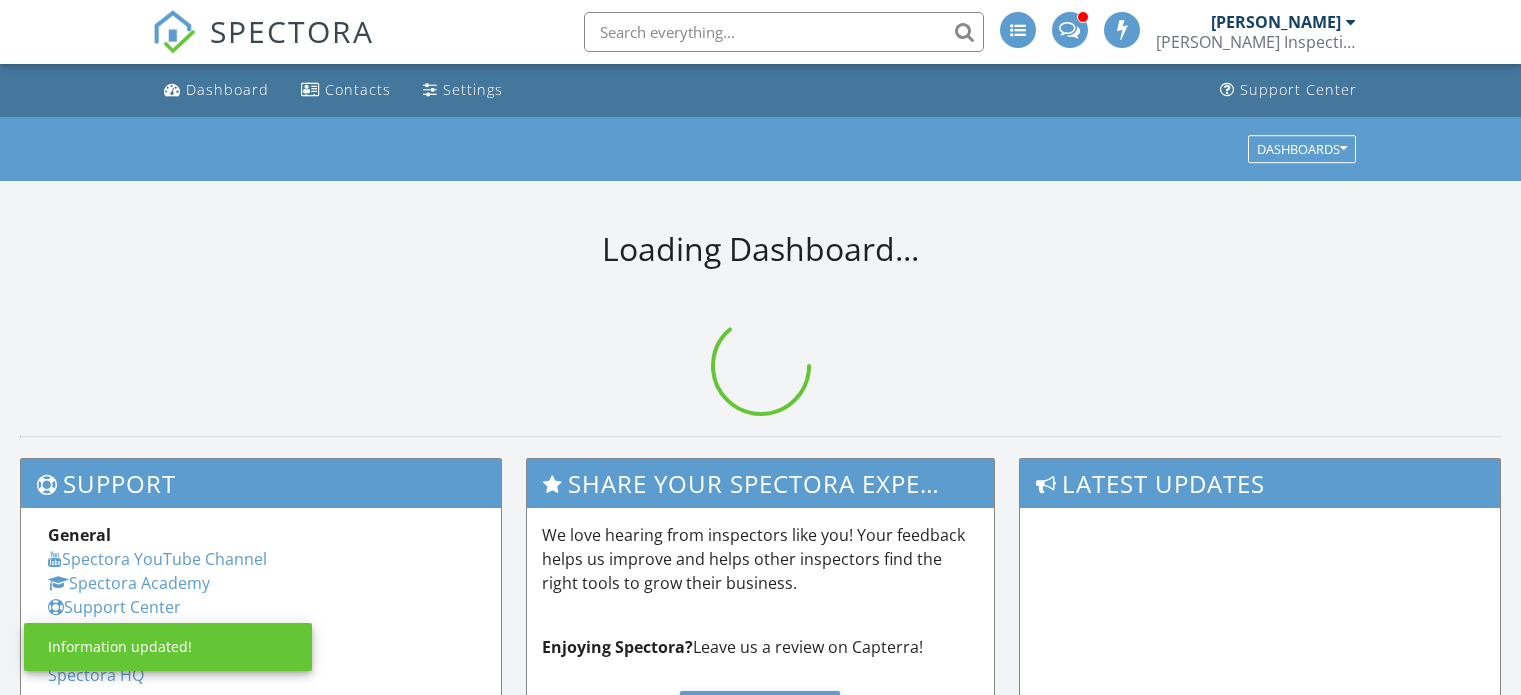 scroll, scrollTop: 0, scrollLeft: 0, axis: both 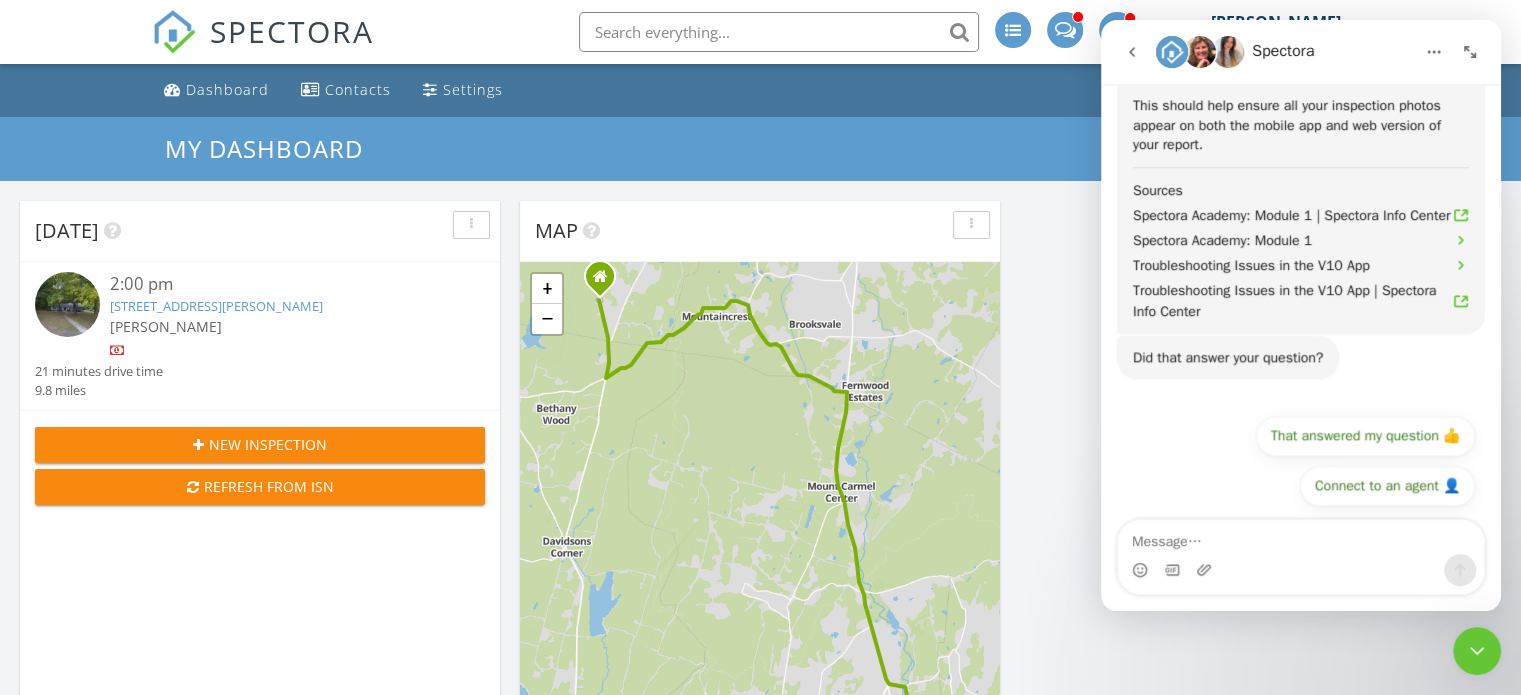 click 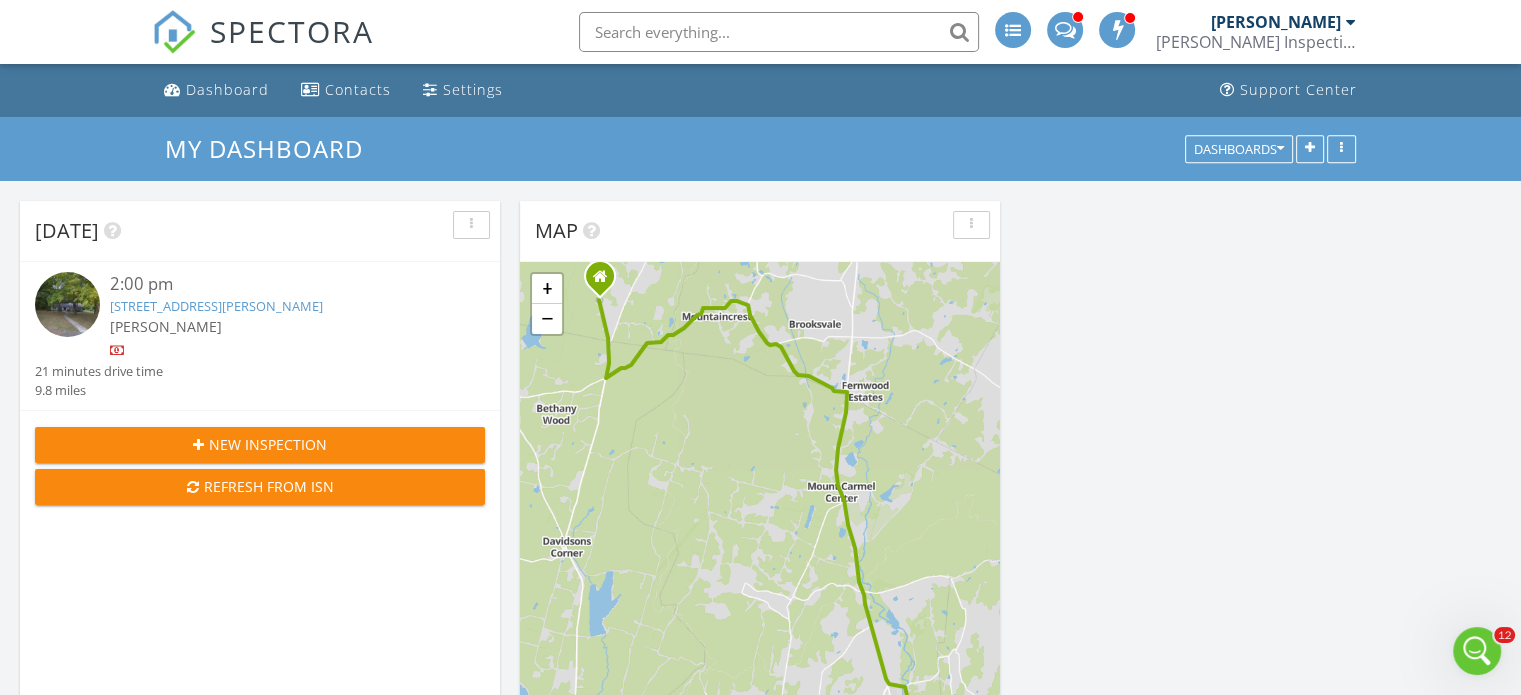 scroll, scrollTop: 0, scrollLeft: 0, axis: both 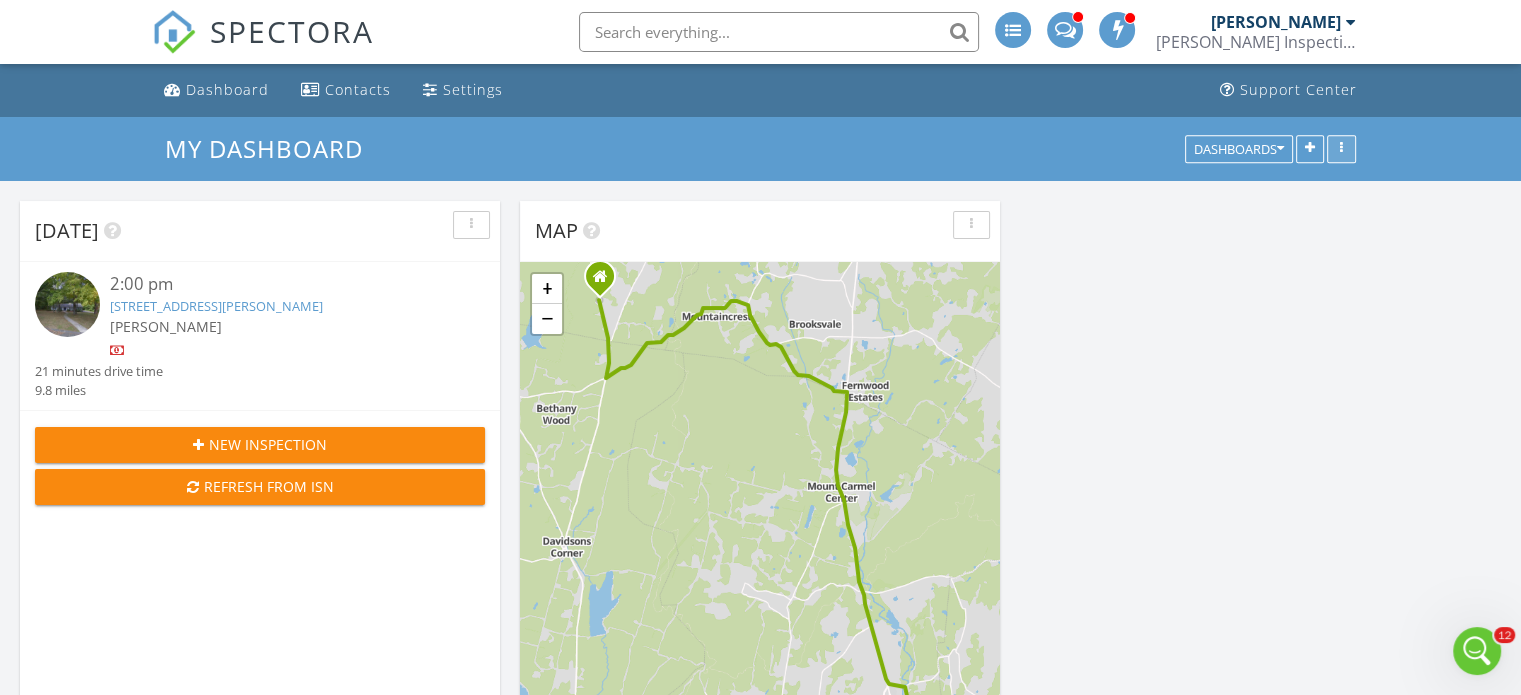 click at bounding box center [1341, 149] 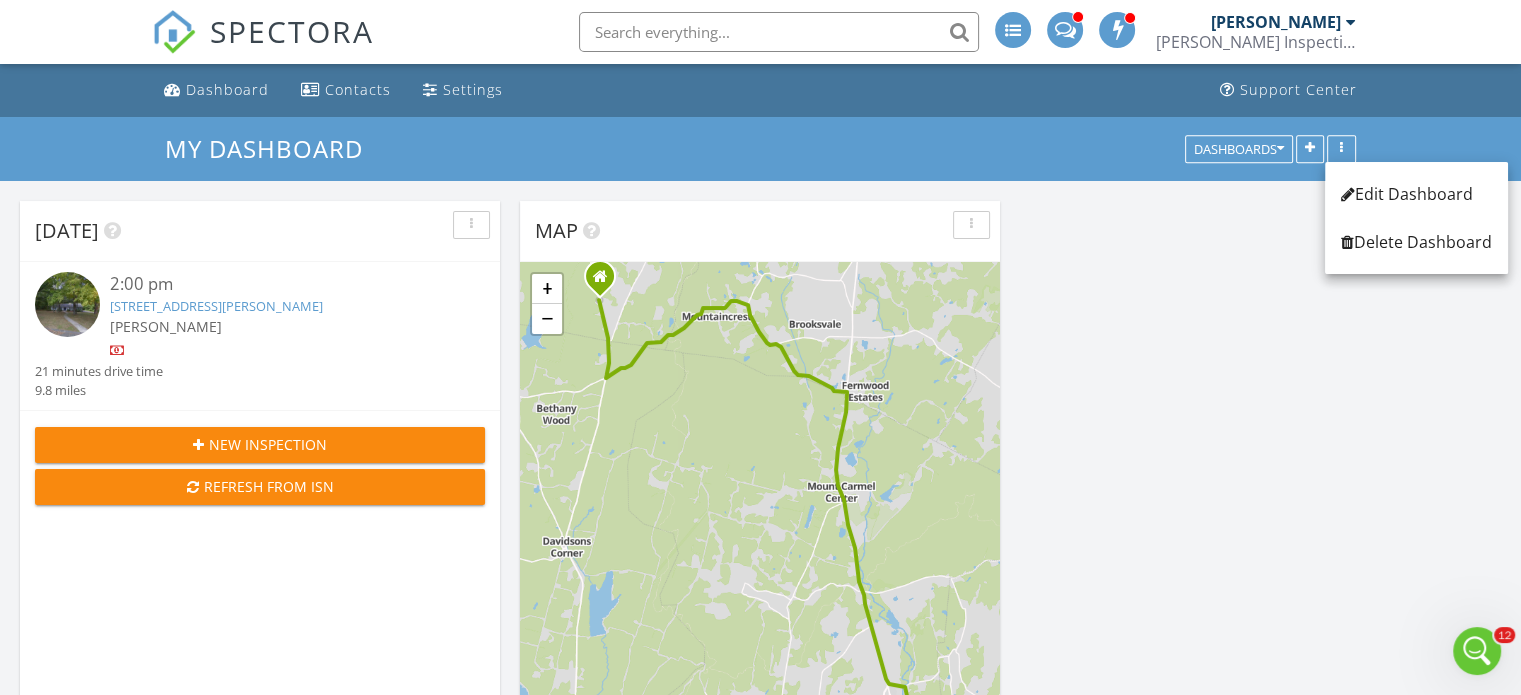 click on "Today                   2:00 pm
63 Marion Dr, North Haven, CT 06473
Bill Wilkes
21 minutes drive time   9.8 miles       New Inspection
Refresh from ISN
Map               1 + − Mount Sanford Road, Whitney Avenue 15.8 km, 21 min Head south on New Haven Road (CT 69) 800 m Continue onto Carrington Road (CT 69) 800 m Make a sharp left onto Cheshire Road (CT 42) 1 km Continue onto Mountain Road (CT 42) 700 m Continue onto Bethany Mountain Road (CT 42) 2 km Turn right onto South Brooksvale Road 1 km Turn right onto Mount Sanford Road 2 km Turn right onto South Main Street (CT 10) 90 m Continue onto Whitney Avenue (CT 10) 6 km Turn left onto Ives Street (CT 22) 350 m Go straight onto Broadway (CT 22) 800 m Turn right onto Rolling Ridge Road 450 m You have arrived at your destination, on the right 0 m Leaflet  |  © MapTiler   © OpenStreetMap contributors     Calendar                 July 2025 today list day week 4 wk" at bounding box center [760, 991] 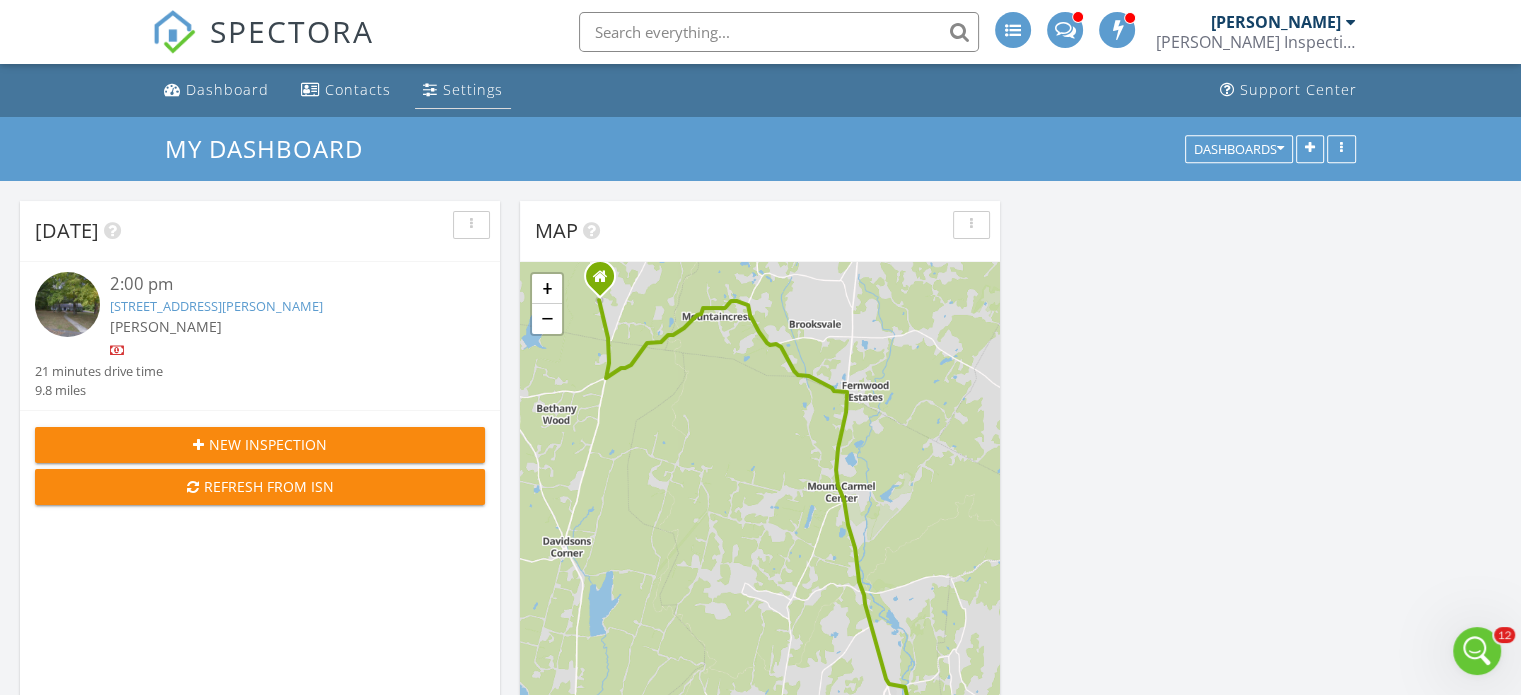 click on "Settings" at bounding box center [473, 89] 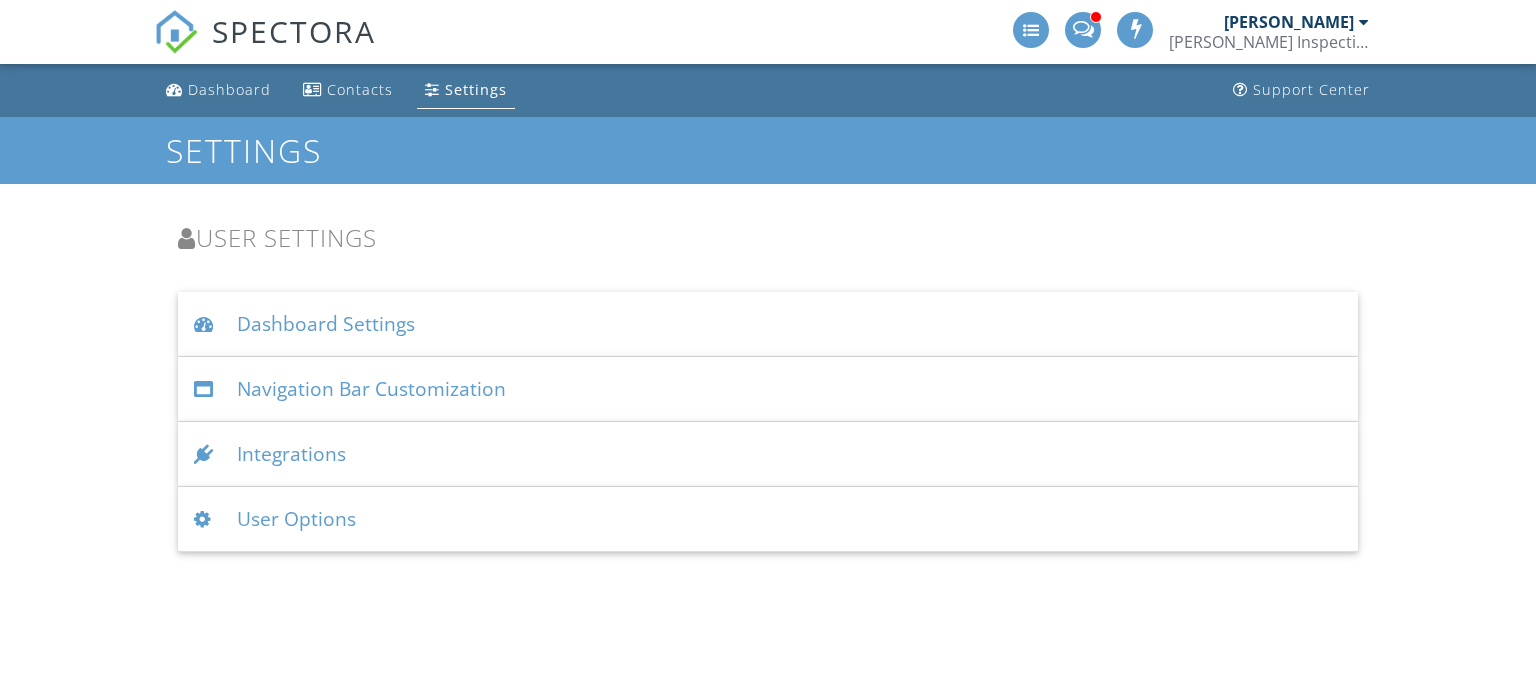scroll, scrollTop: 0, scrollLeft: 0, axis: both 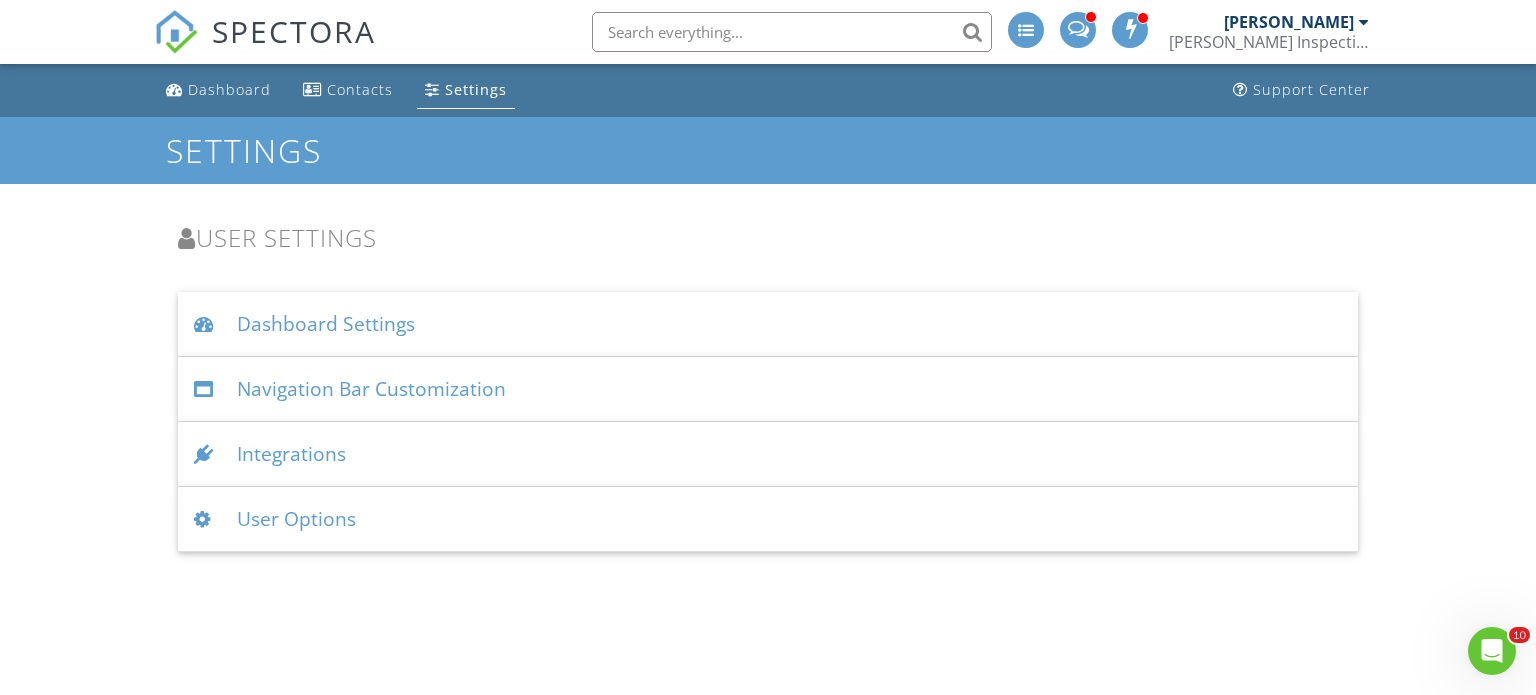 click on "Dashboard Settings" at bounding box center (768, 324) 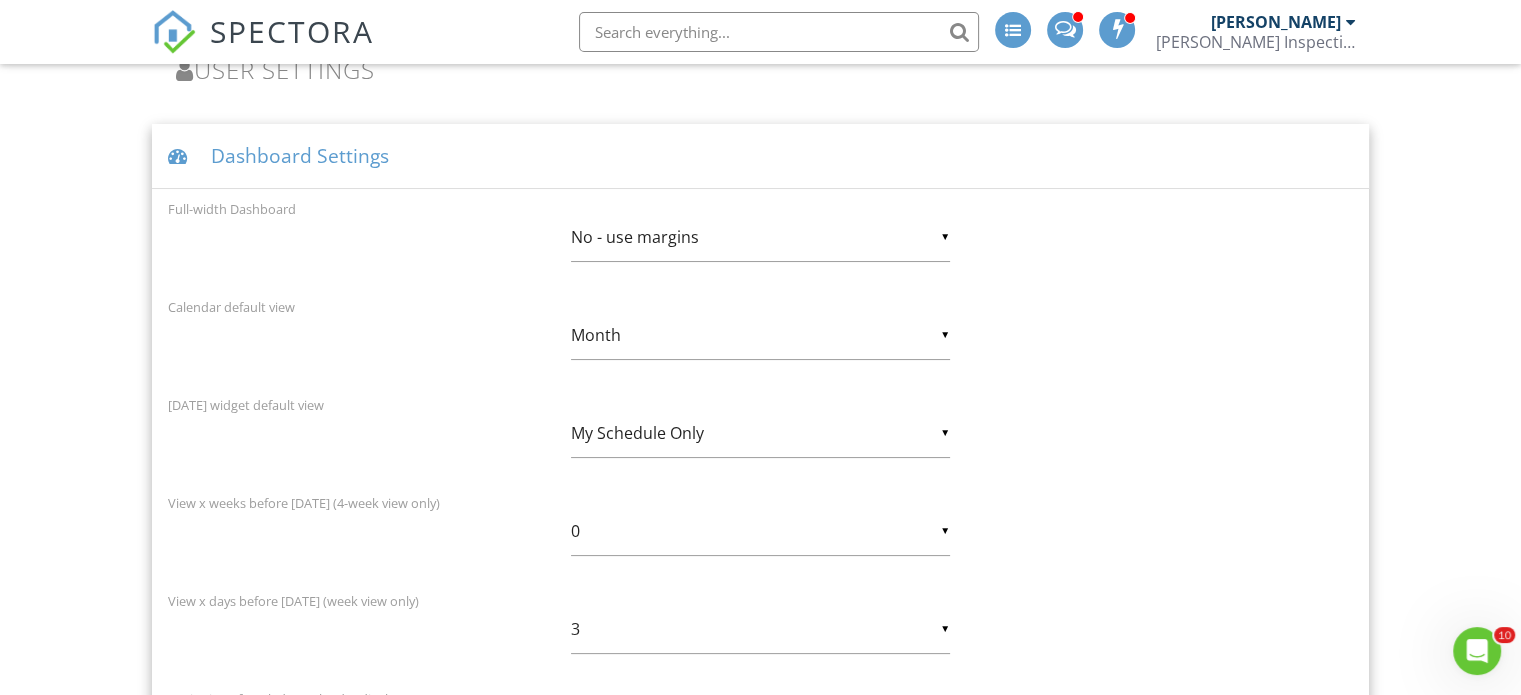 scroll, scrollTop: 0, scrollLeft: 0, axis: both 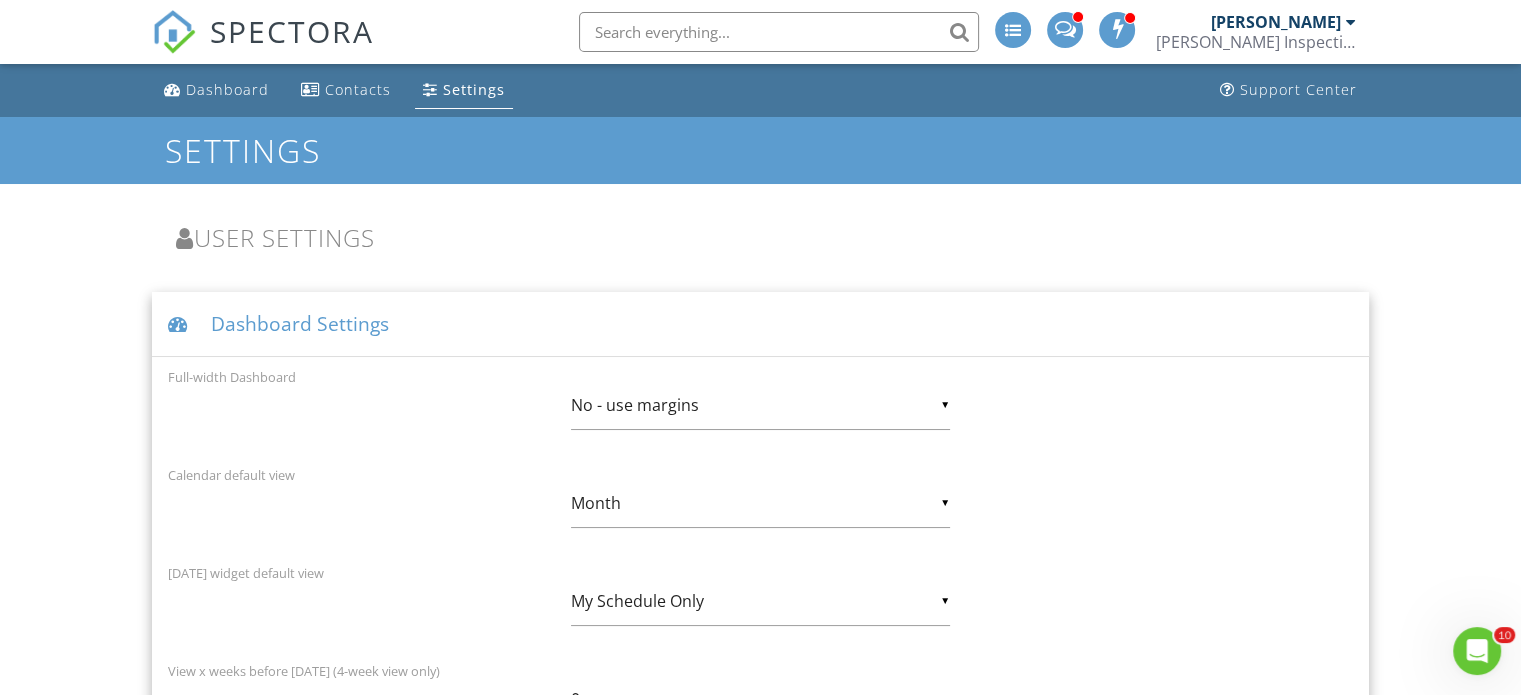 click on "Dashboard Settings" at bounding box center (760, 324) 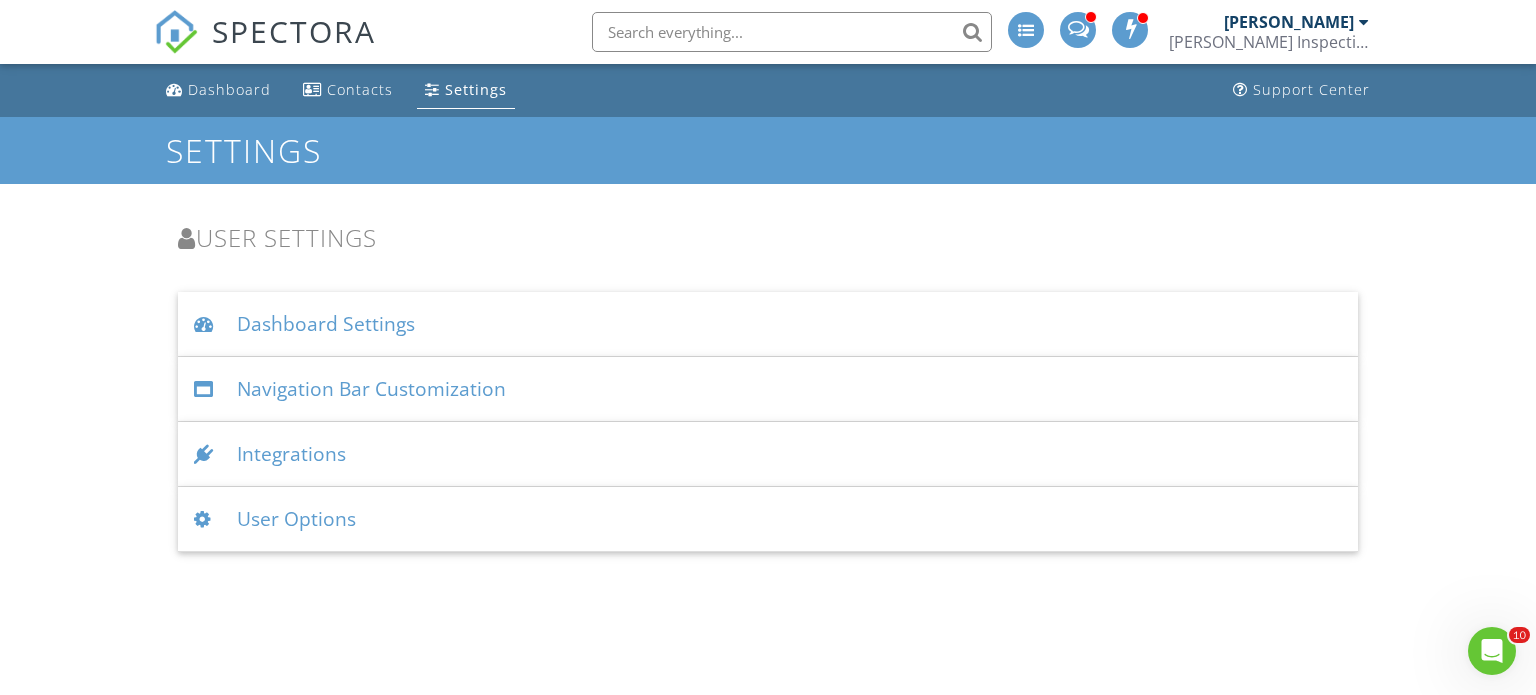click on "Navigation Bar Customization" at bounding box center [768, 389] 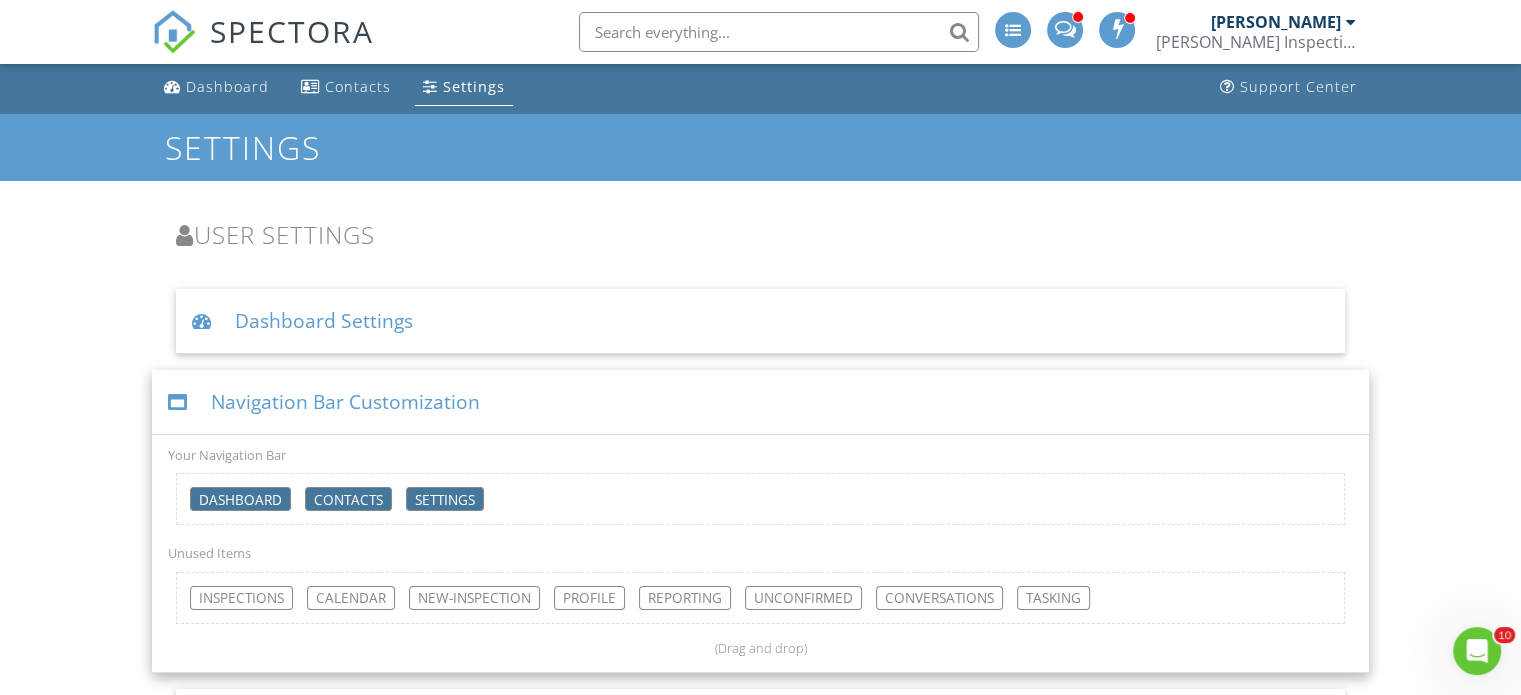 scroll, scrollTop: 0, scrollLeft: 0, axis: both 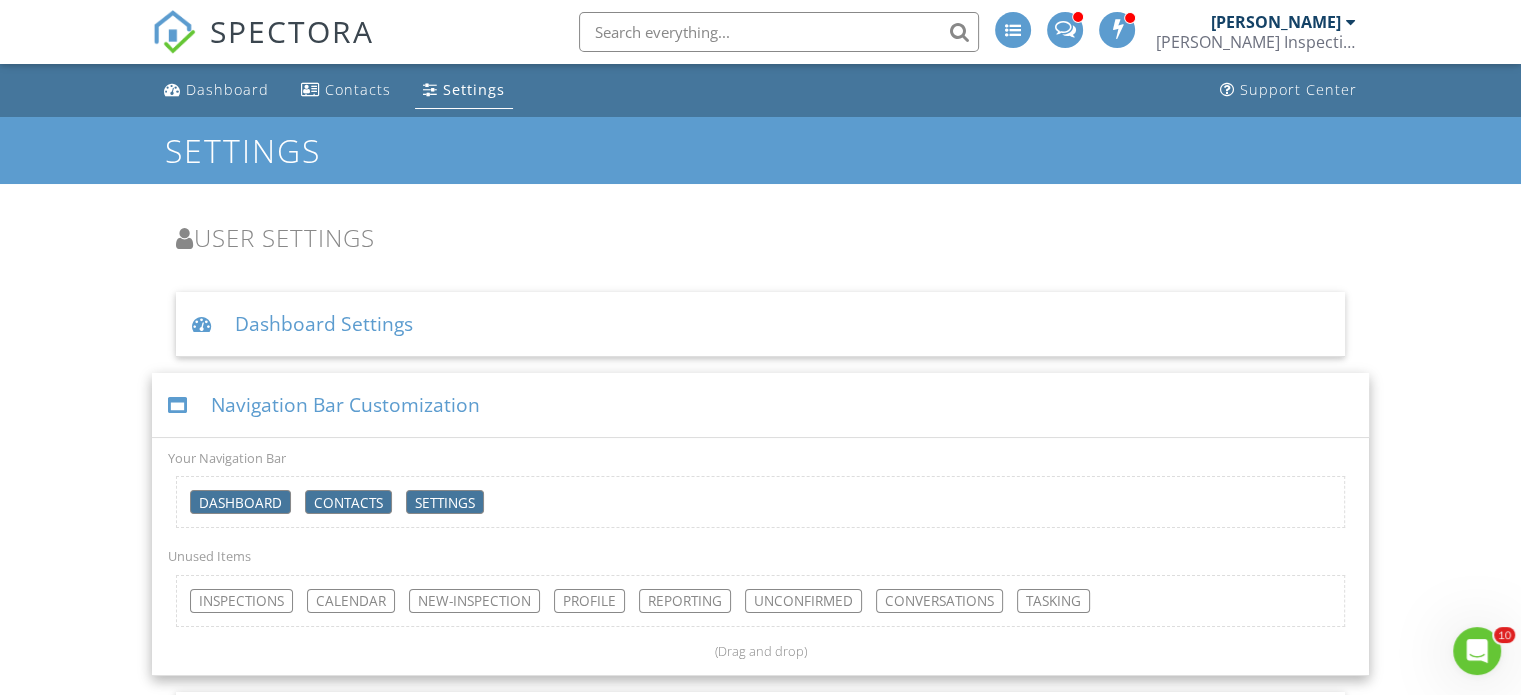 click on "Navigation Bar Customization" at bounding box center [760, 405] 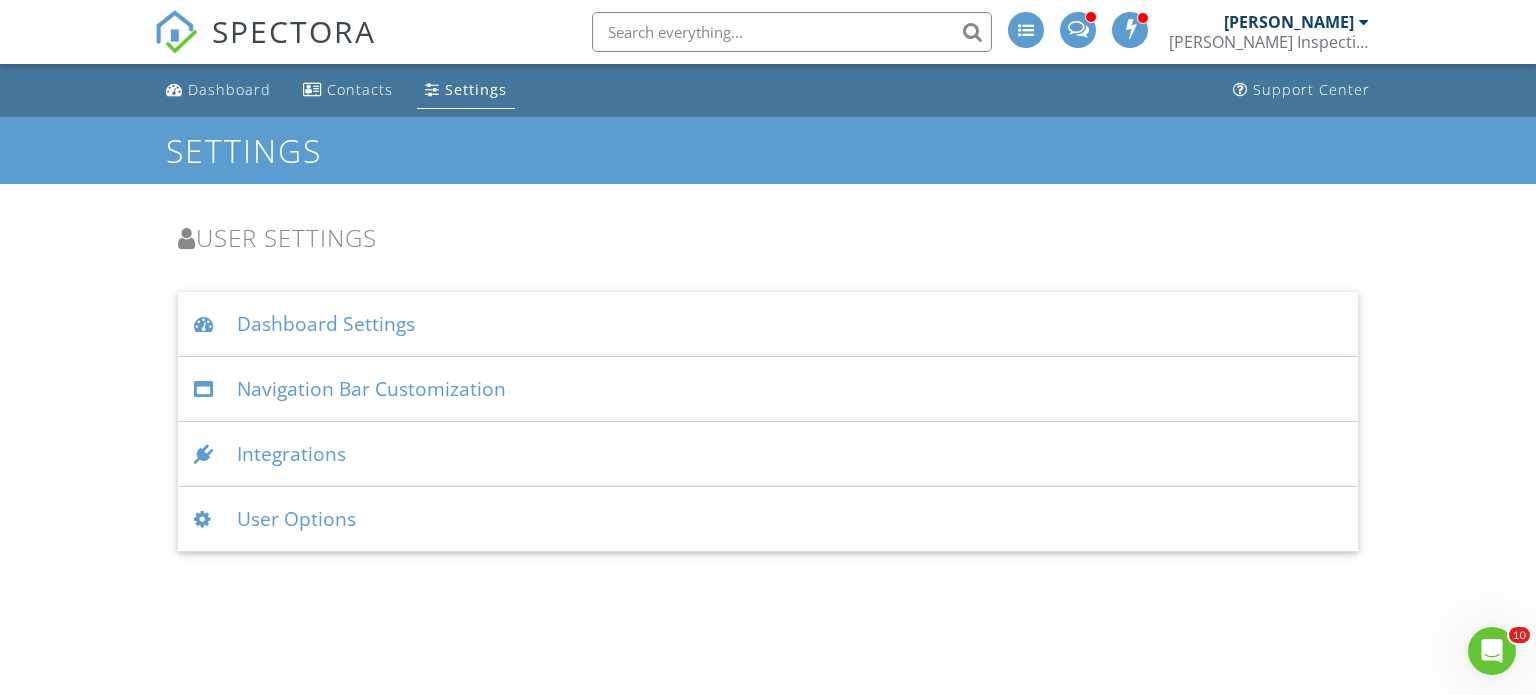 click on "Integrations" at bounding box center [768, 454] 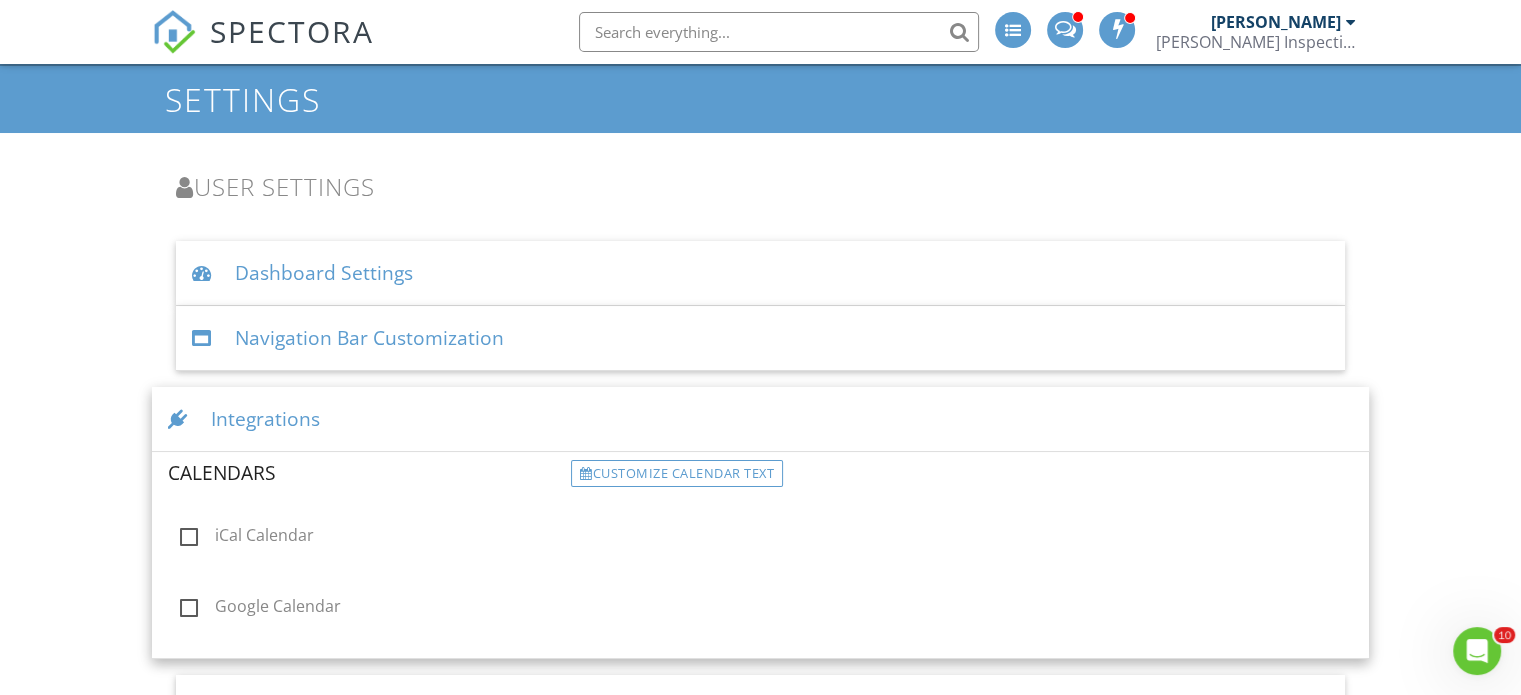 scroll, scrollTop: 0, scrollLeft: 0, axis: both 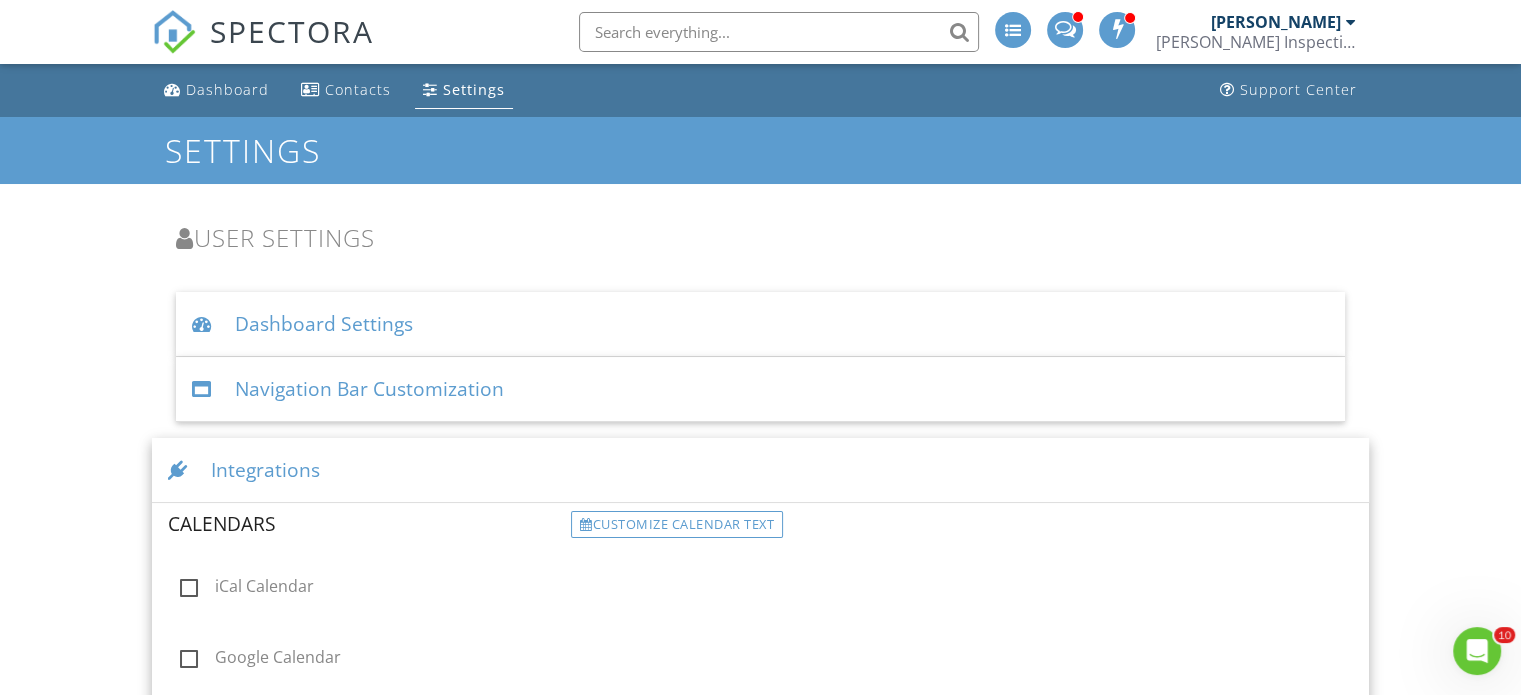click on "Integrations" at bounding box center [760, 470] 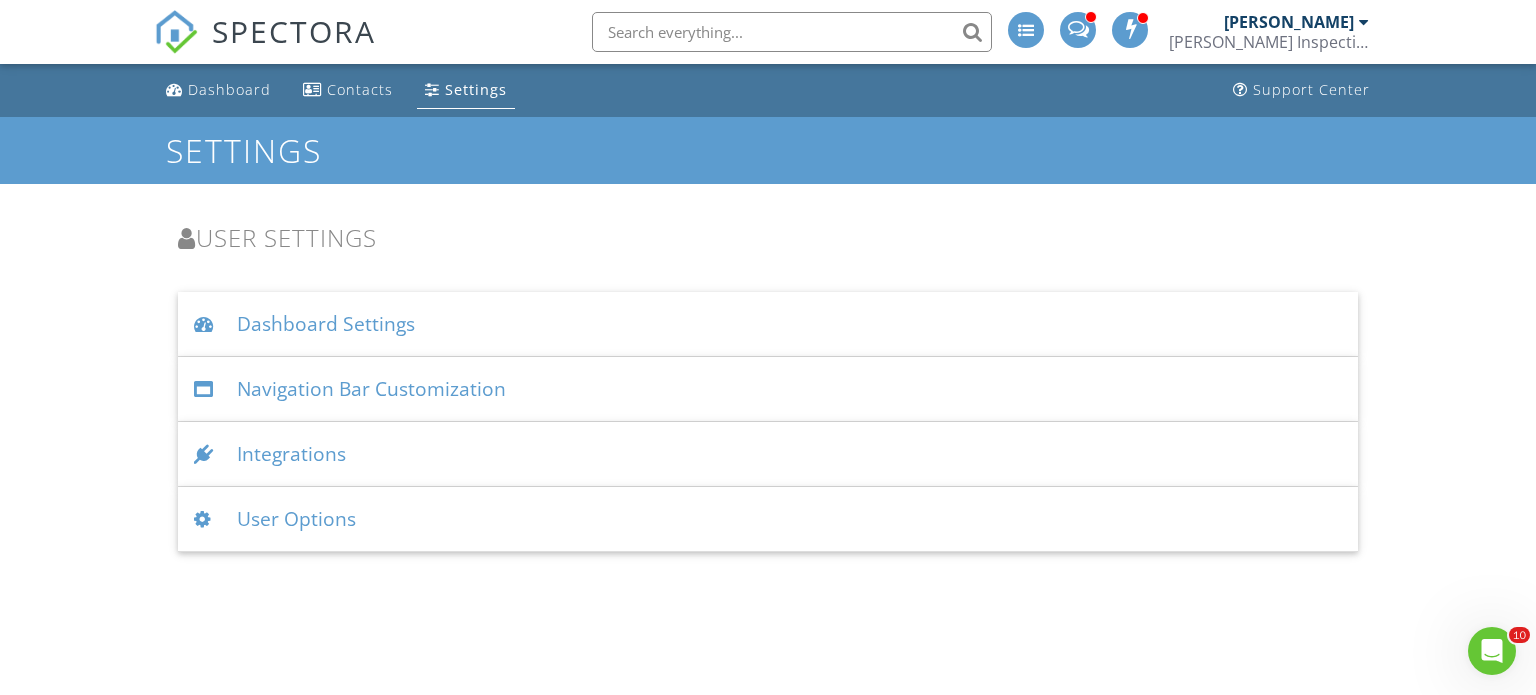 click on "User Options" at bounding box center [768, 519] 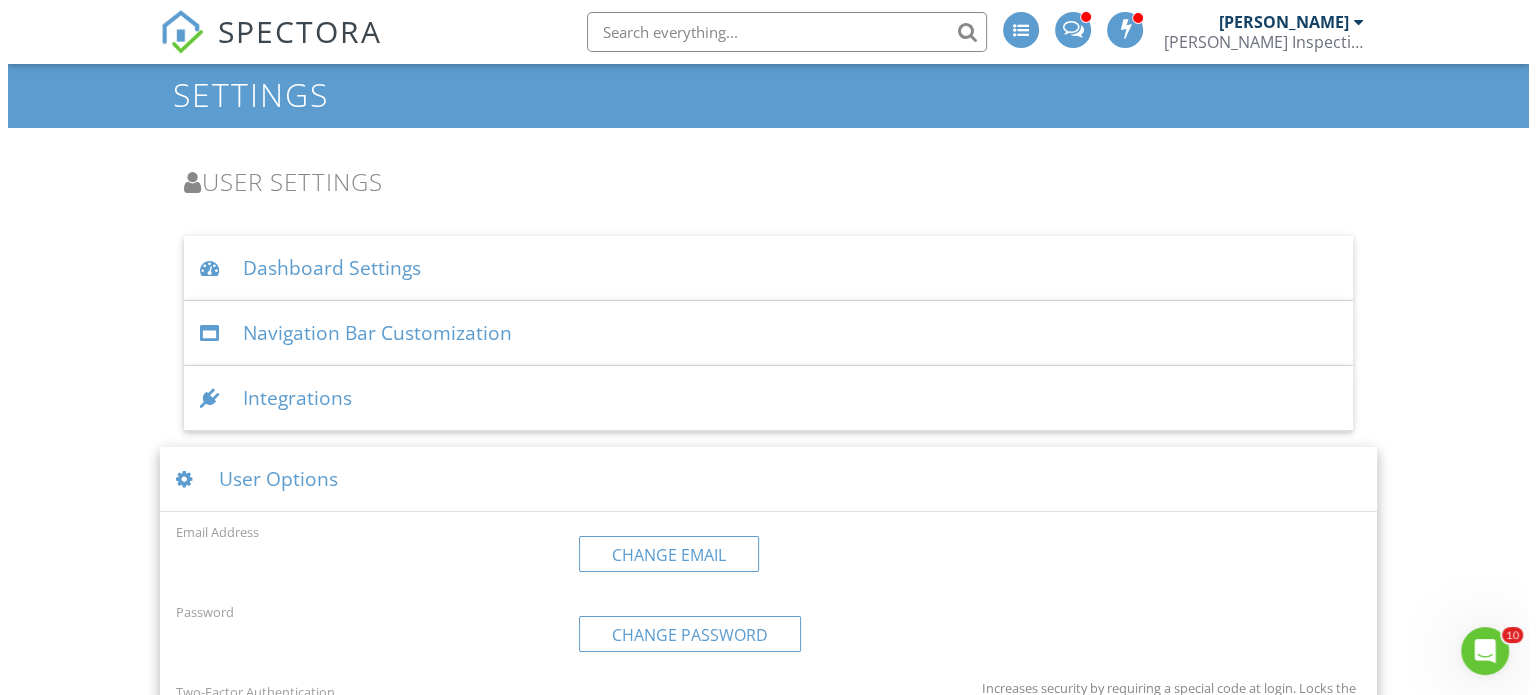 scroll, scrollTop: 0, scrollLeft: 0, axis: both 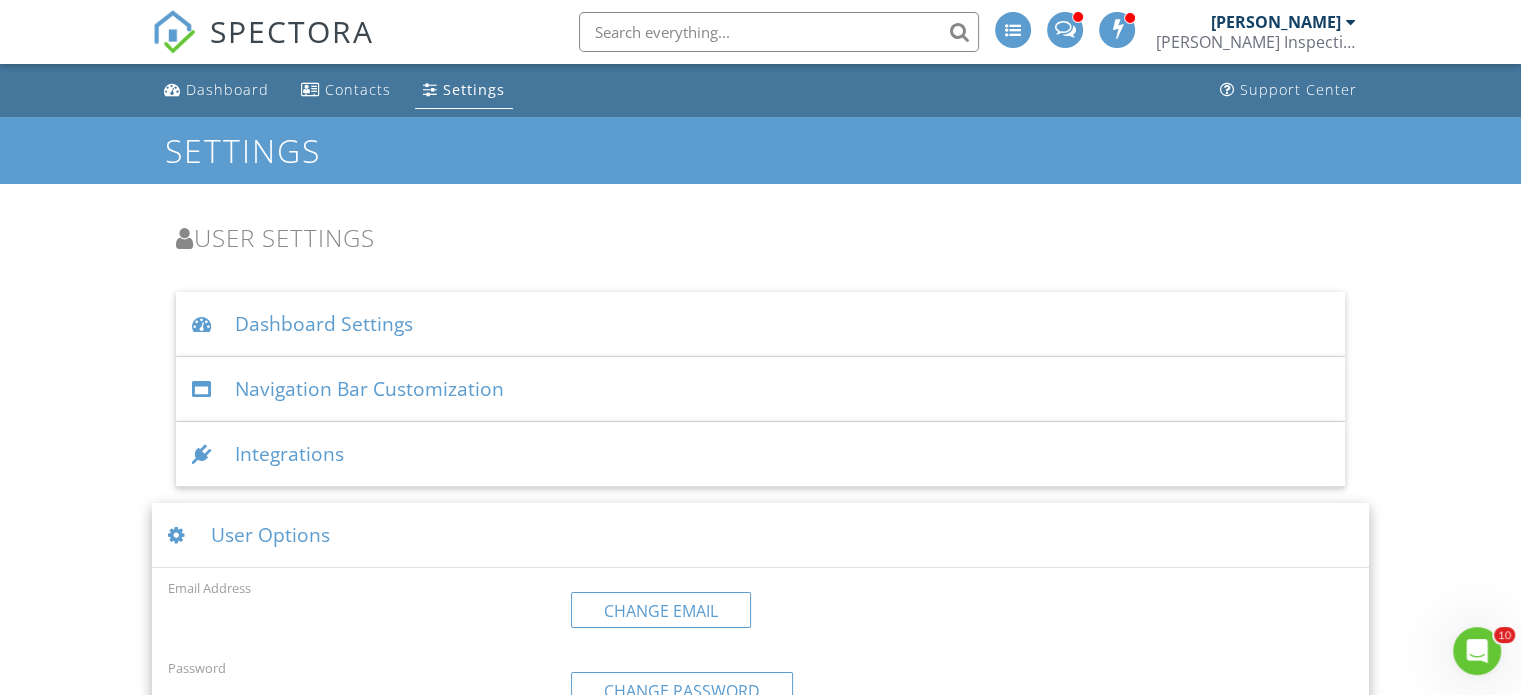click on "User Options" at bounding box center [760, 535] 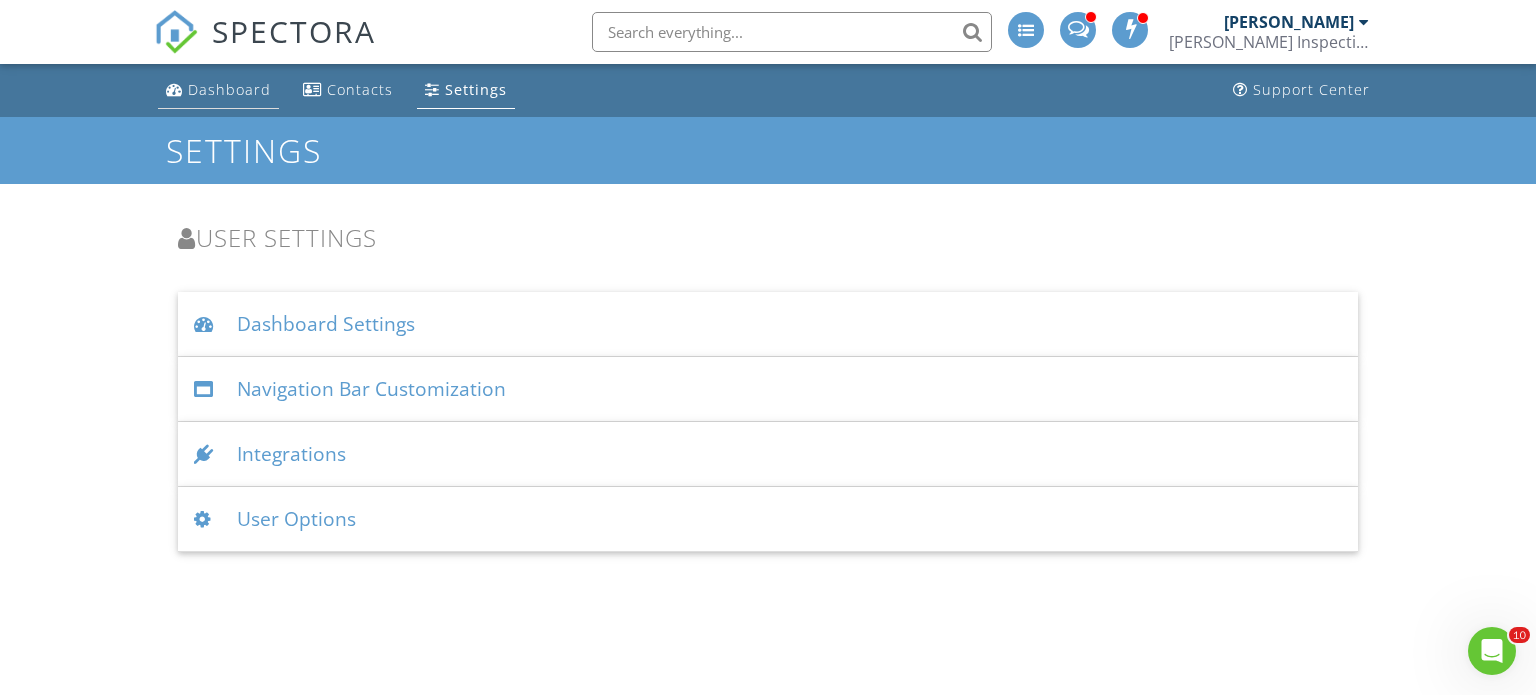 click on "Dashboard" at bounding box center (229, 89) 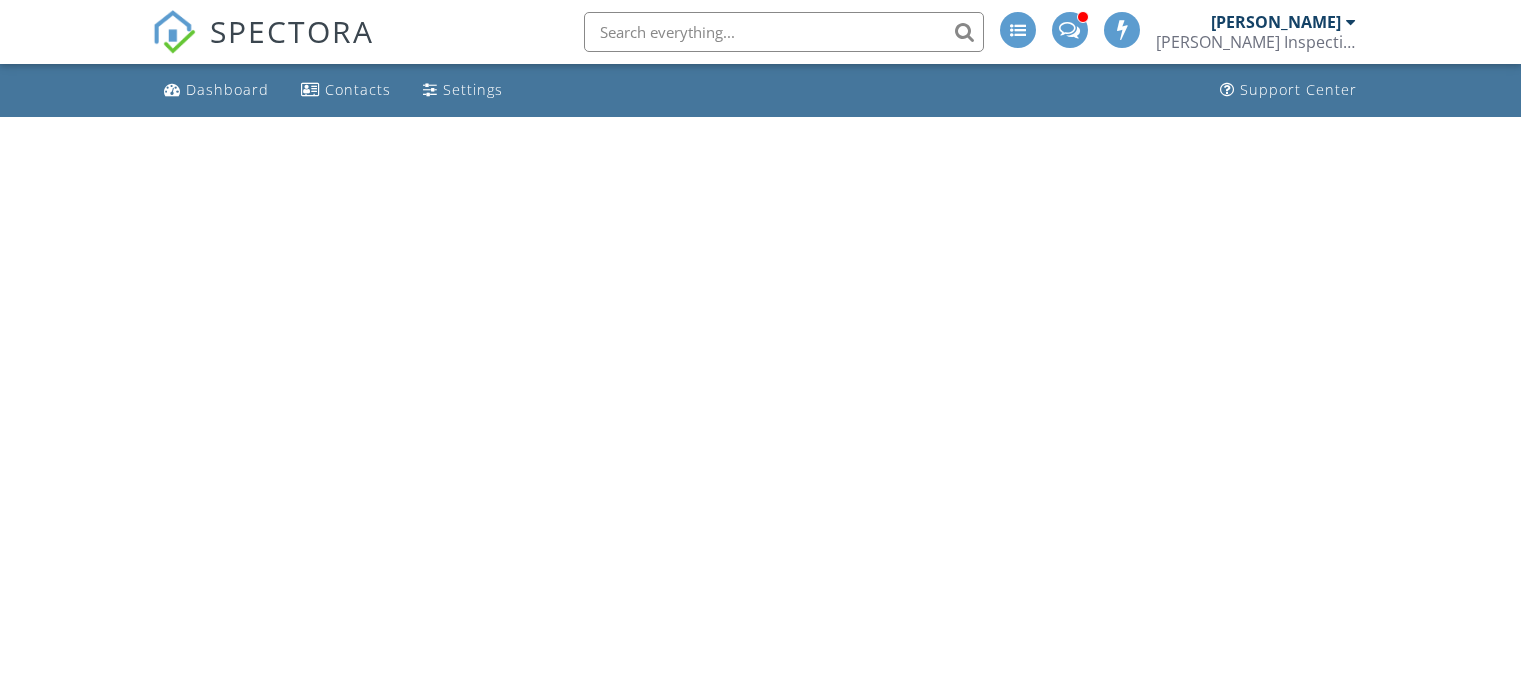 scroll, scrollTop: 0, scrollLeft: 0, axis: both 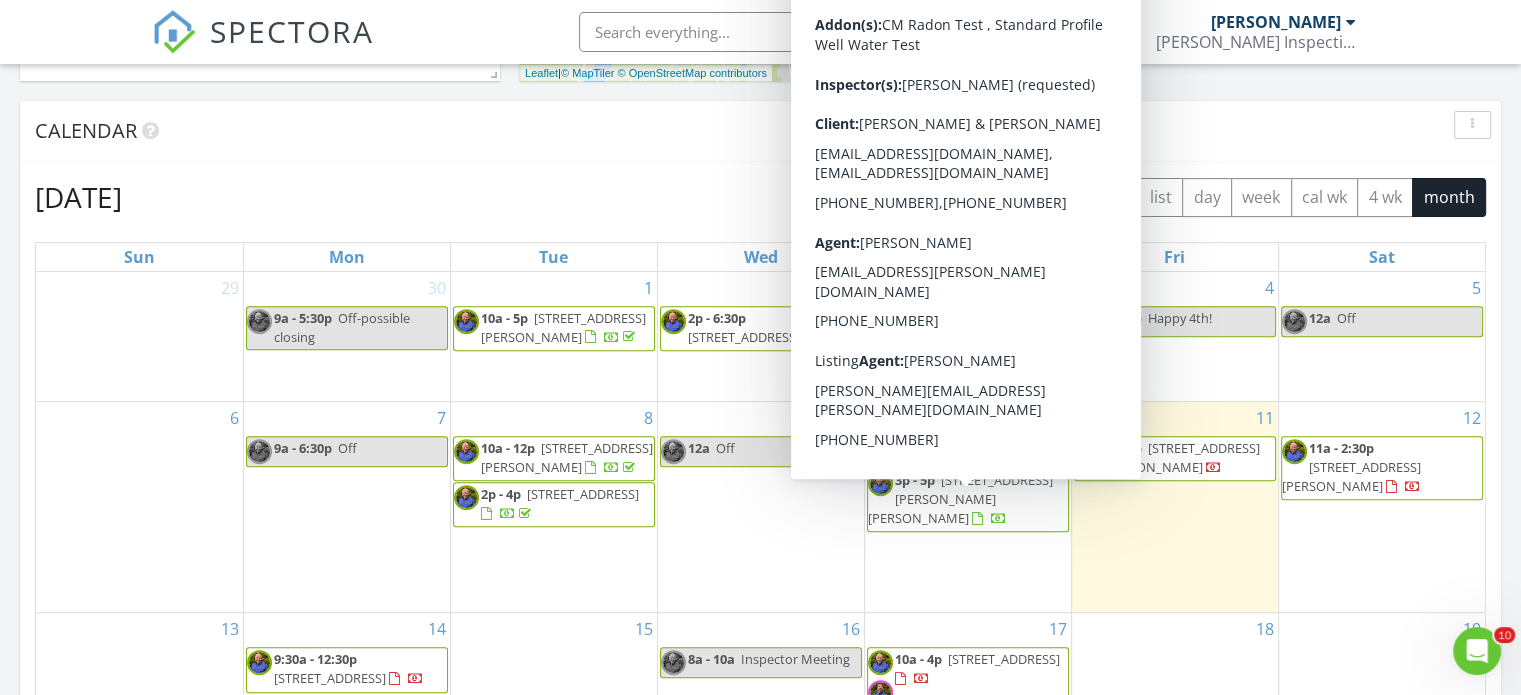 click on "3p - 5p
[STREET_ADDRESS][PERSON_NAME][PERSON_NAME]" at bounding box center [968, 500] 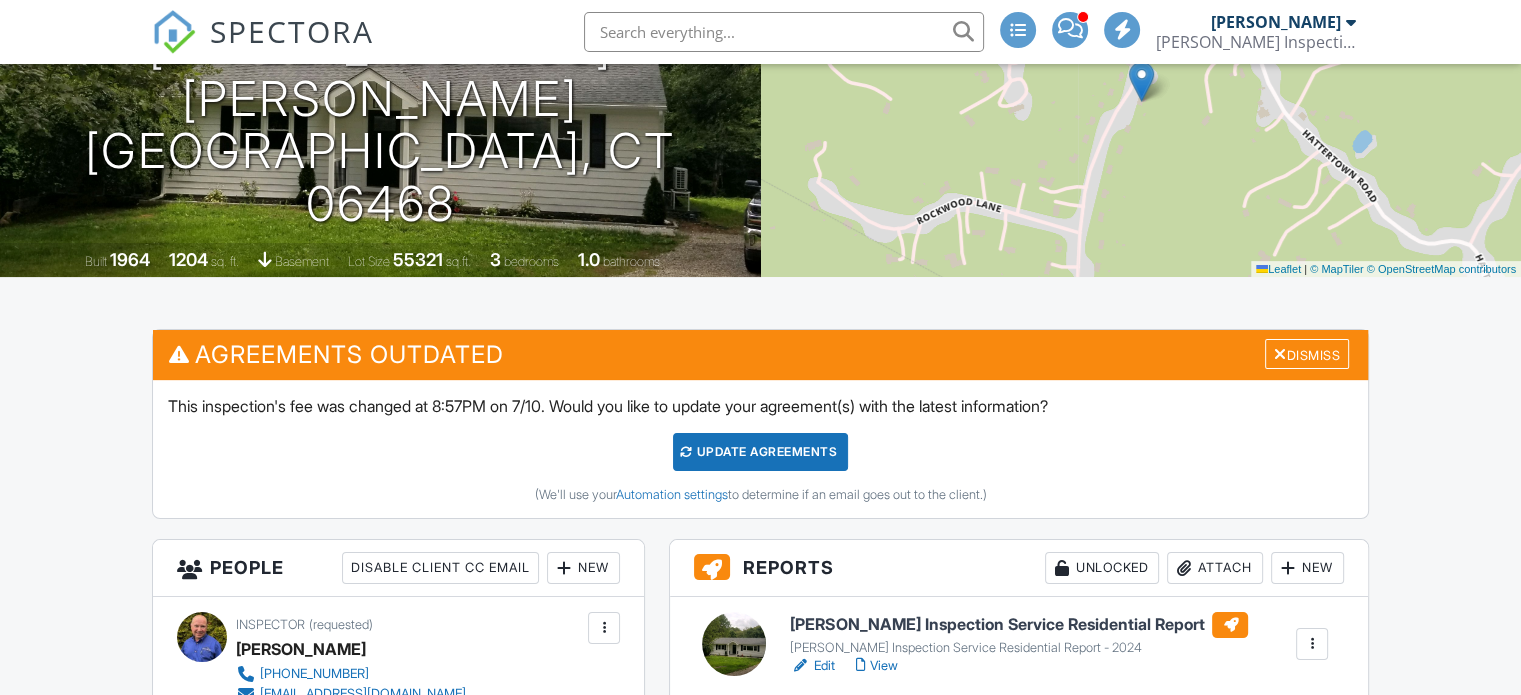 scroll, scrollTop: 400, scrollLeft: 0, axis: vertical 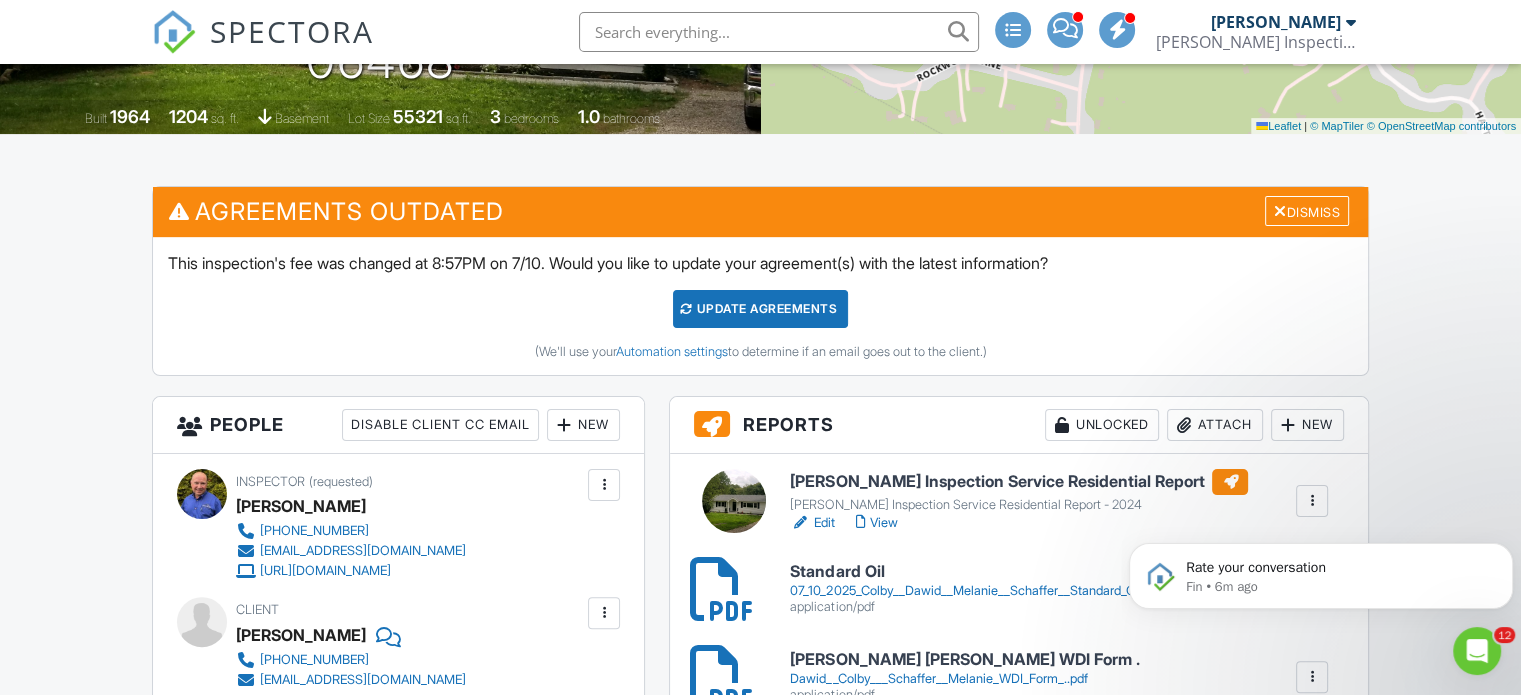 click on "07_10_2025_Colby__Dawid__Melanie__Schaffer__Standard_Oil_Heating_System_Inspection.pdf" at bounding box center (1057, 591) 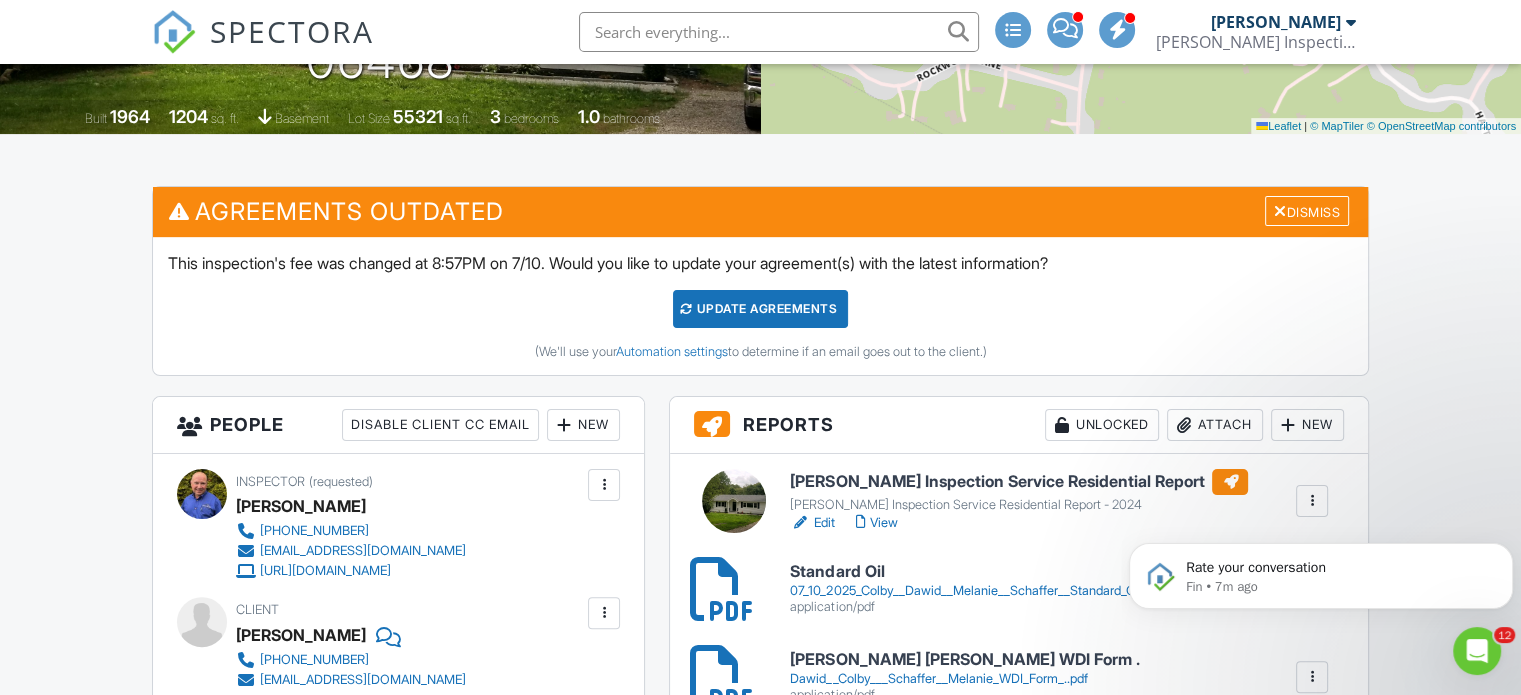 click on "[PERSON_NAME] Inspection Service Residential Report" at bounding box center (1019, 482) 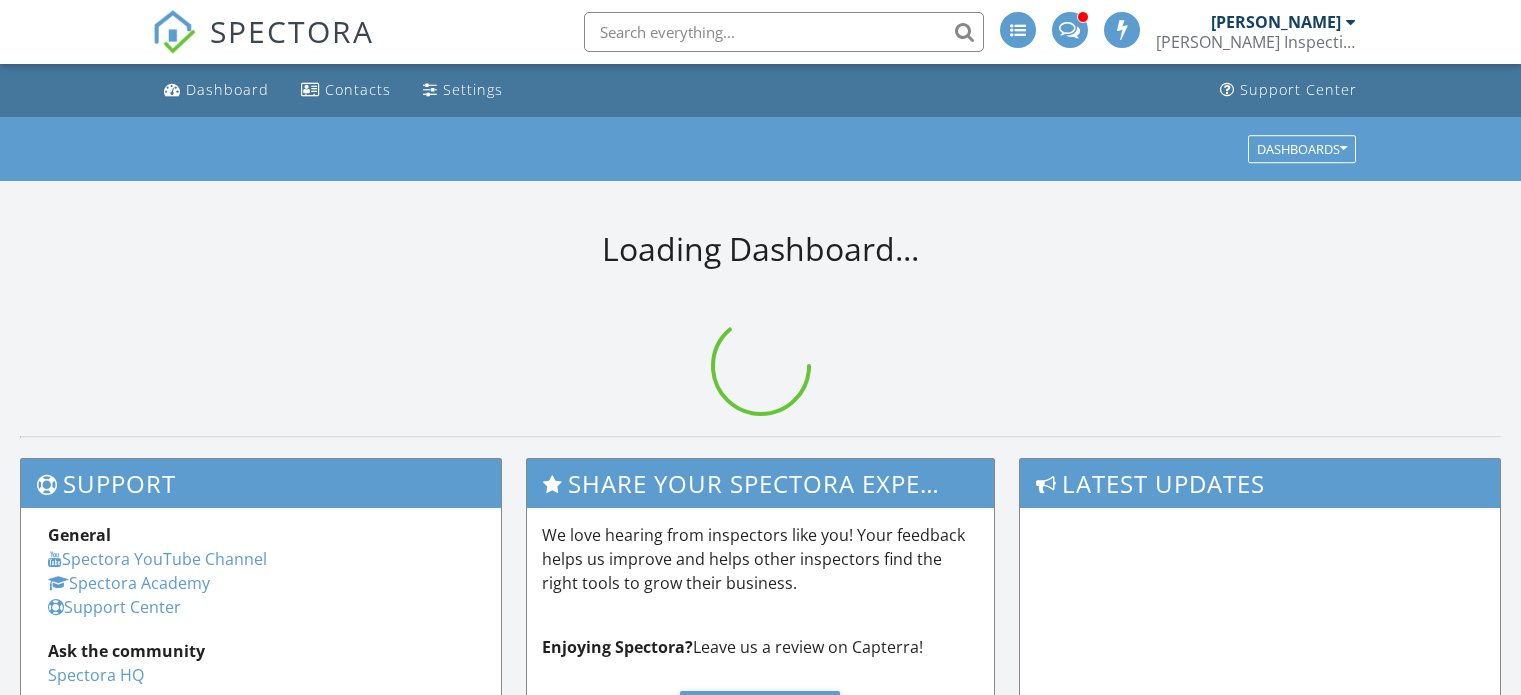 scroll, scrollTop: 0, scrollLeft: 0, axis: both 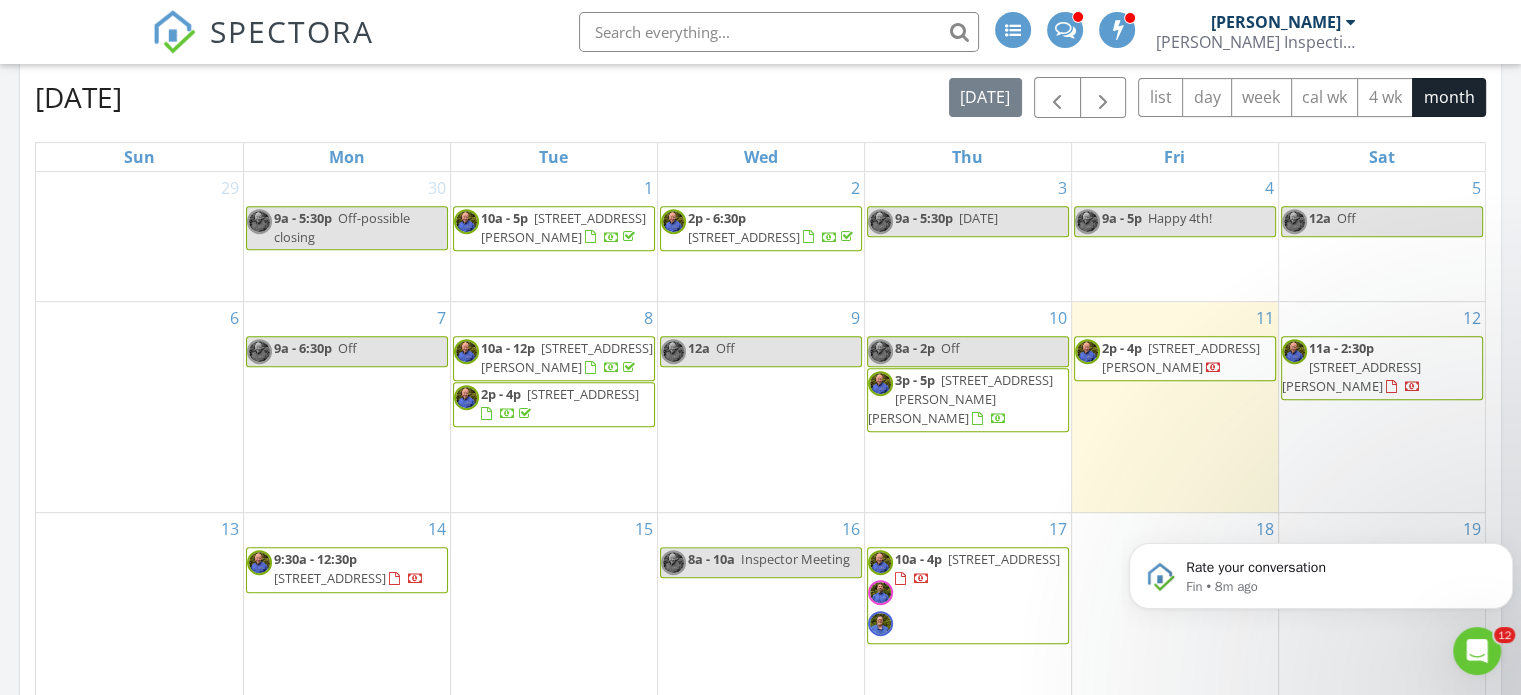 click on "3p - 5p
33 Williams Rd, Monroe 06468" at bounding box center (968, 400) 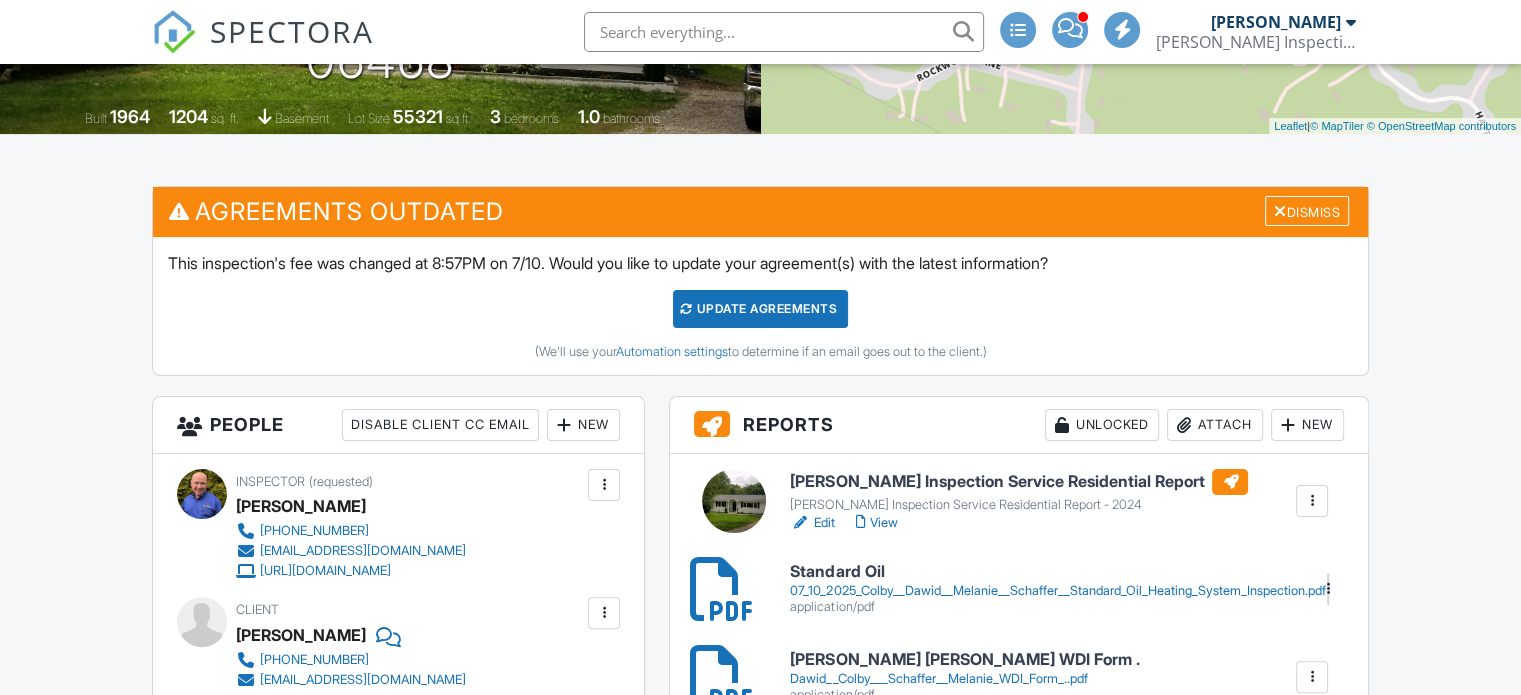 scroll, scrollTop: 400, scrollLeft: 0, axis: vertical 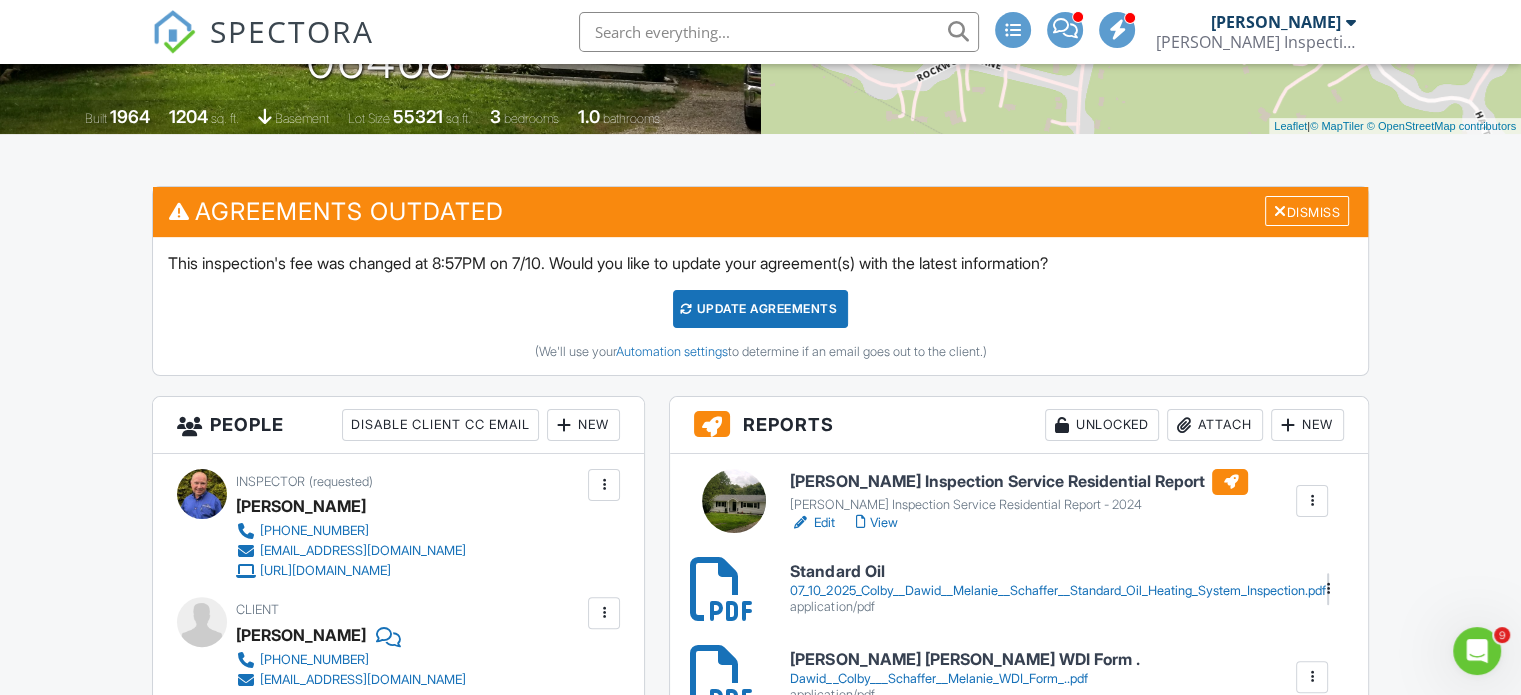 click on "[PERSON_NAME] Inspection Service Residential Report" at bounding box center [1019, 482] 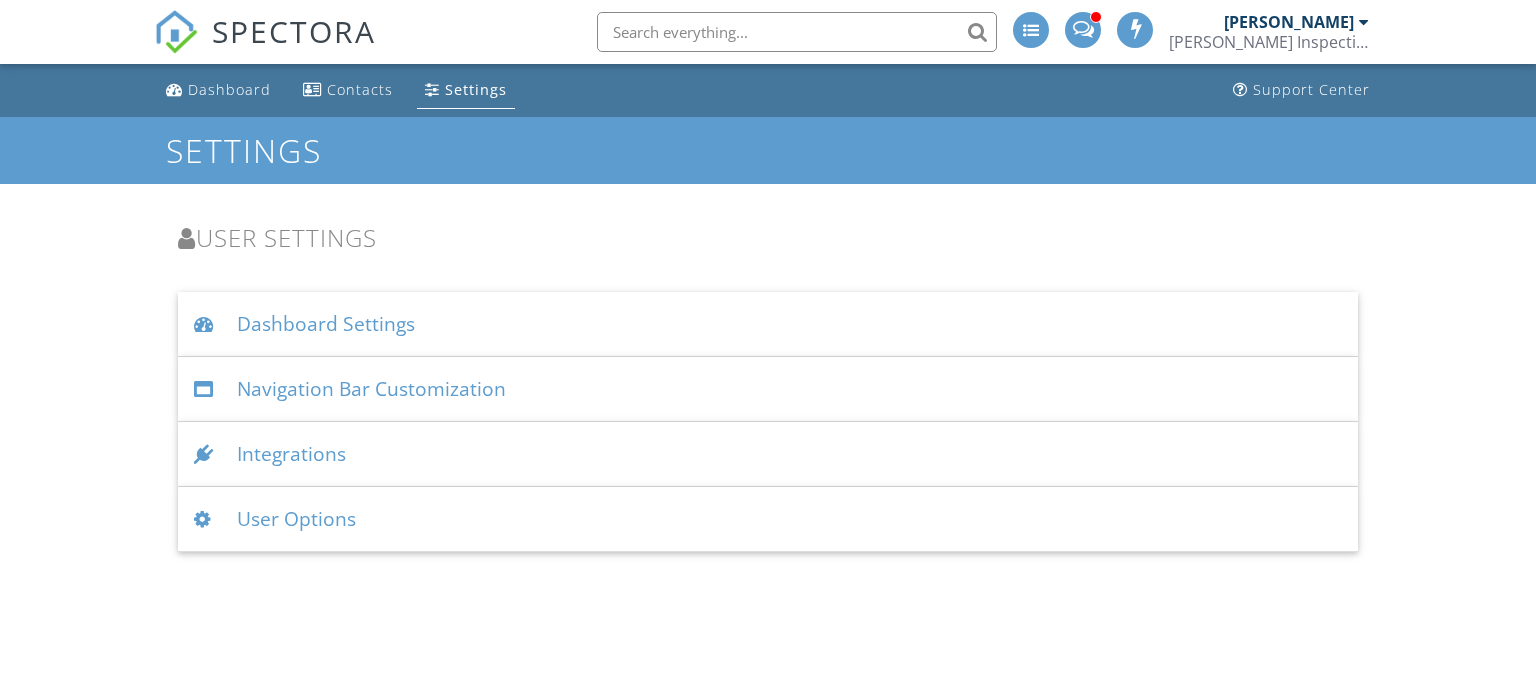 scroll, scrollTop: 0, scrollLeft: 0, axis: both 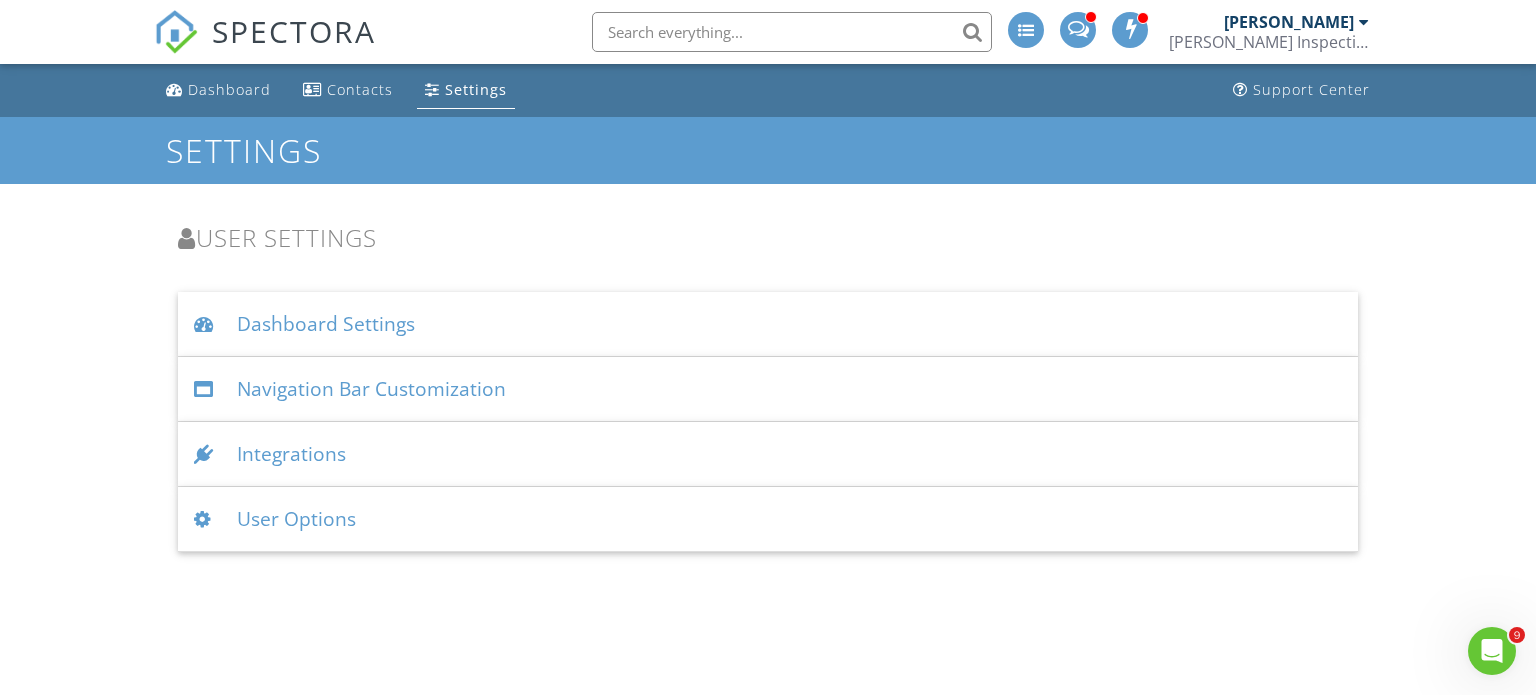 click on "Dashboard Settings" at bounding box center (768, 324) 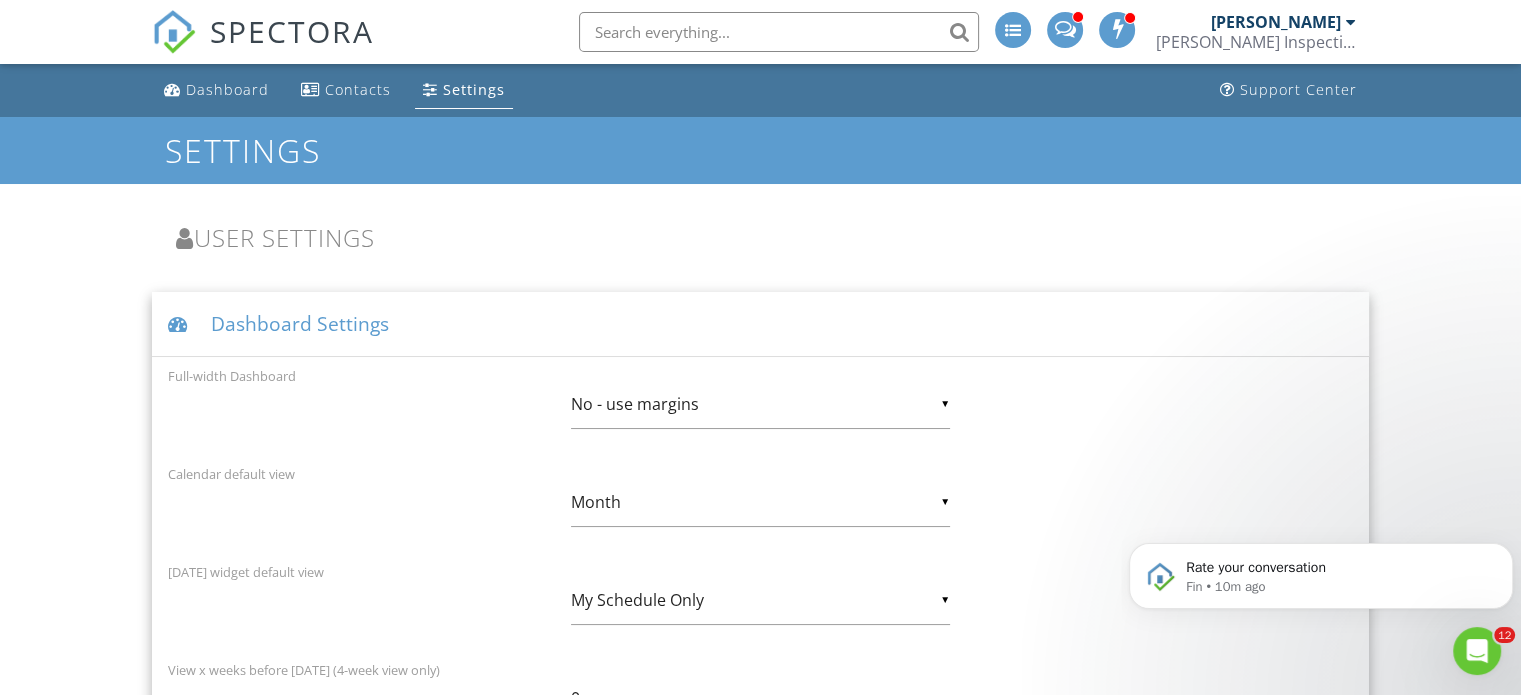 scroll, scrollTop: 0, scrollLeft: 0, axis: both 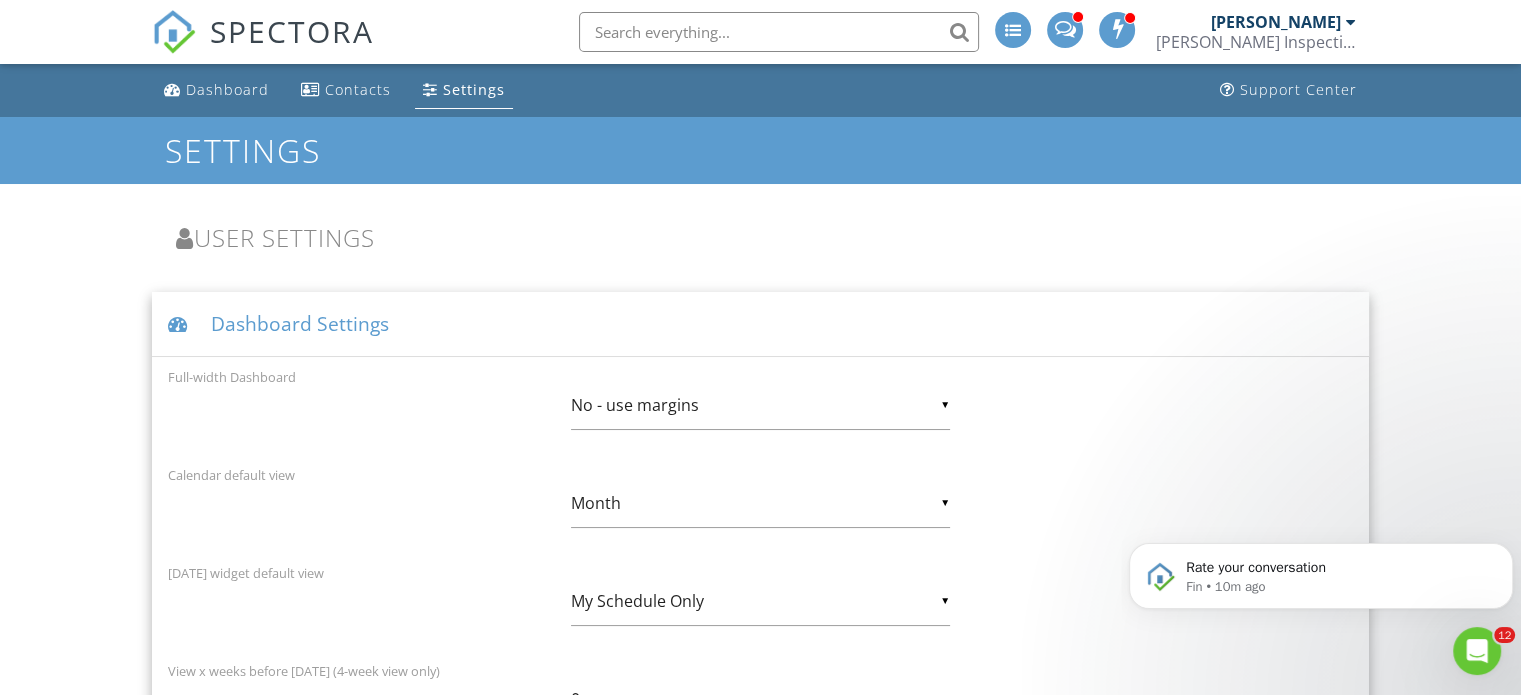 click on "Settings" at bounding box center (474, 89) 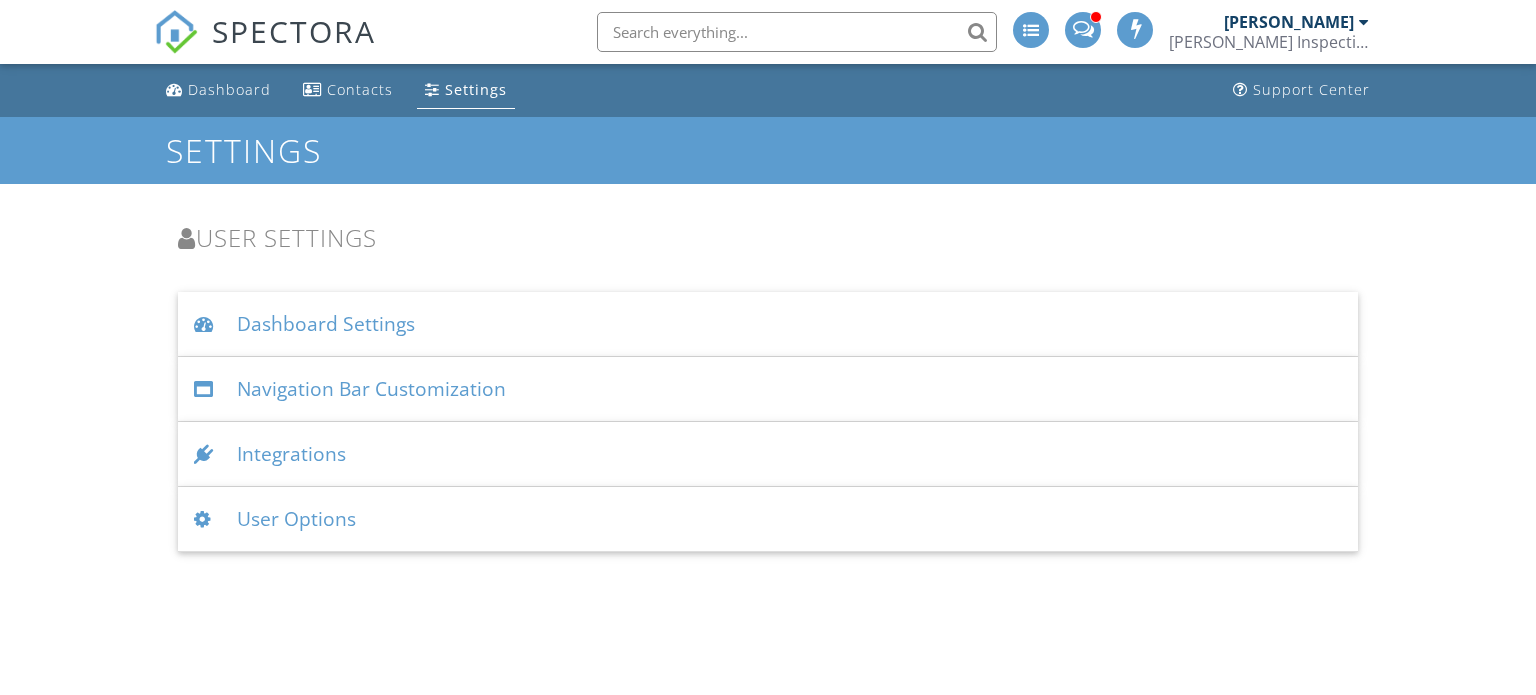 scroll, scrollTop: 0, scrollLeft: 0, axis: both 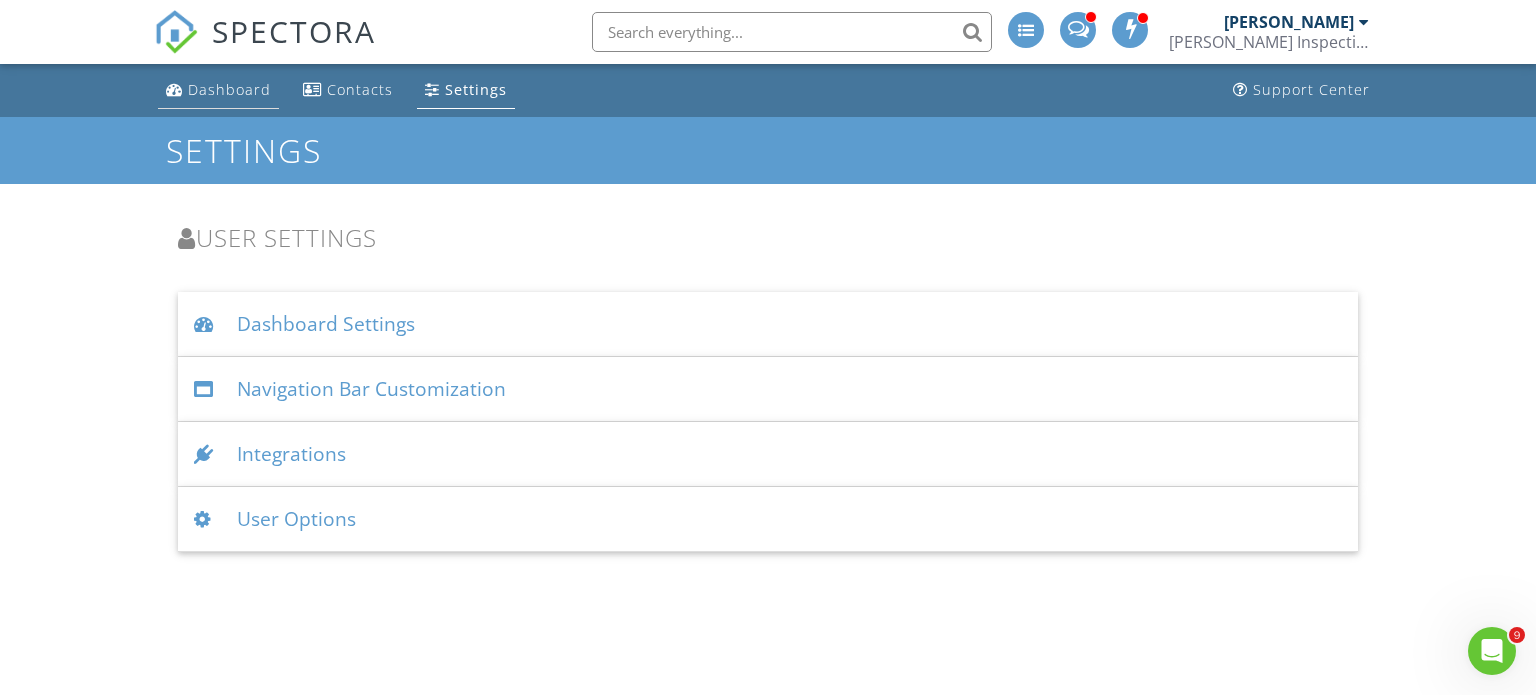 click on "Dashboard" at bounding box center [229, 89] 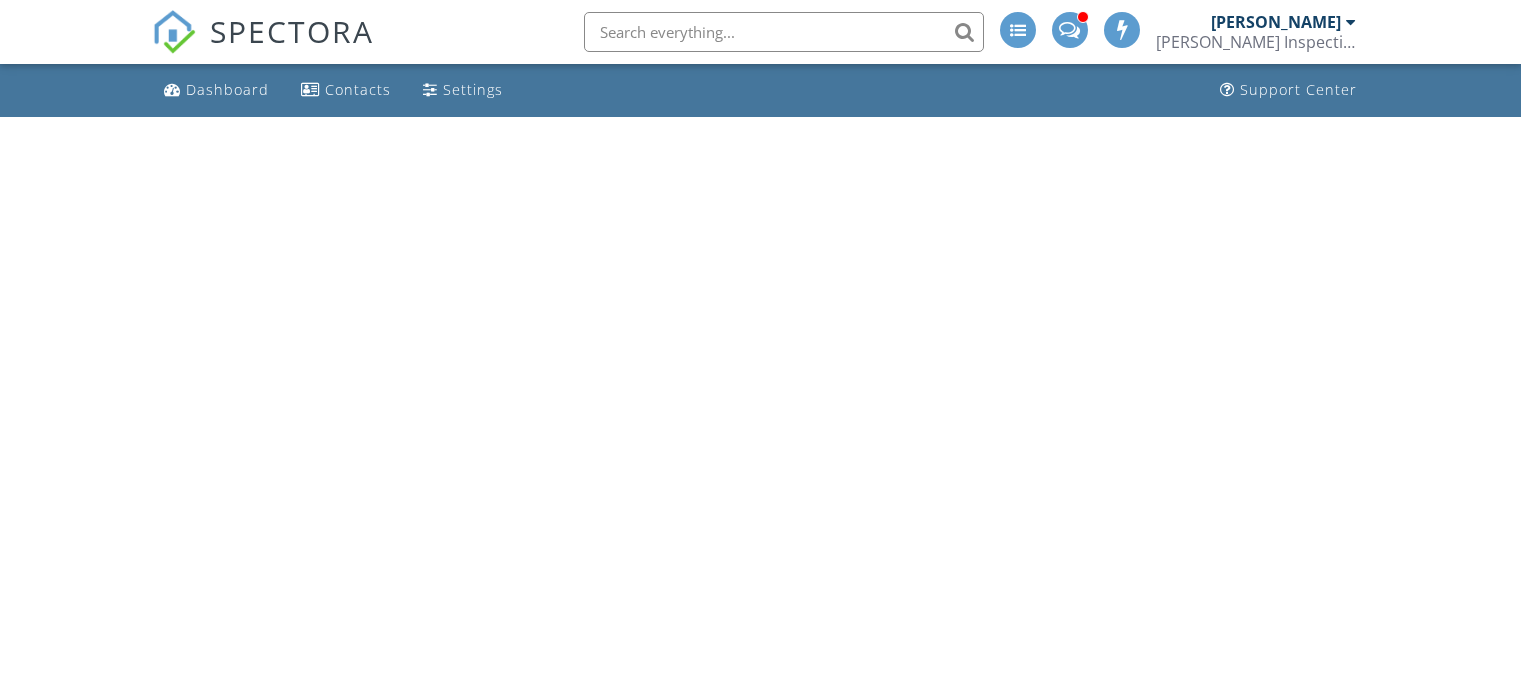 scroll, scrollTop: 0, scrollLeft: 0, axis: both 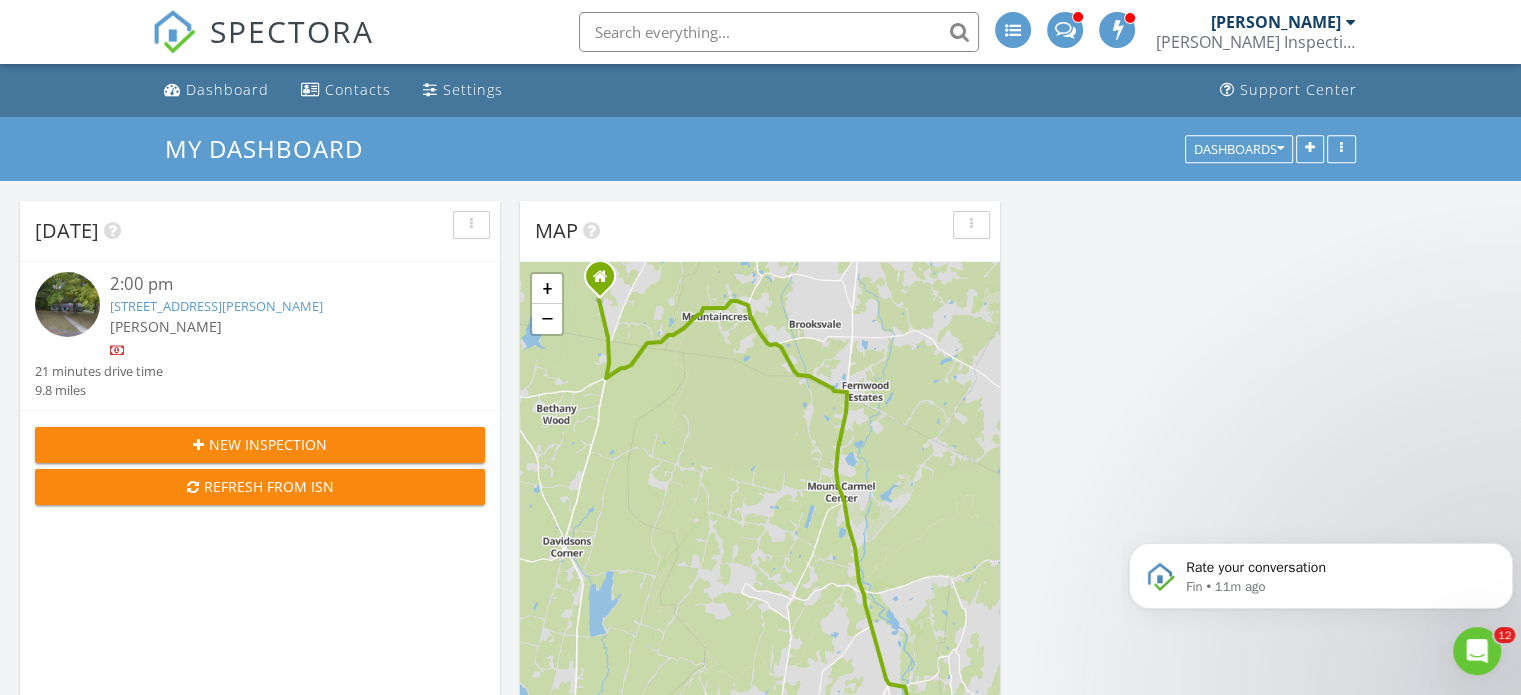 click 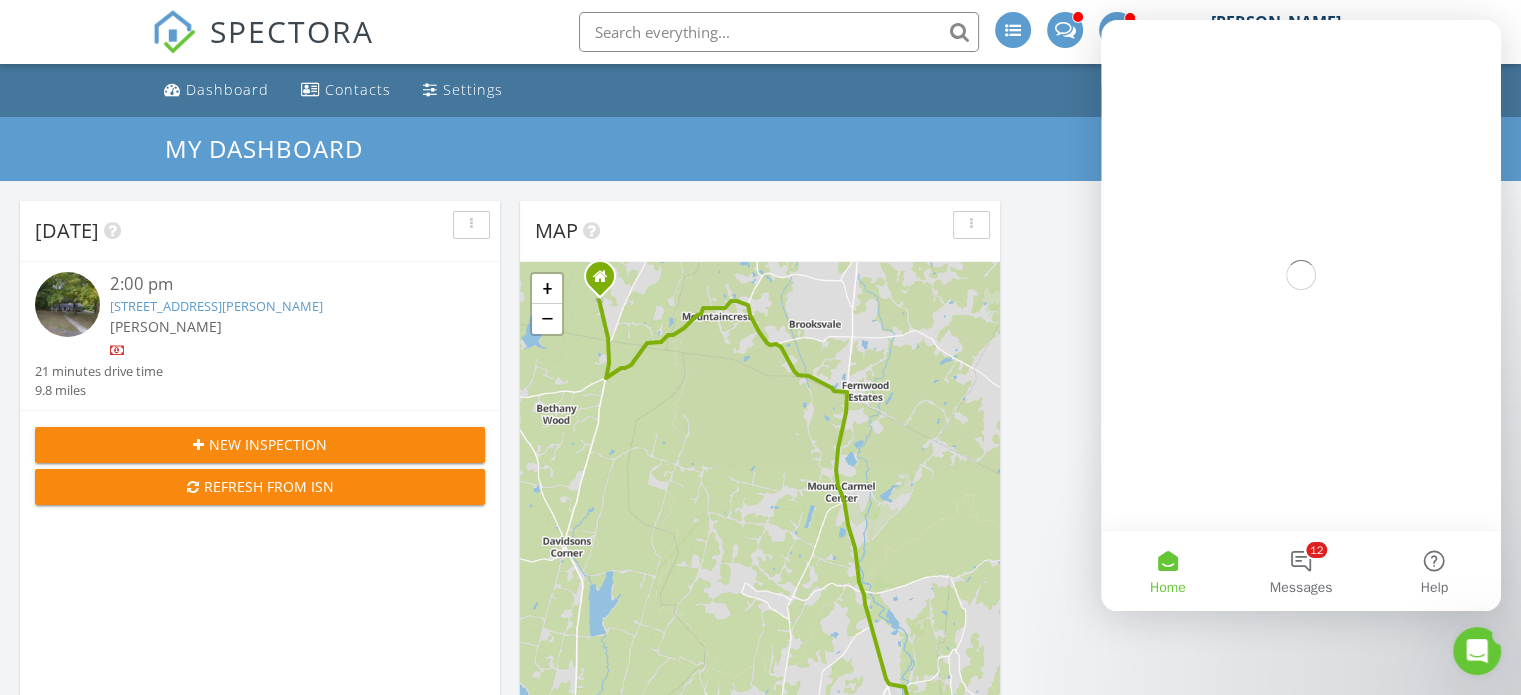 scroll, scrollTop: 0, scrollLeft: 0, axis: both 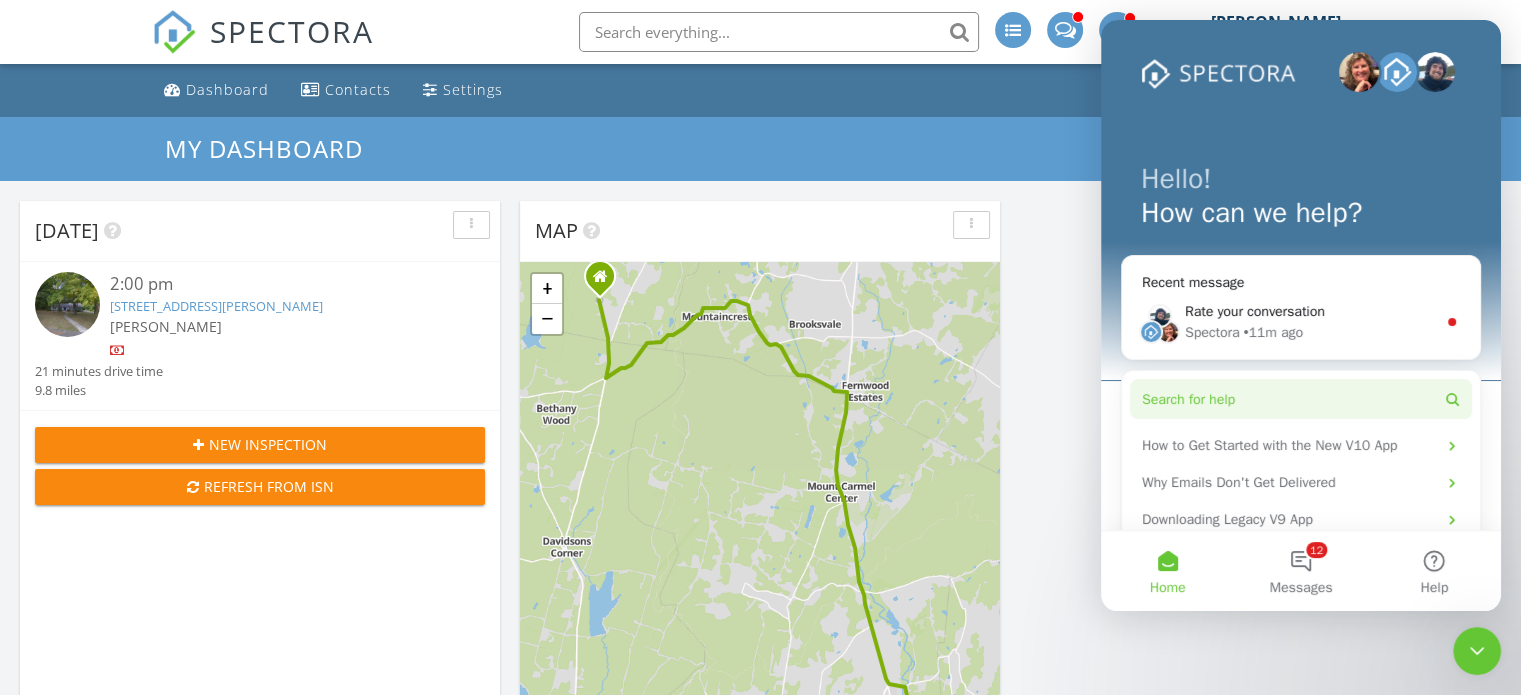 click on "Search for help" at bounding box center [1301, 399] 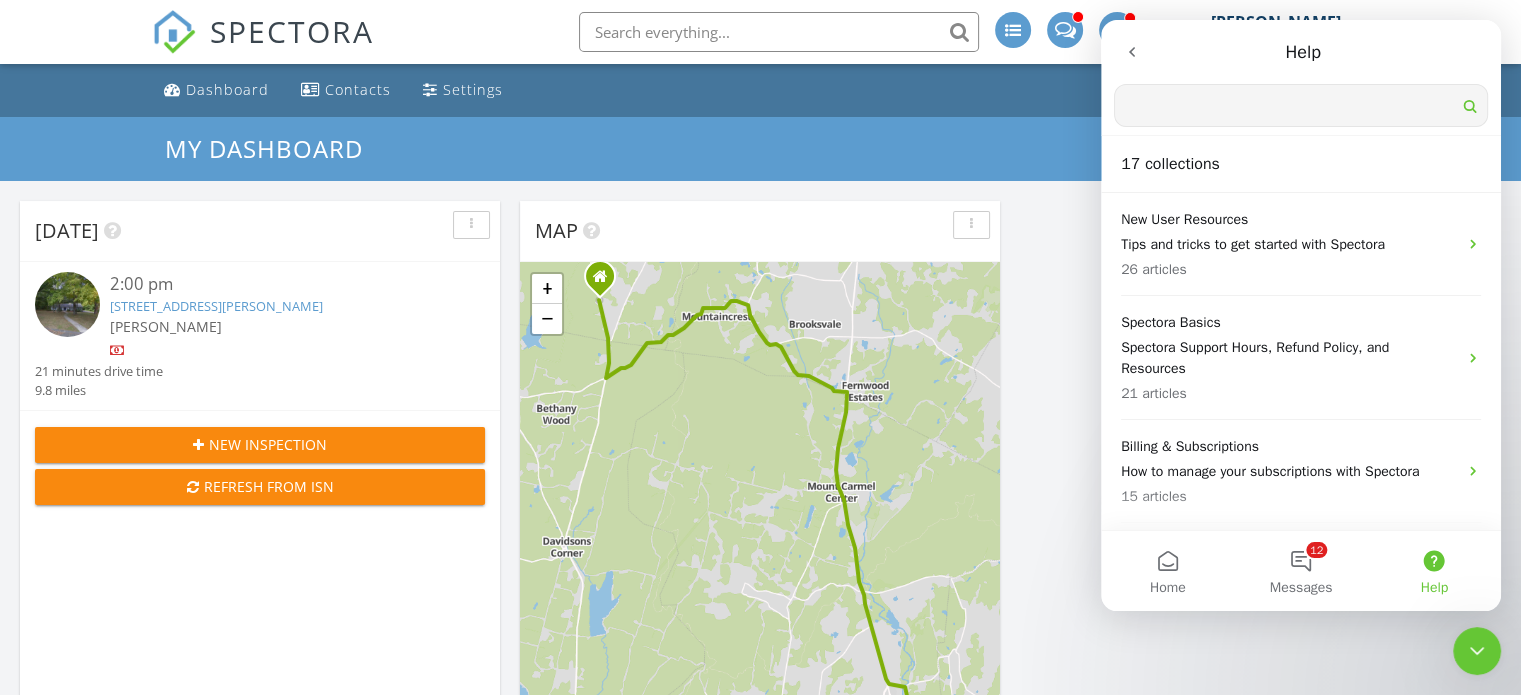 click on "Search for help" at bounding box center (1301, 106) 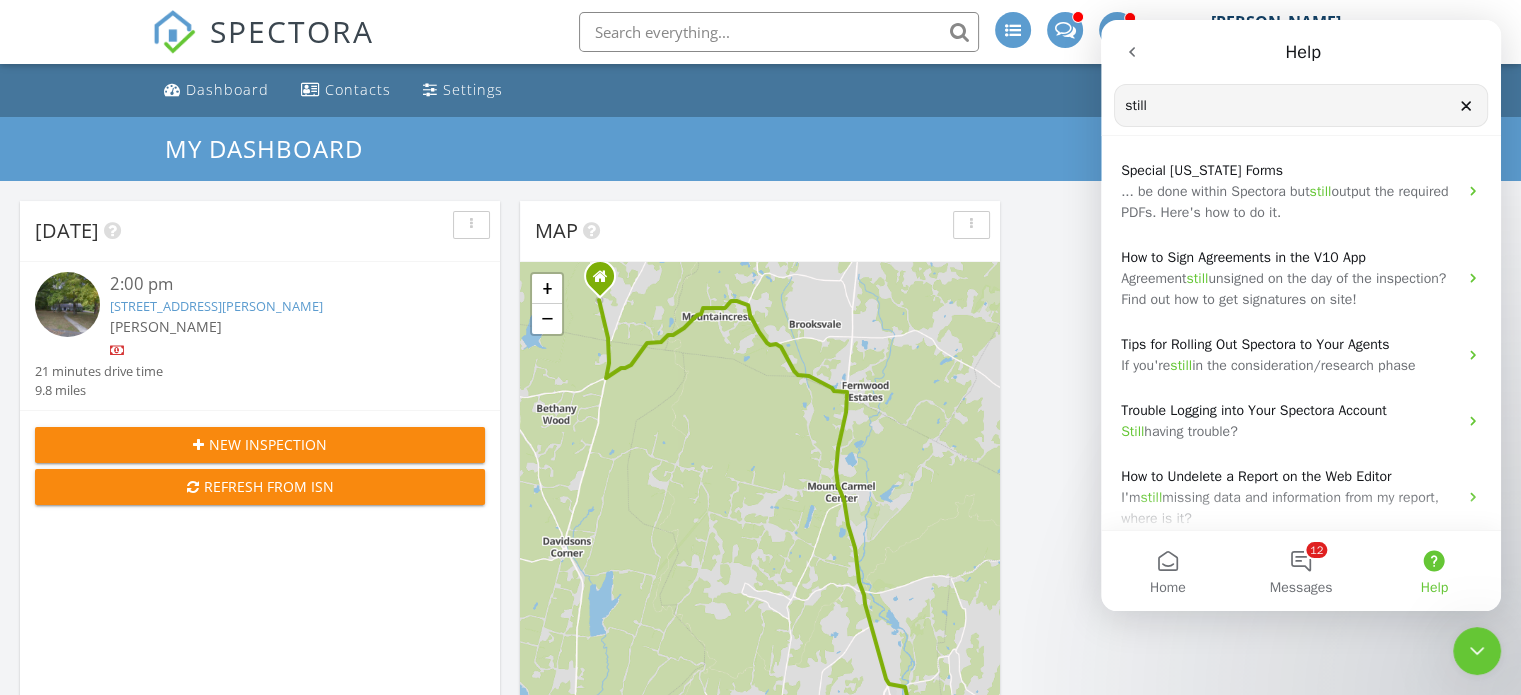 click on "Search for help" at bounding box center (1301, 106) 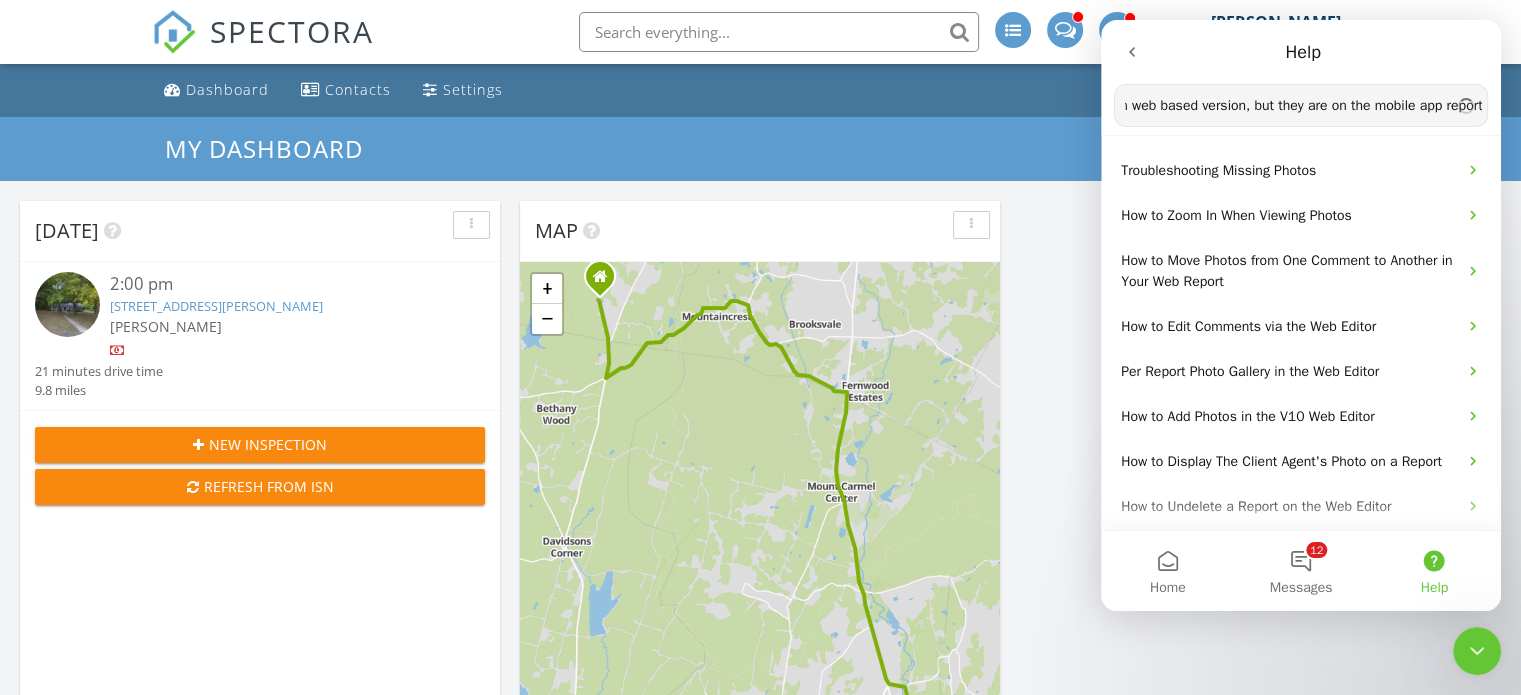 scroll, scrollTop: 0, scrollLeft: 235, axis: horizontal 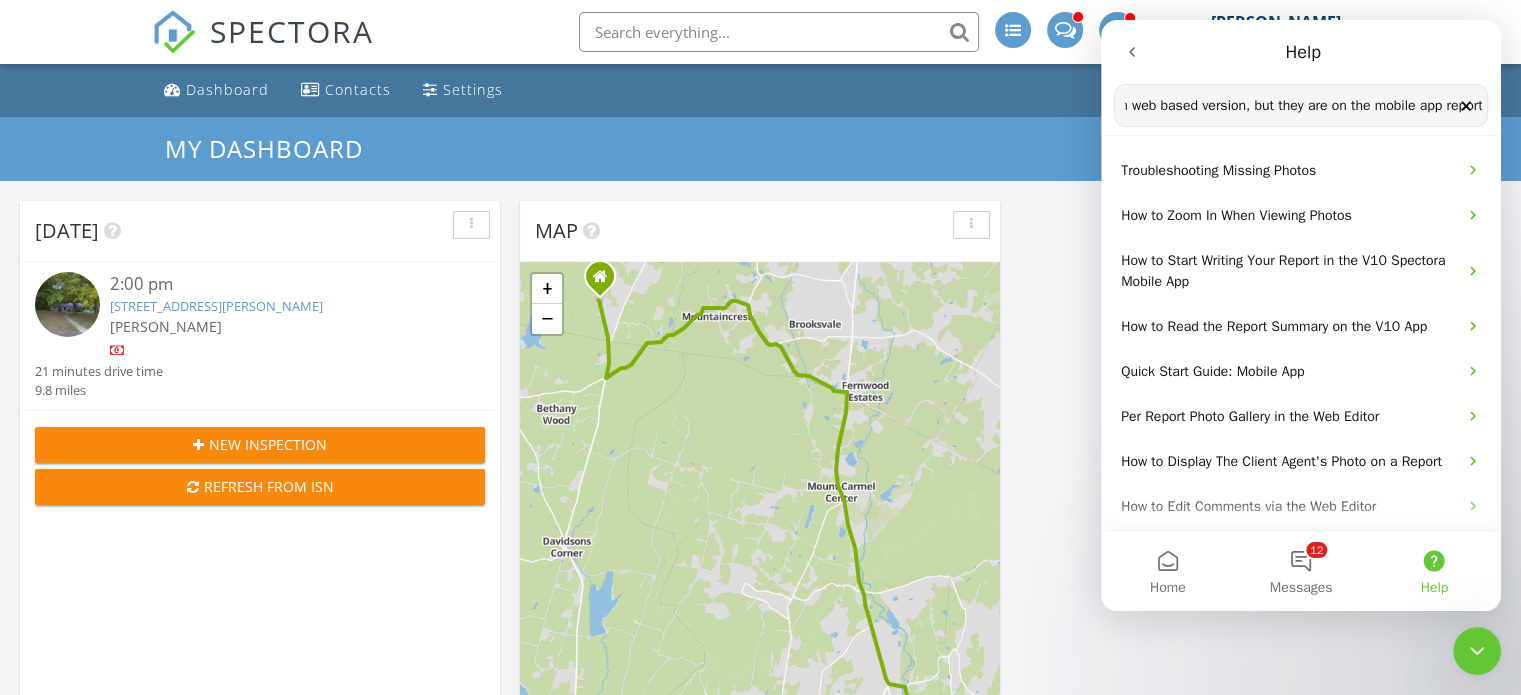 type on "still missing many photos in report on web based version, but they are on the mobile app report" 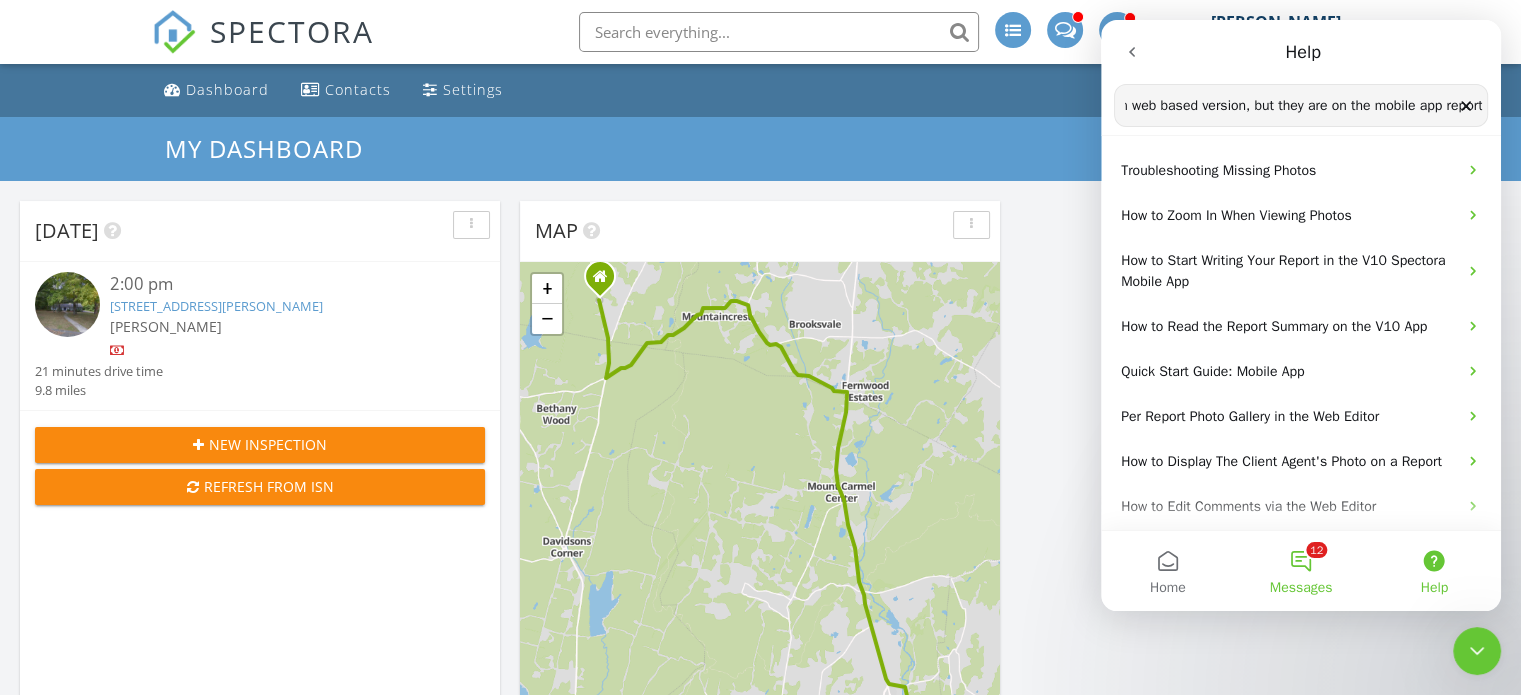 click on "12 Messages" at bounding box center [1300, 571] 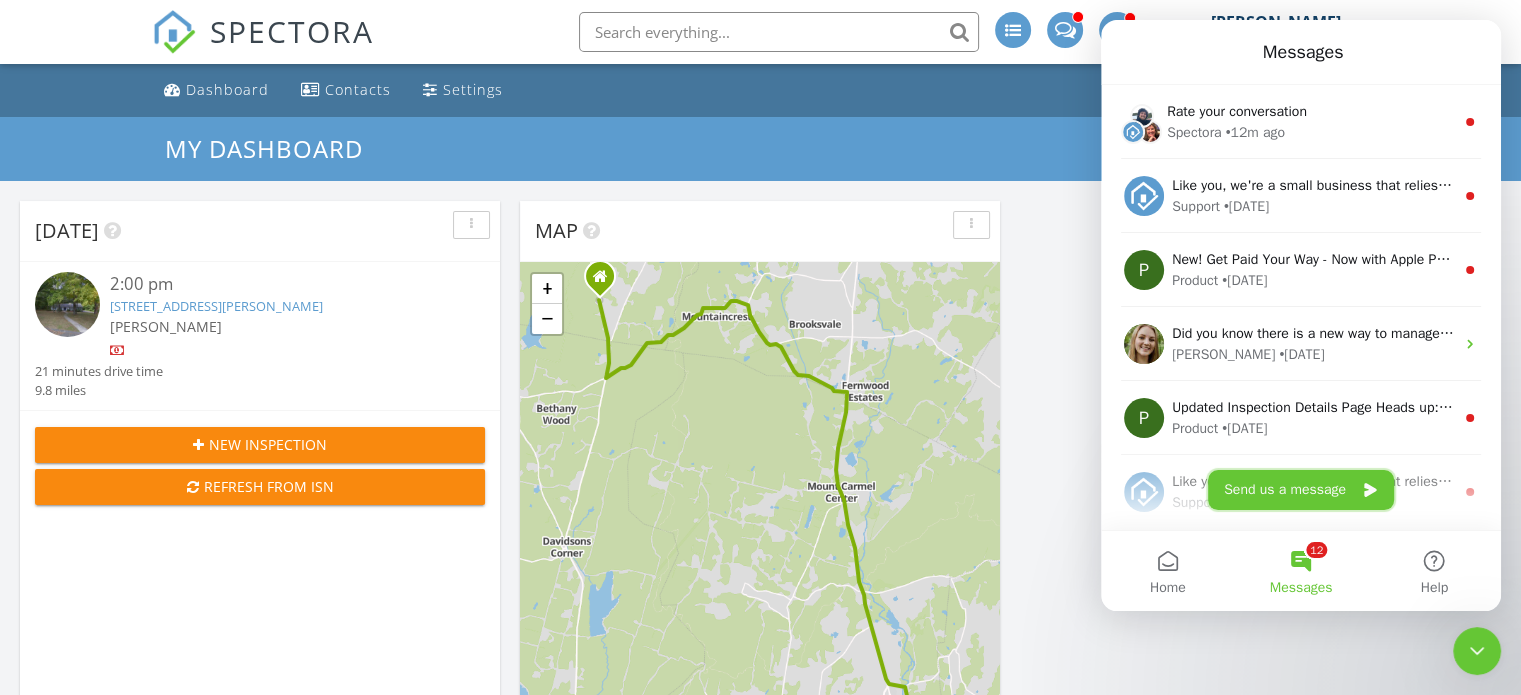 click 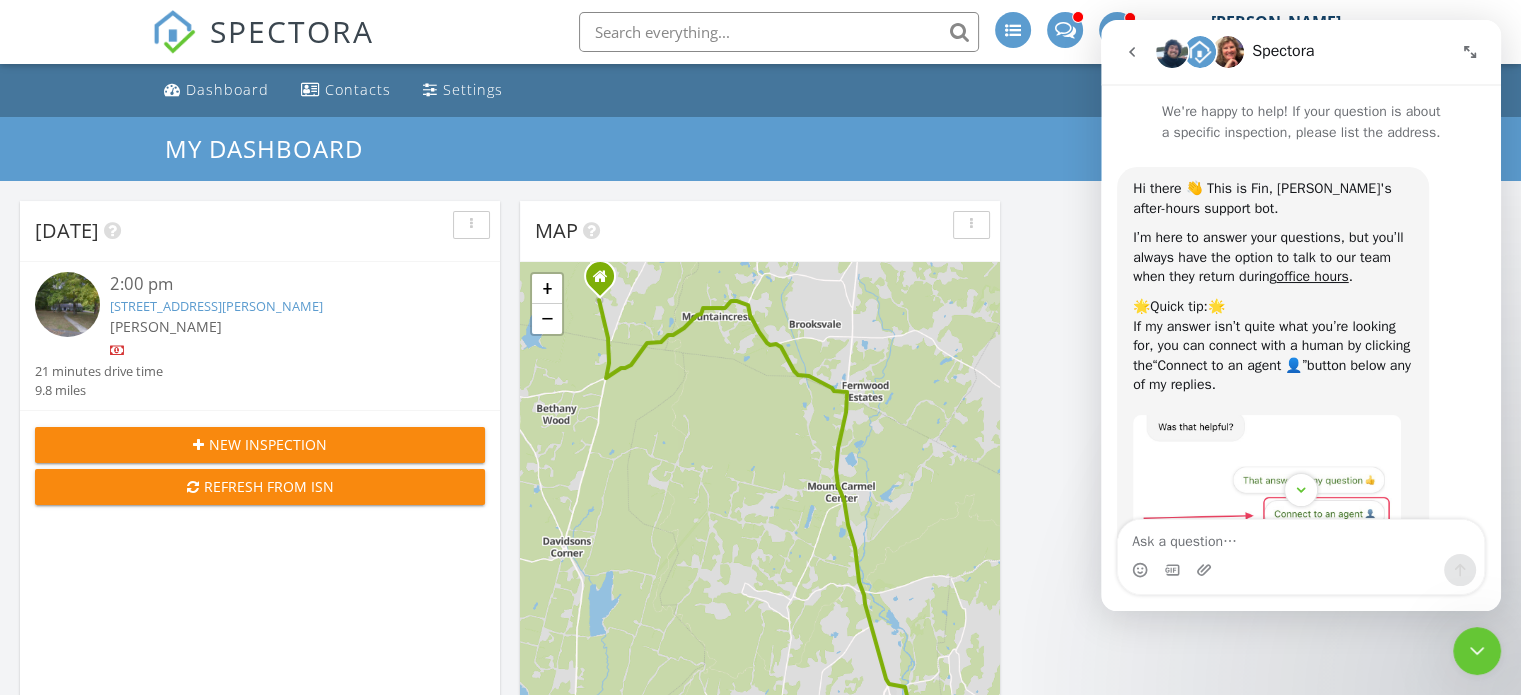 click at bounding box center (1301, 537) 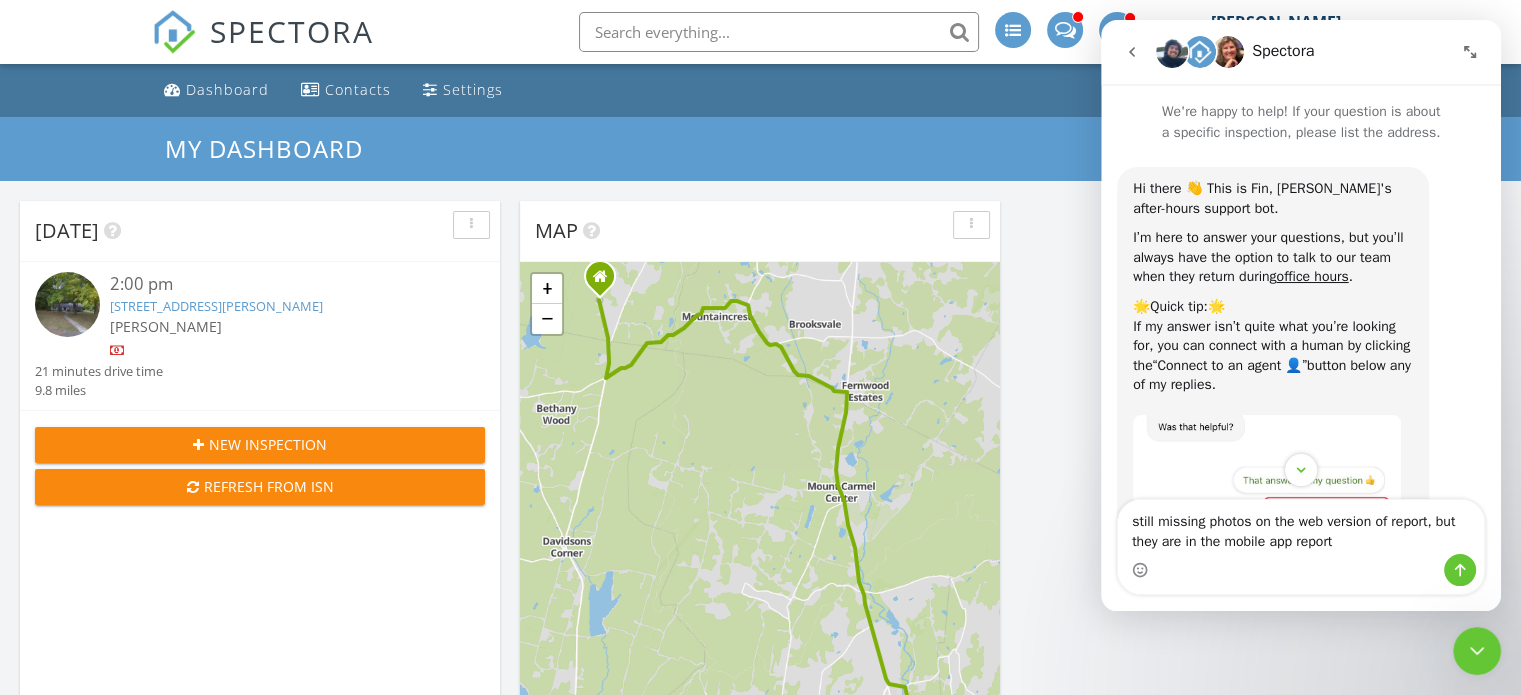 type on "still missing photos on the web version of report, but they are in the mobile app report" 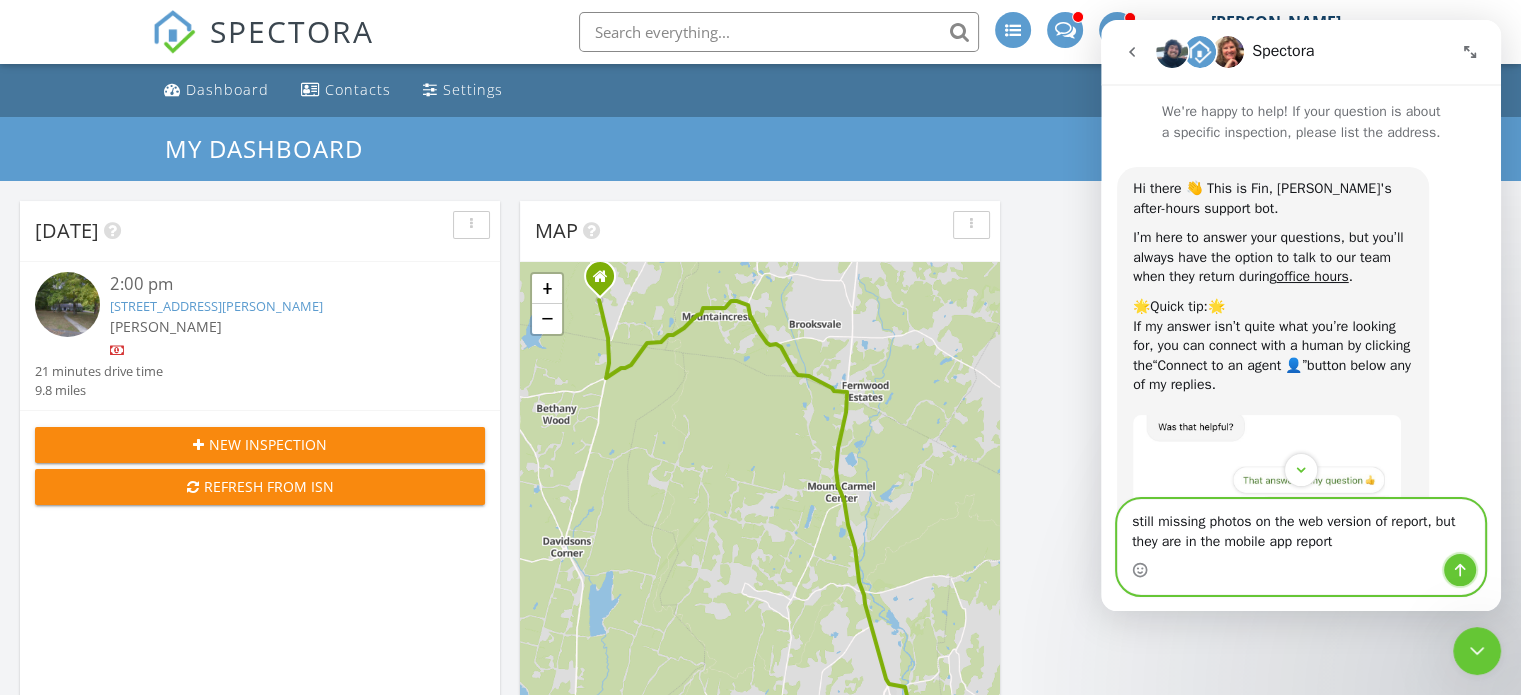 click 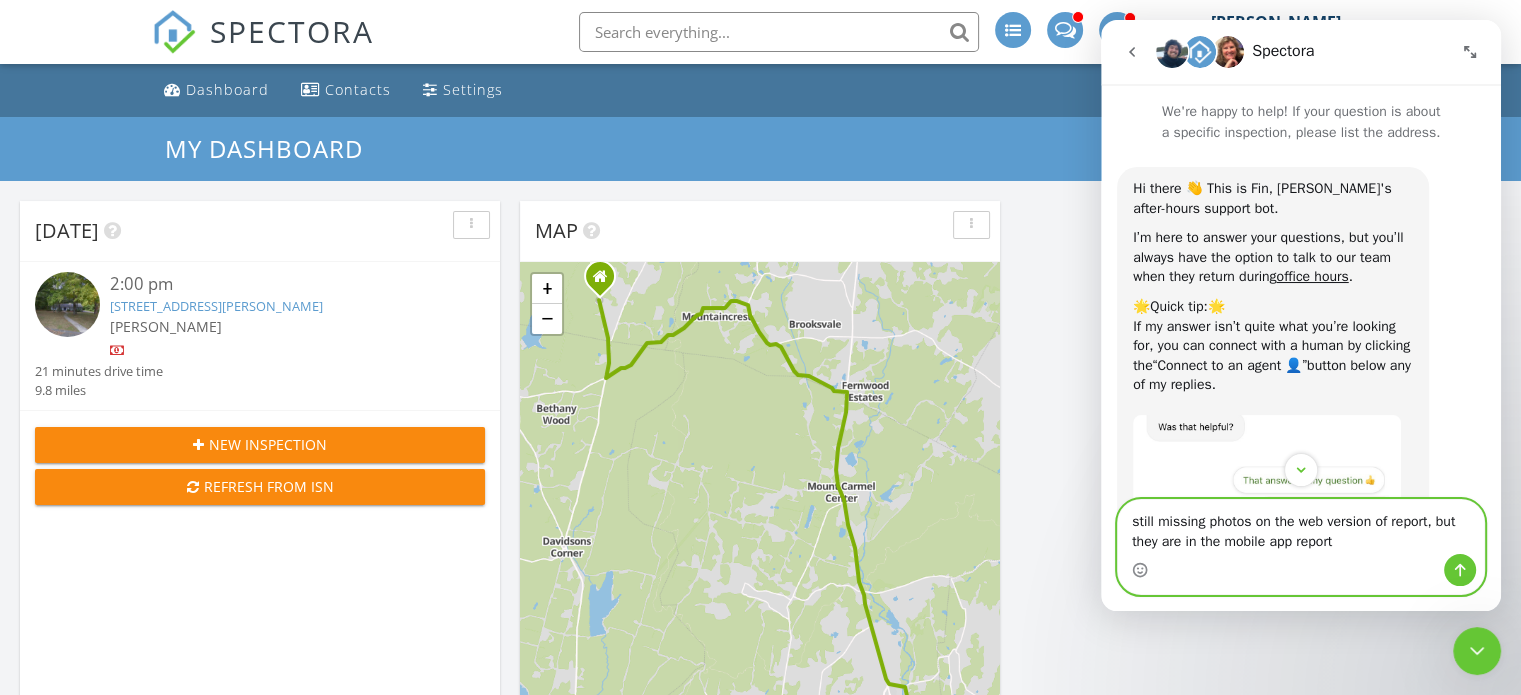 type 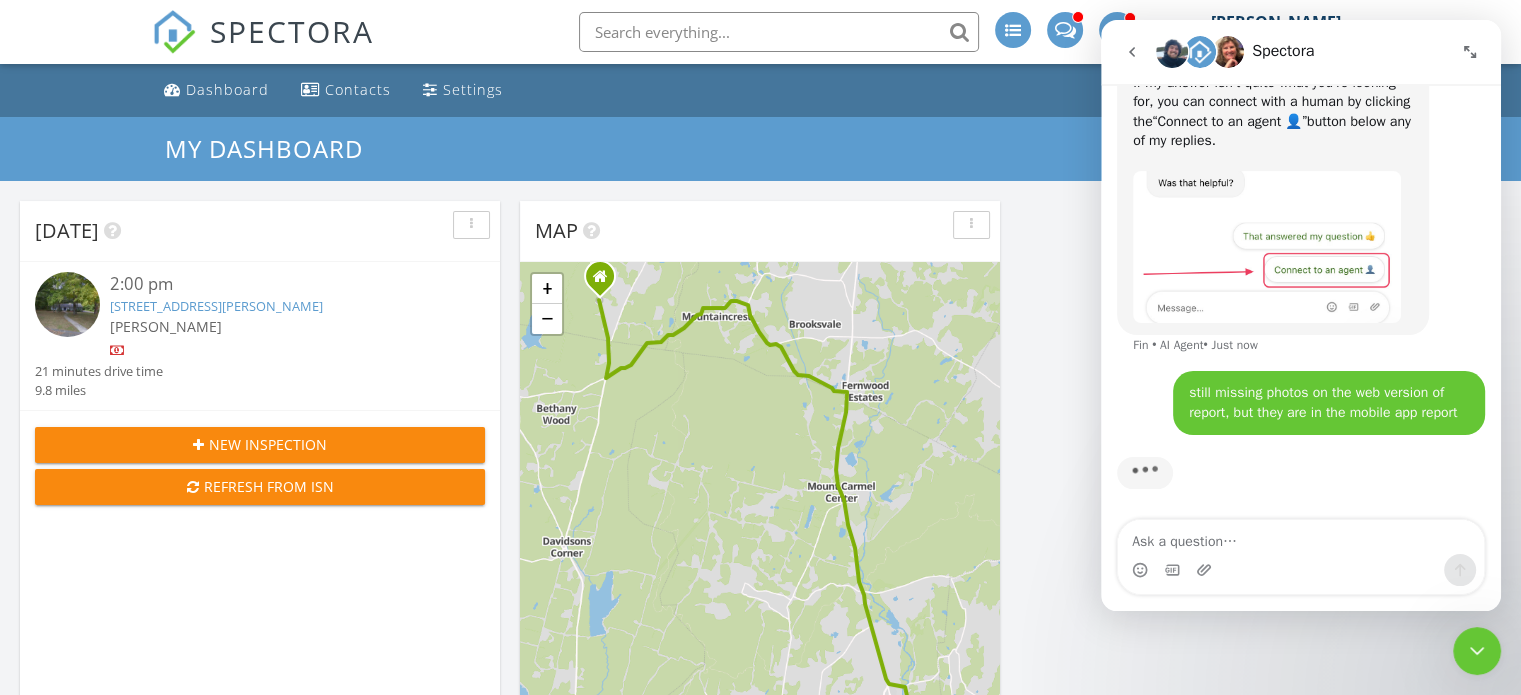 scroll, scrollTop: 0, scrollLeft: 0, axis: both 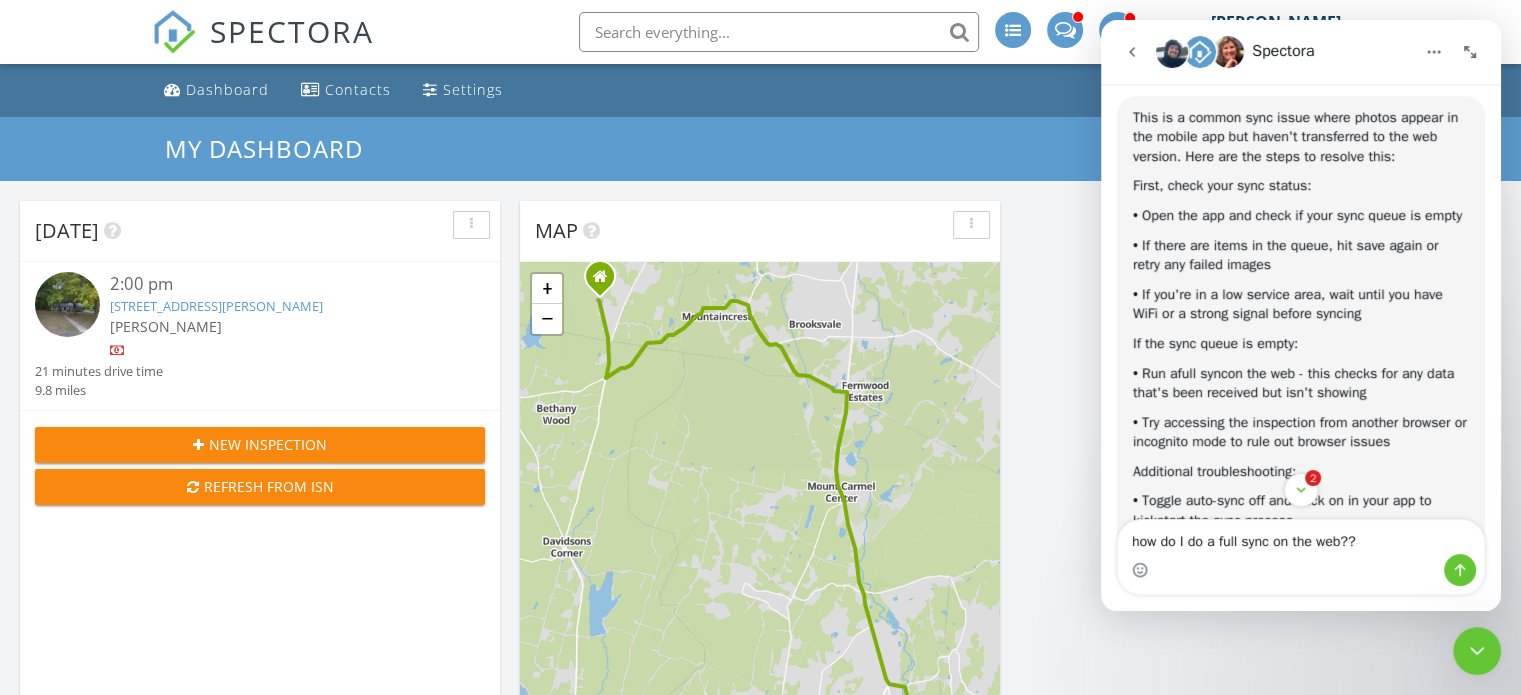 type on "how do I do a full sync on the web??" 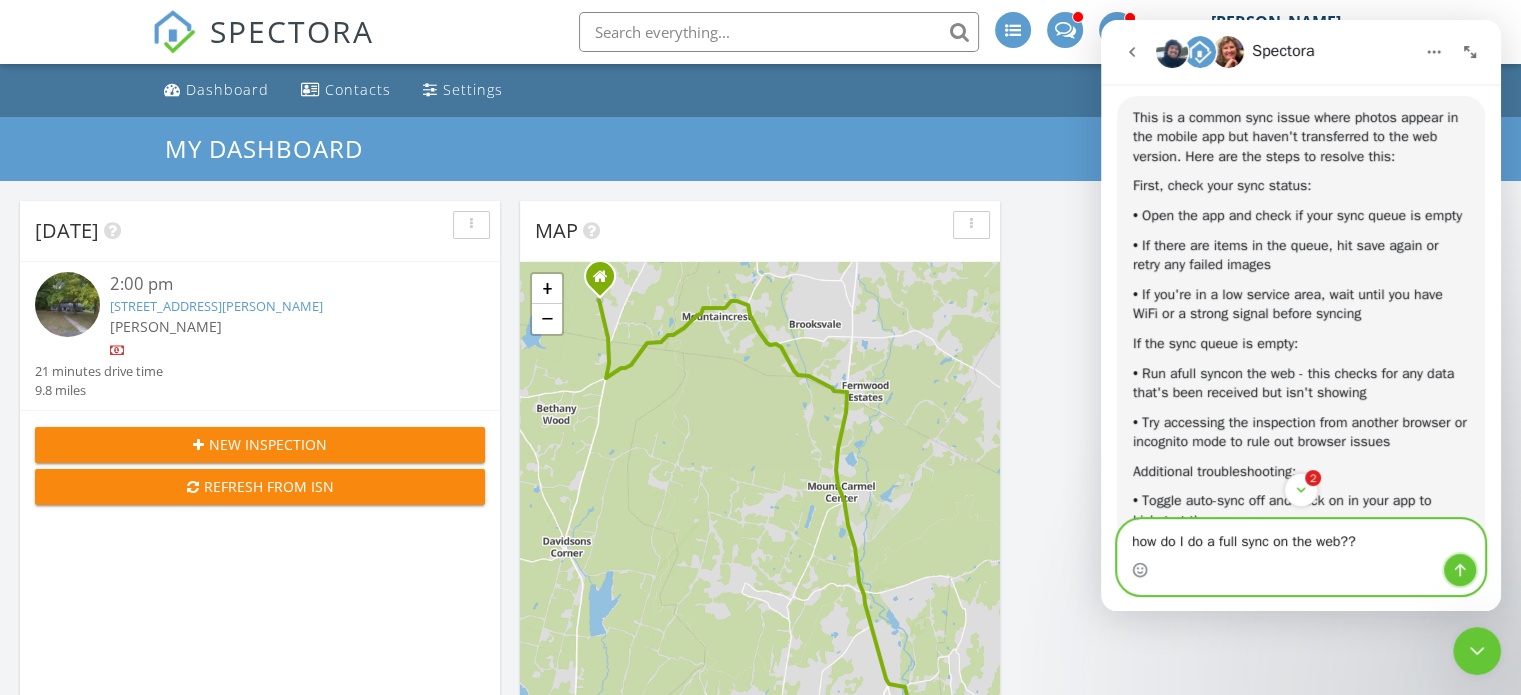 click at bounding box center (1460, 570) 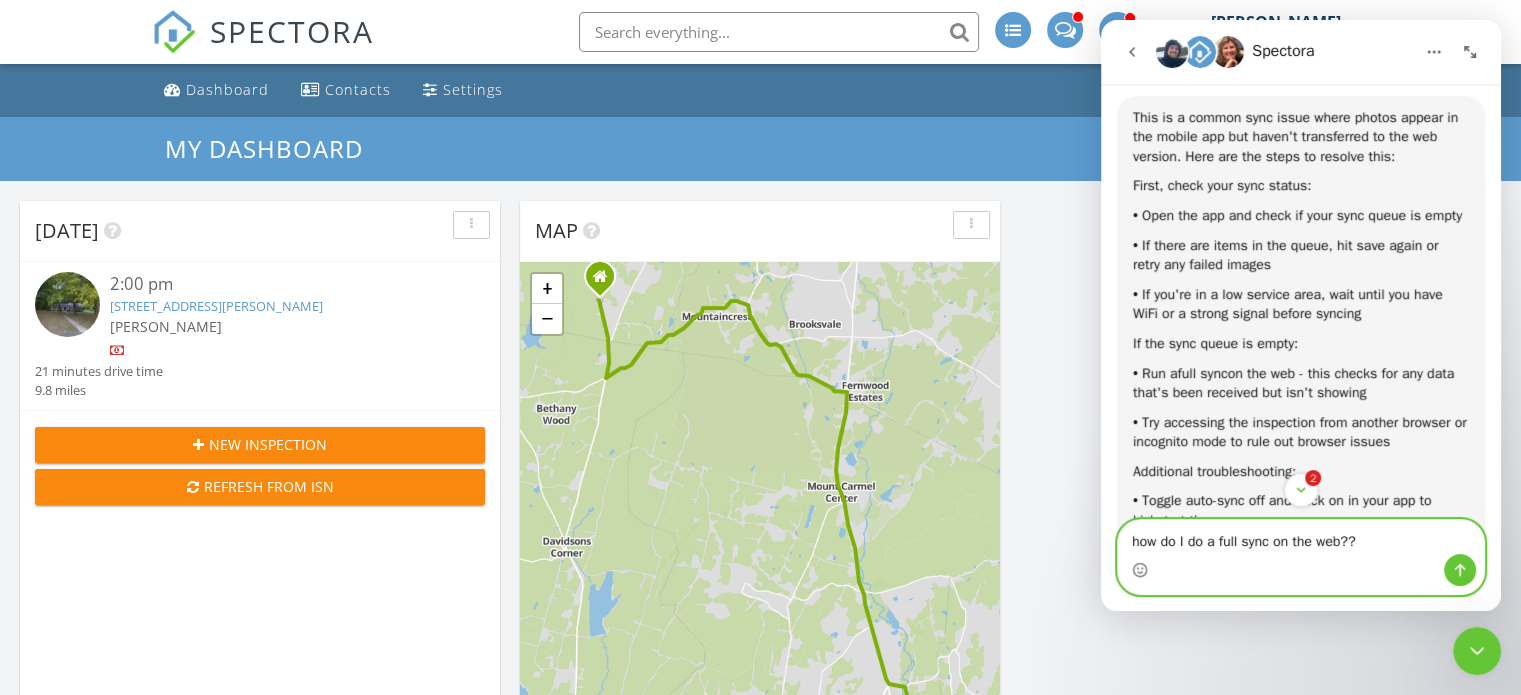 type 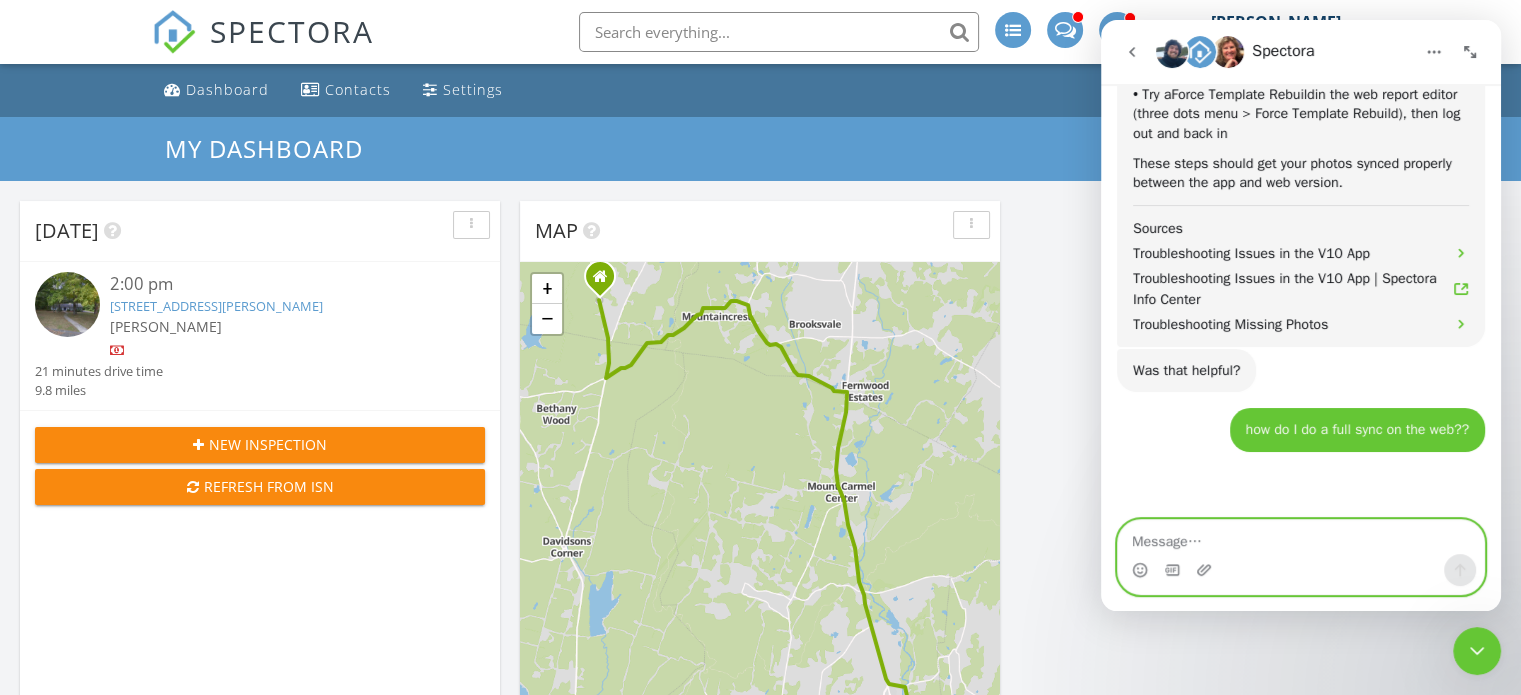 scroll, scrollTop: 1412, scrollLeft: 0, axis: vertical 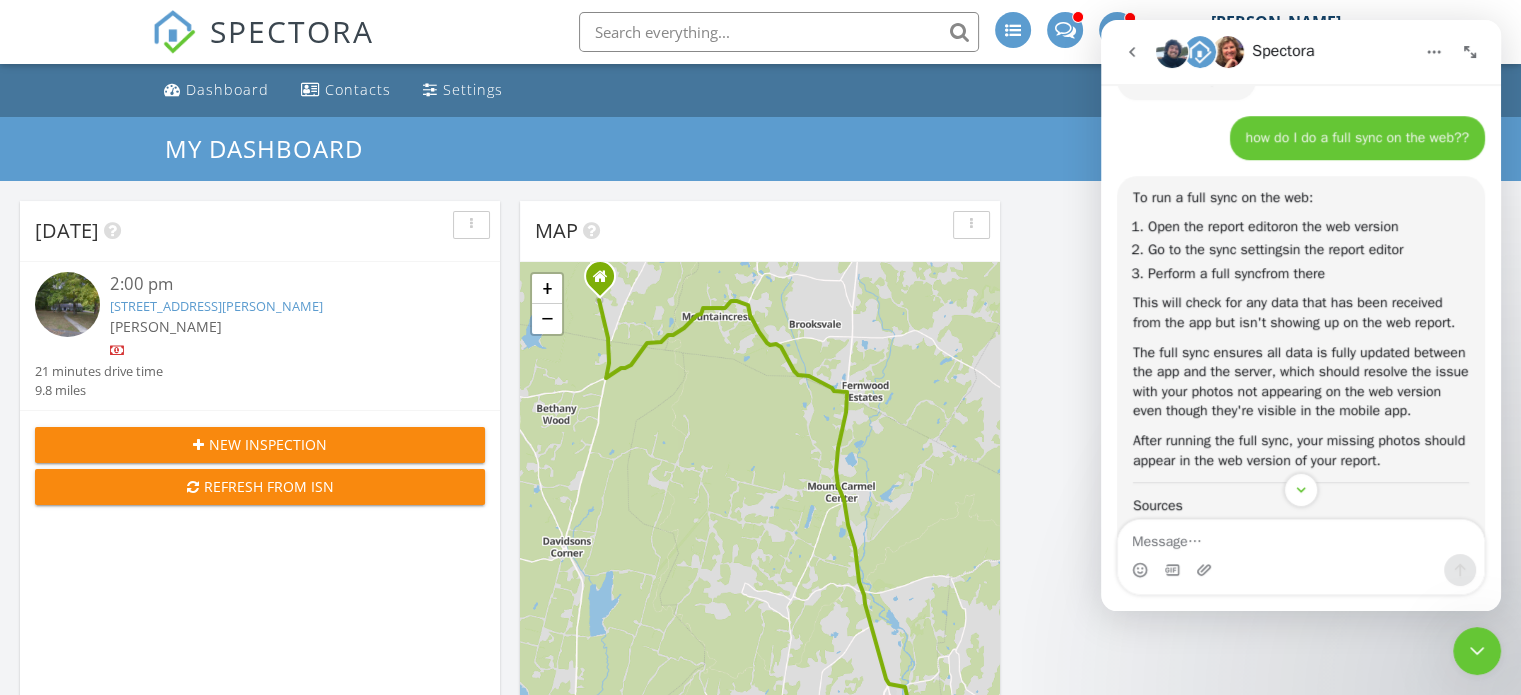 click 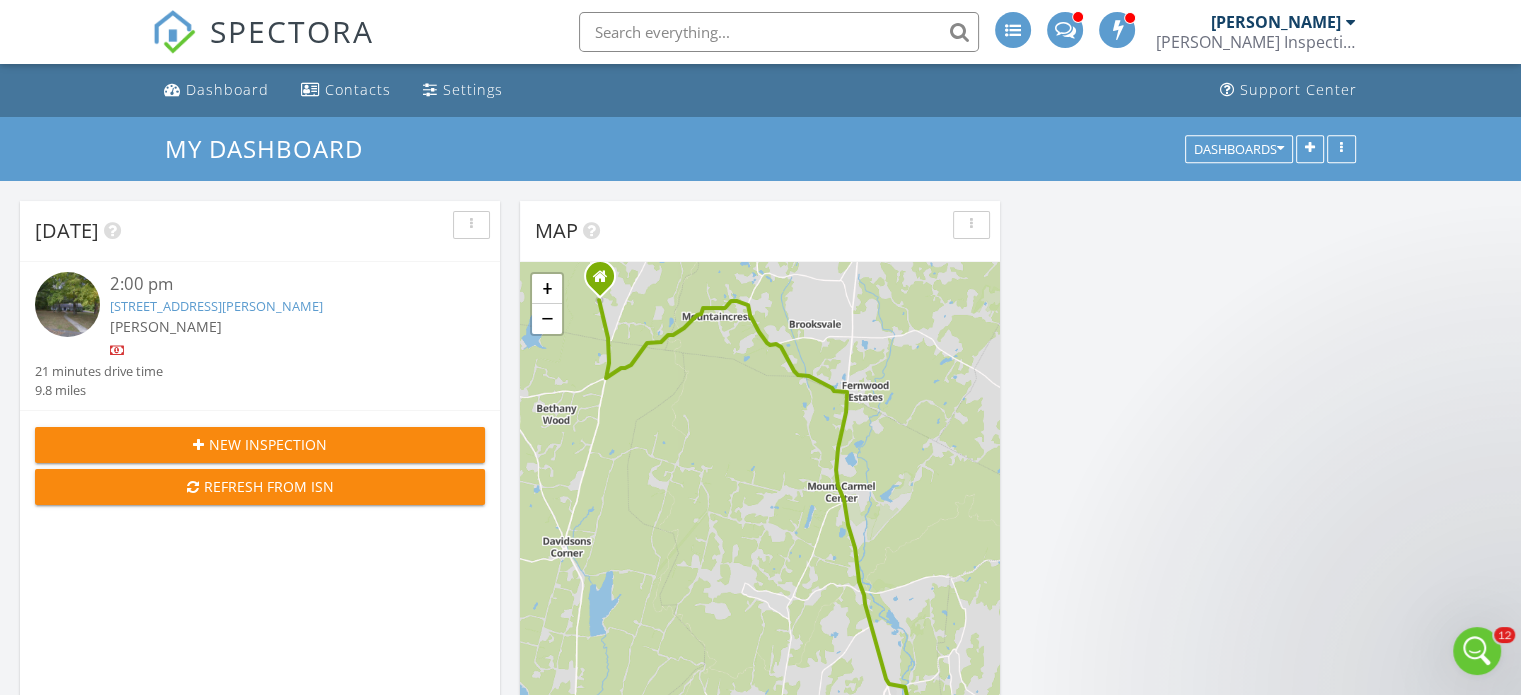 scroll, scrollTop: 0, scrollLeft: 0, axis: both 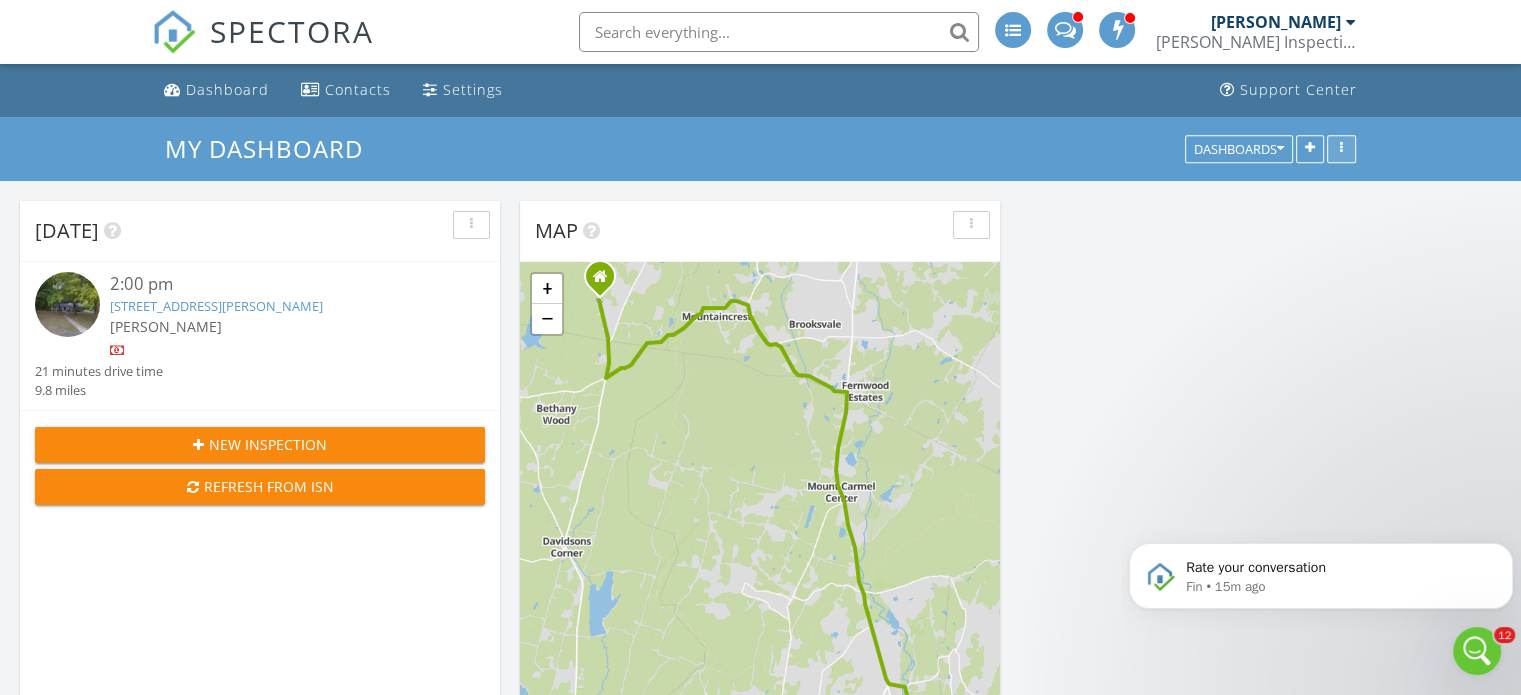 click at bounding box center [1341, 149] 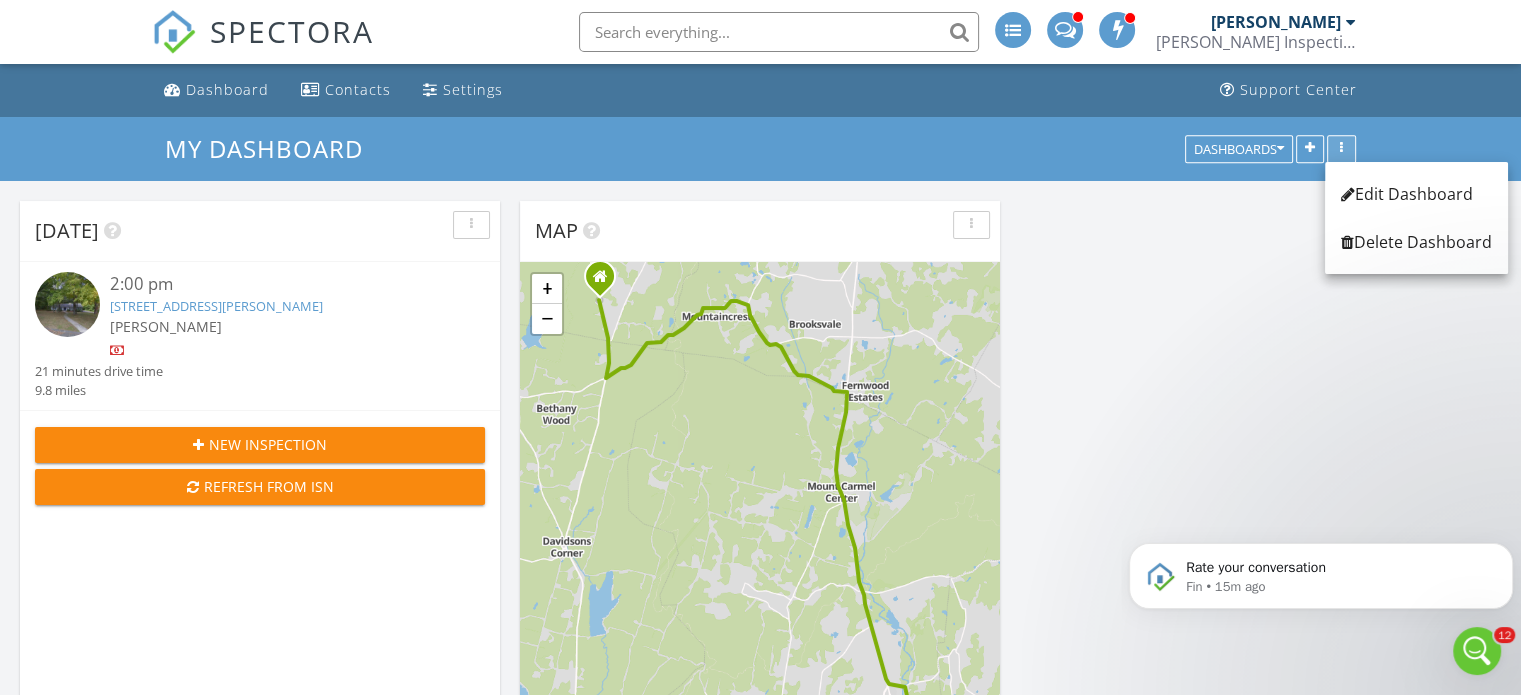 click at bounding box center (1341, 149) 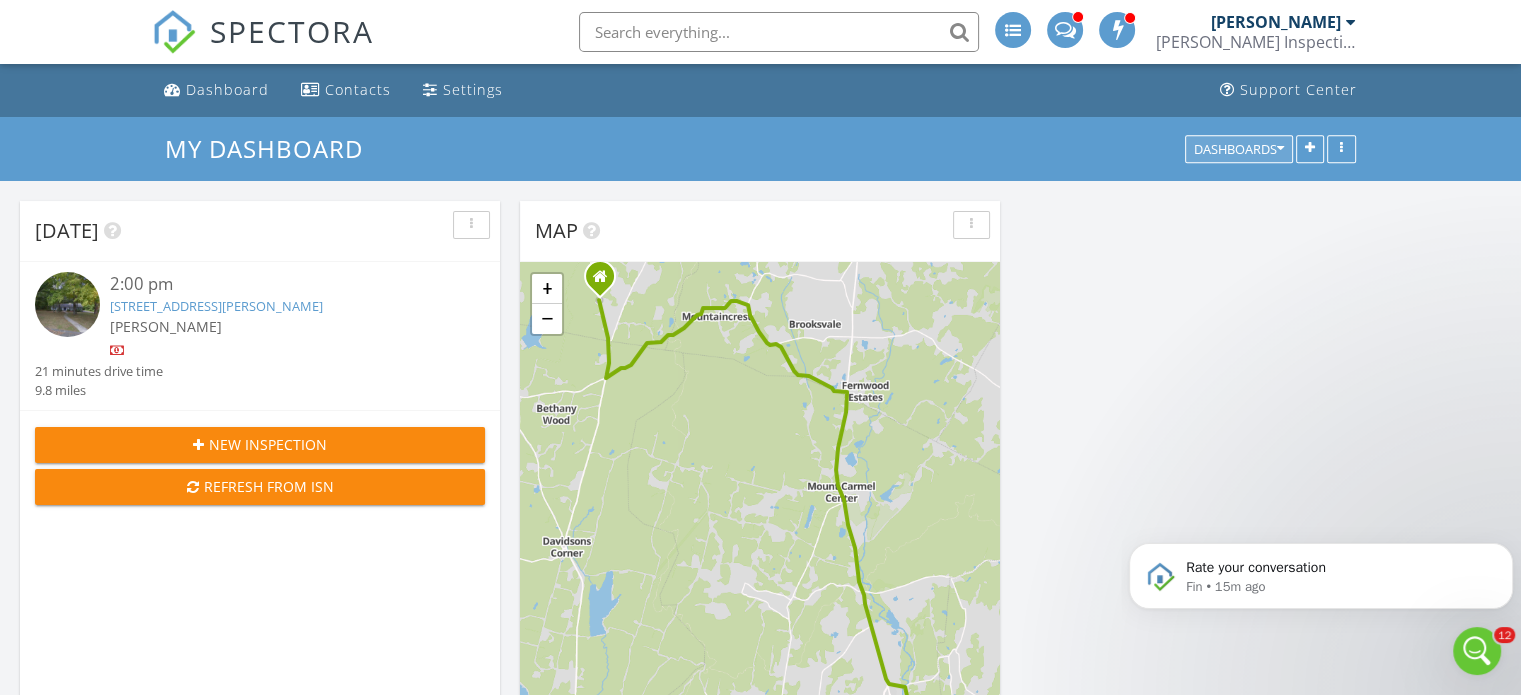 click on "Dashboards" at bounding box center [1239, 149] 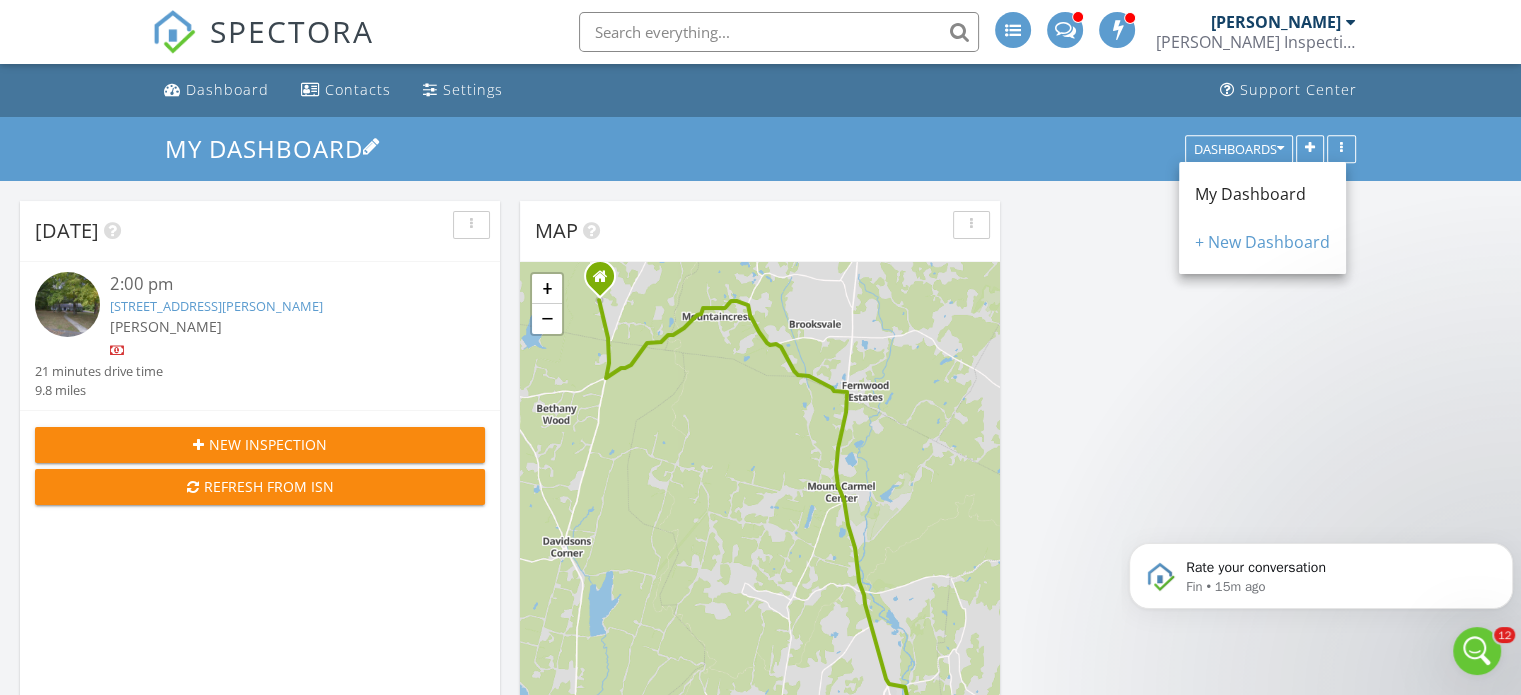 click on "My Dashboard" at bounding box center [760, 148] 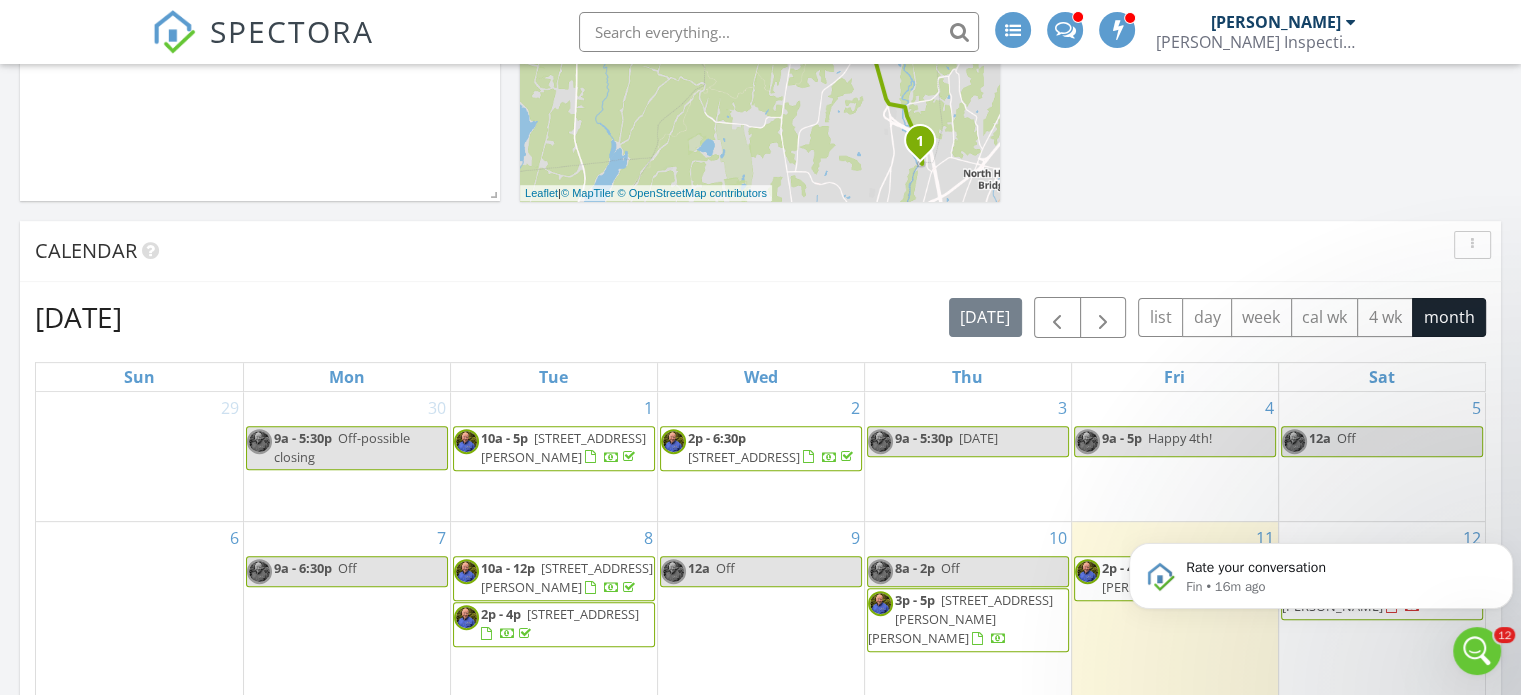 scroll, scrollTop: 600, scrollLeft: 0, axis: vertical 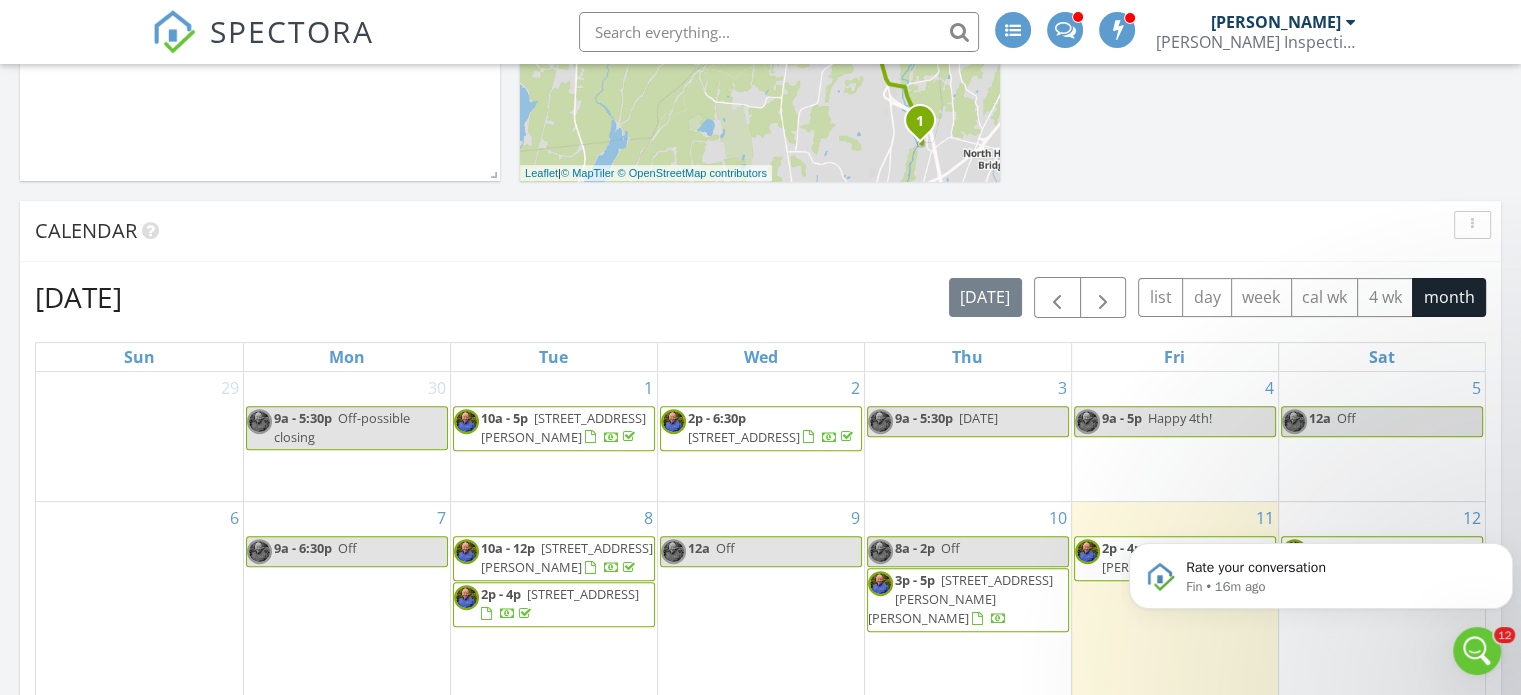 click on "33 Williams Rd, Monroe 06468" at bounding box center (960, 599) 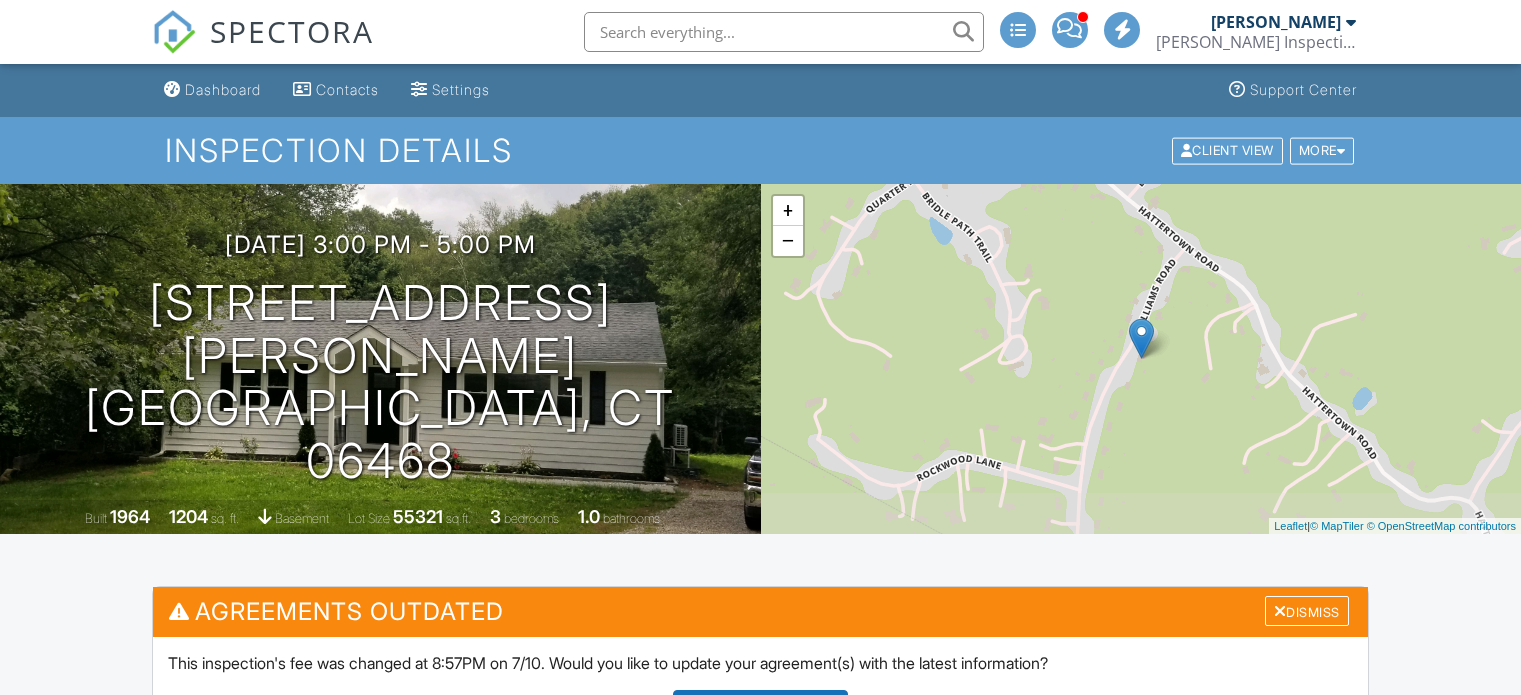 scroll, scrollTop: 0, scrollLeft: 0, axis: both 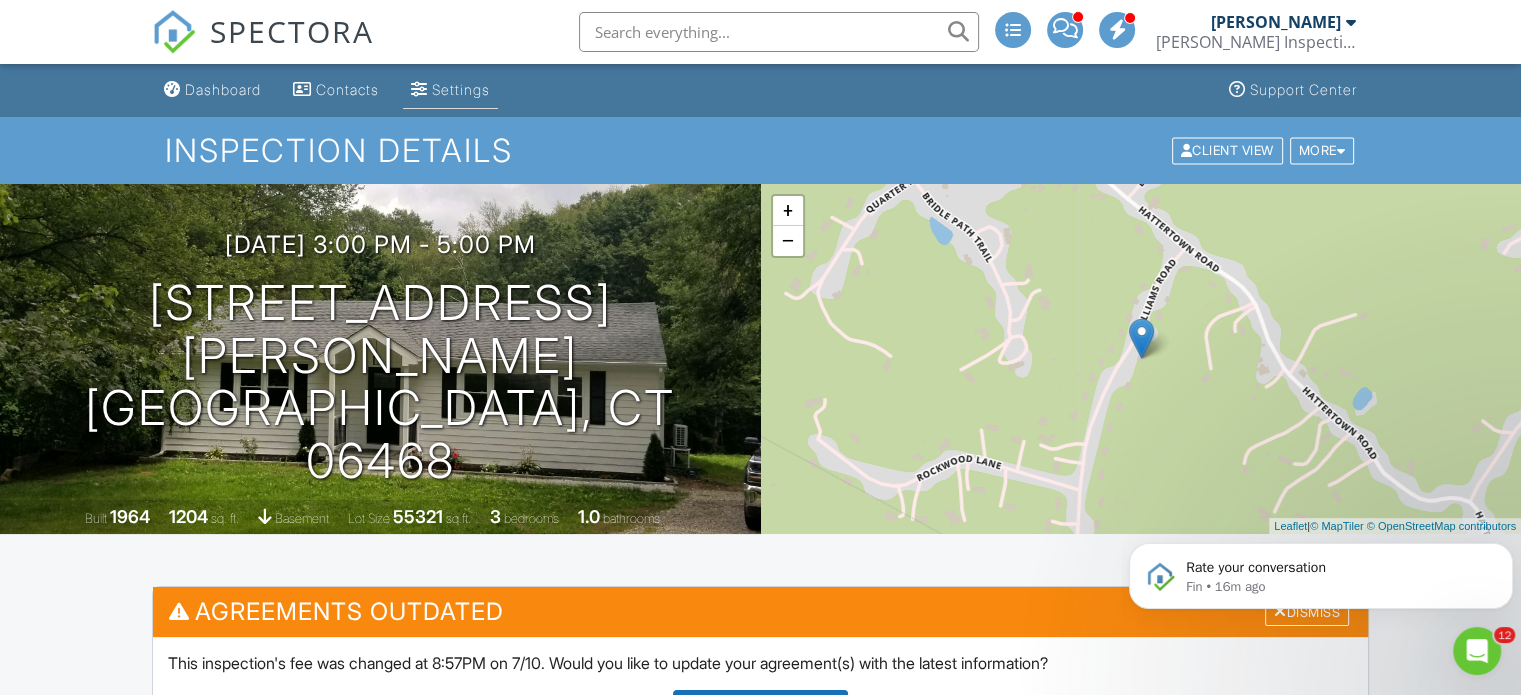 click on "Settings" at bounding box center (461, 89) 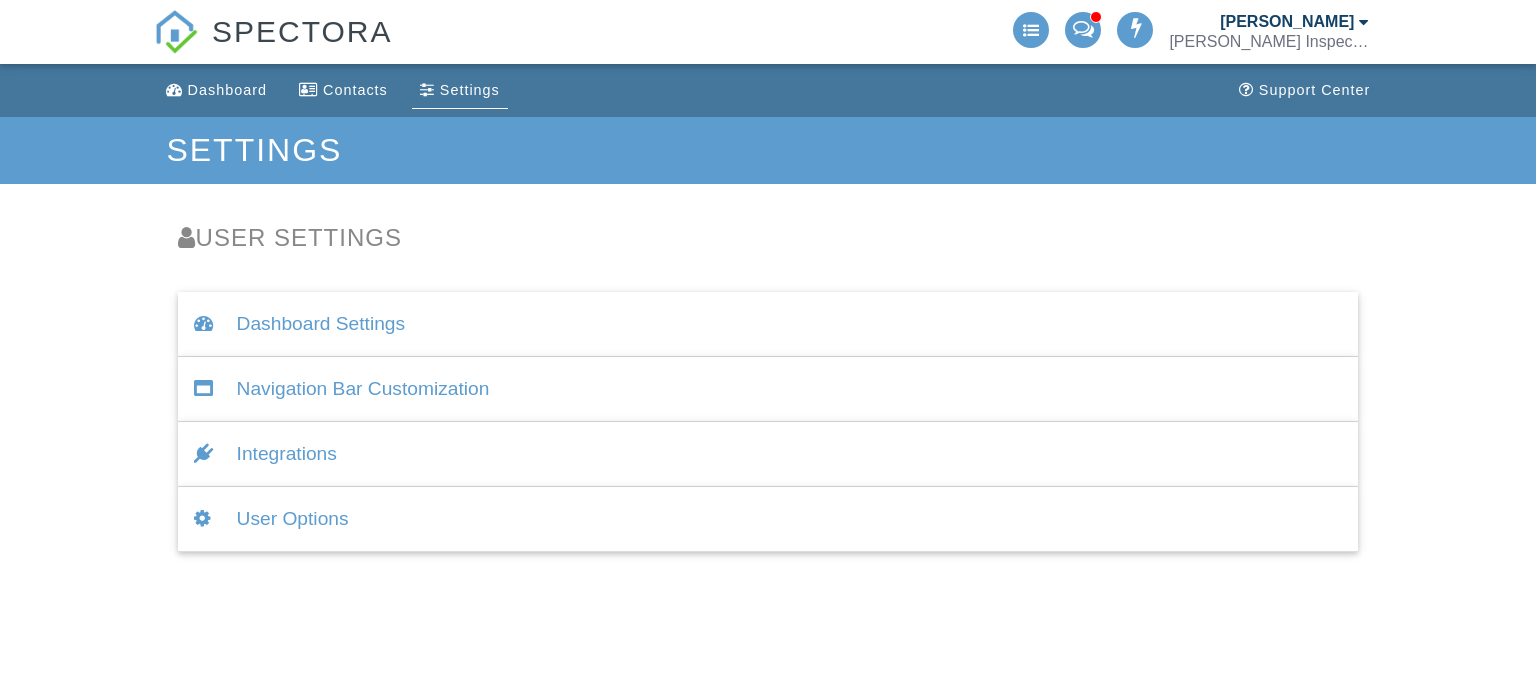 scroll, scrollTop: 0, scrollLeft: 0, axis: both 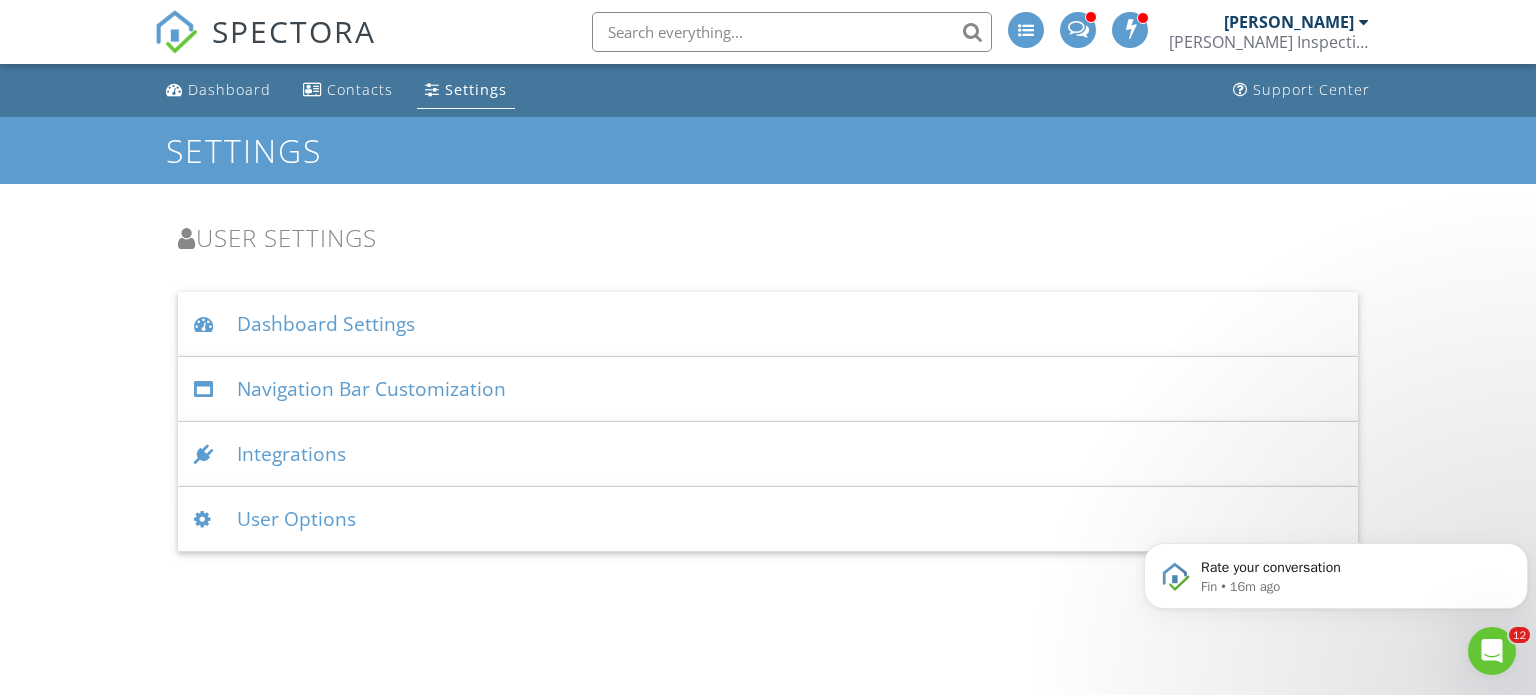 click on "Settings" at bounding box center [476, 89] 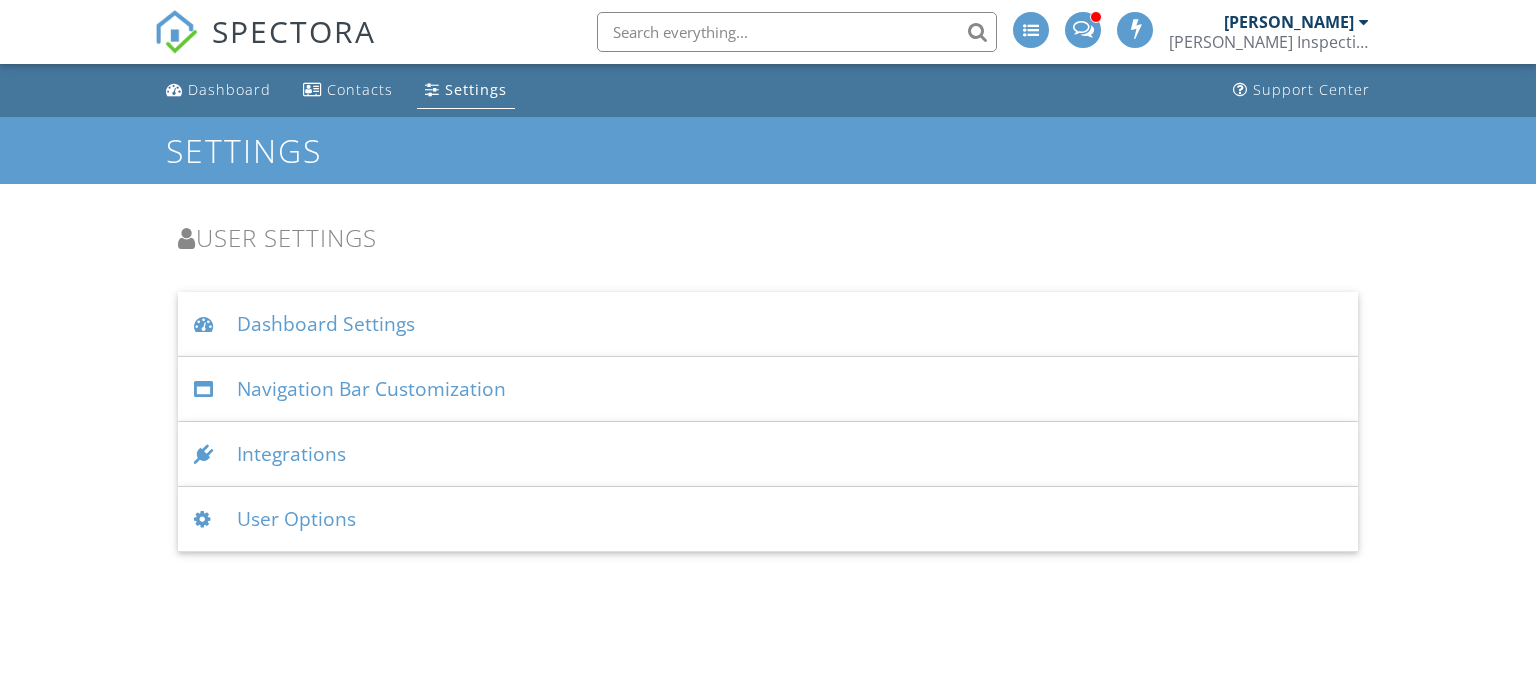 scroll, scrollTop: 0, scrollLeft: 0, axis: both 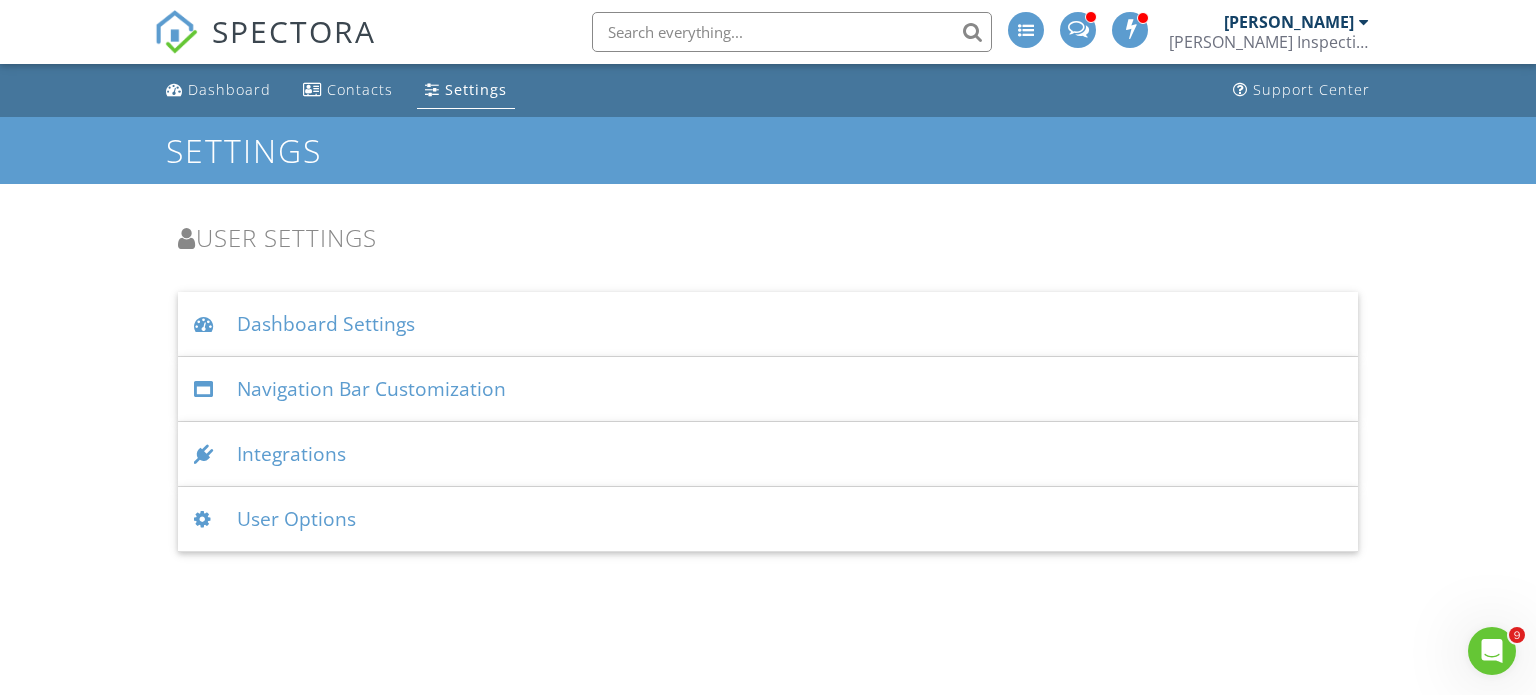 click on "Dashboard" at bounding box center [229, 89] 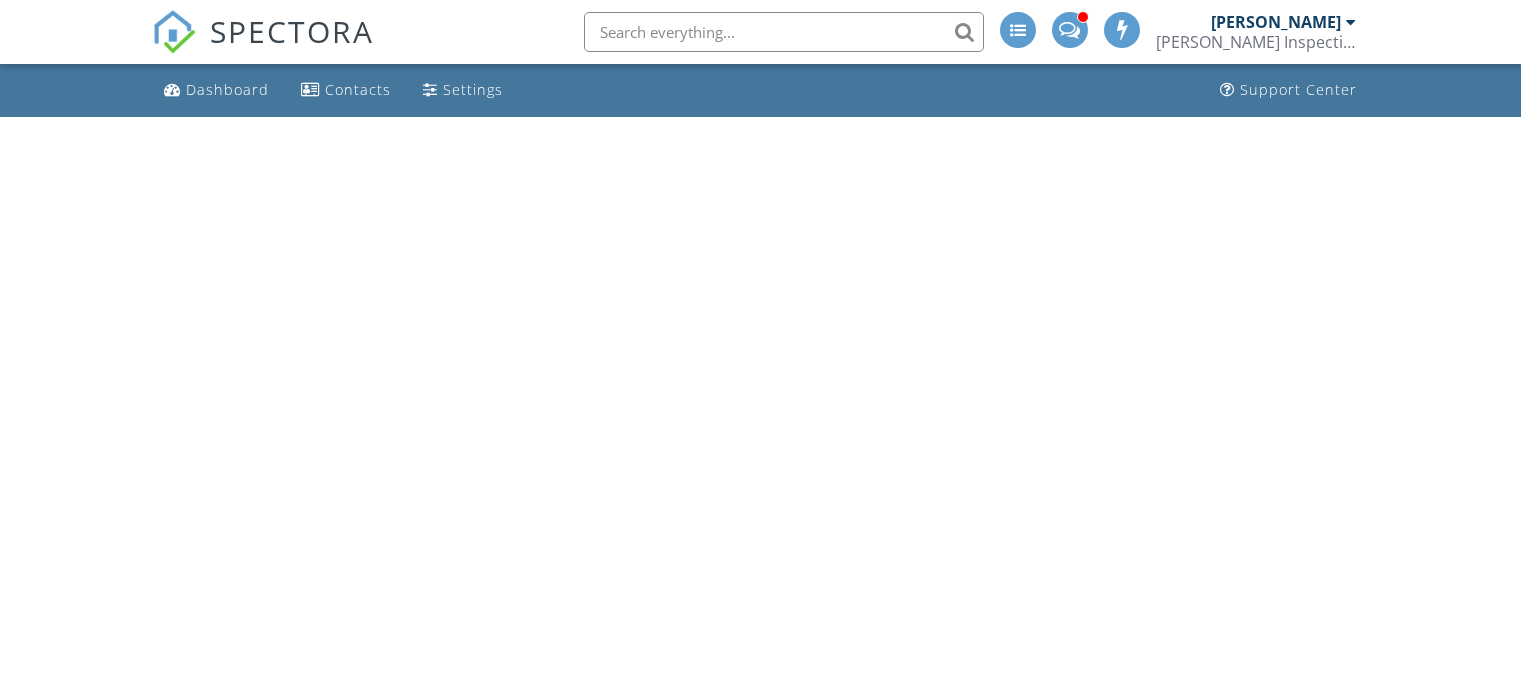 scroll, scrollTop: 0, scrollLeft: 0, axis: both 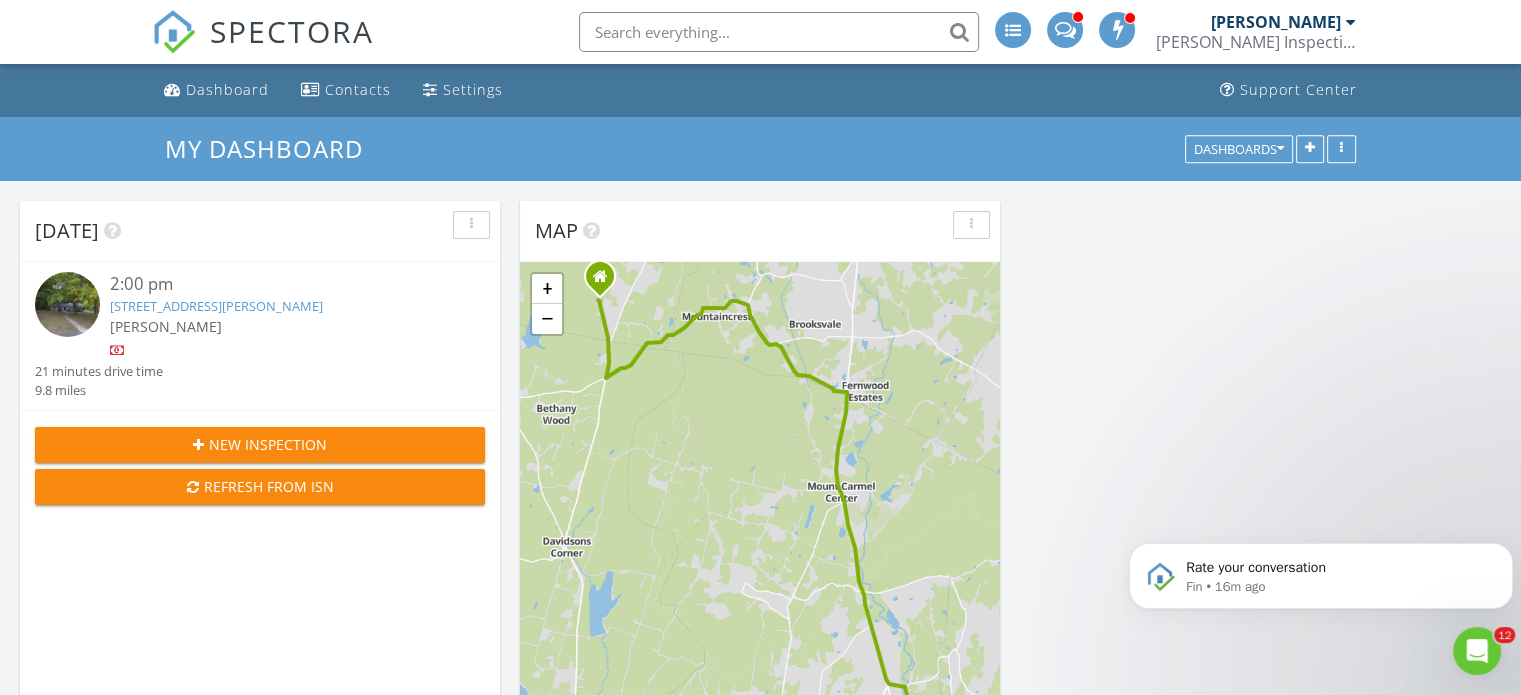 click 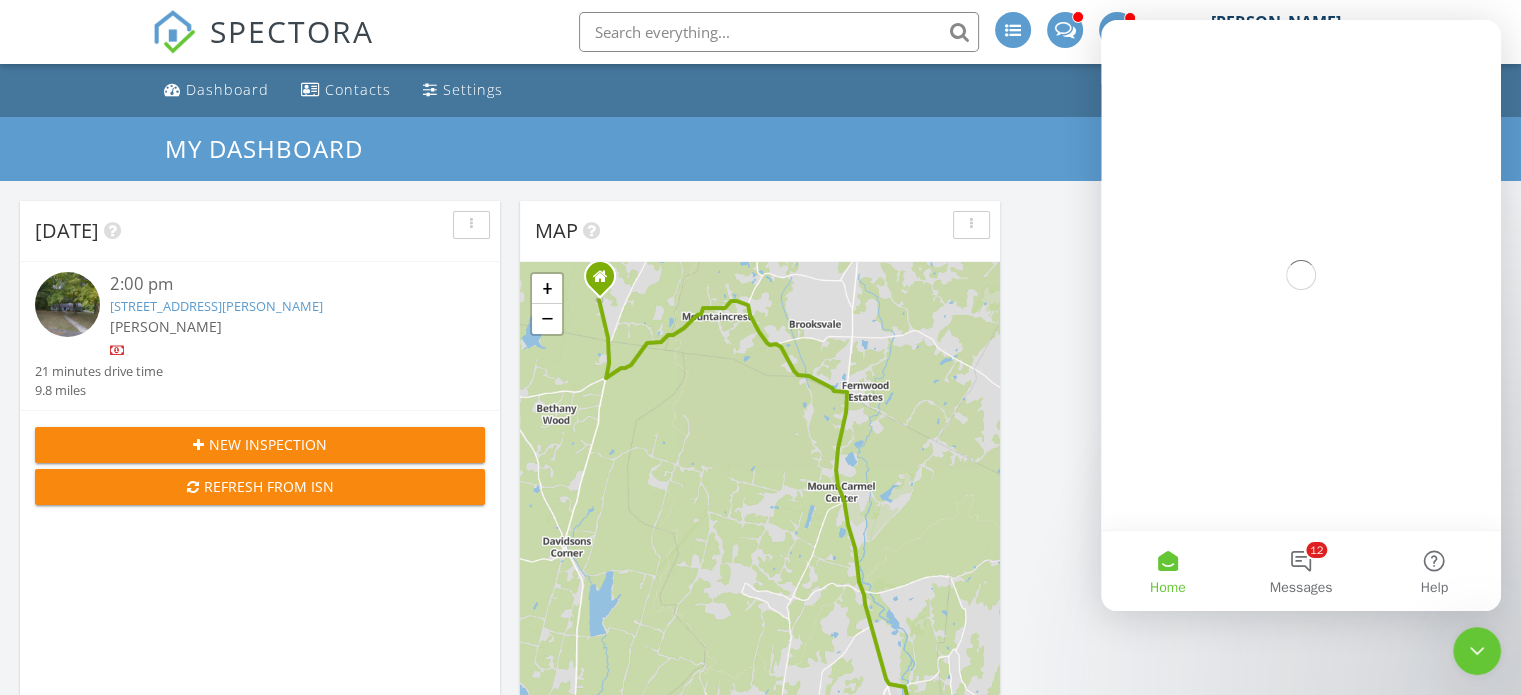 scroll, scrollTop: 0, scrollLeft: 0, axis: both 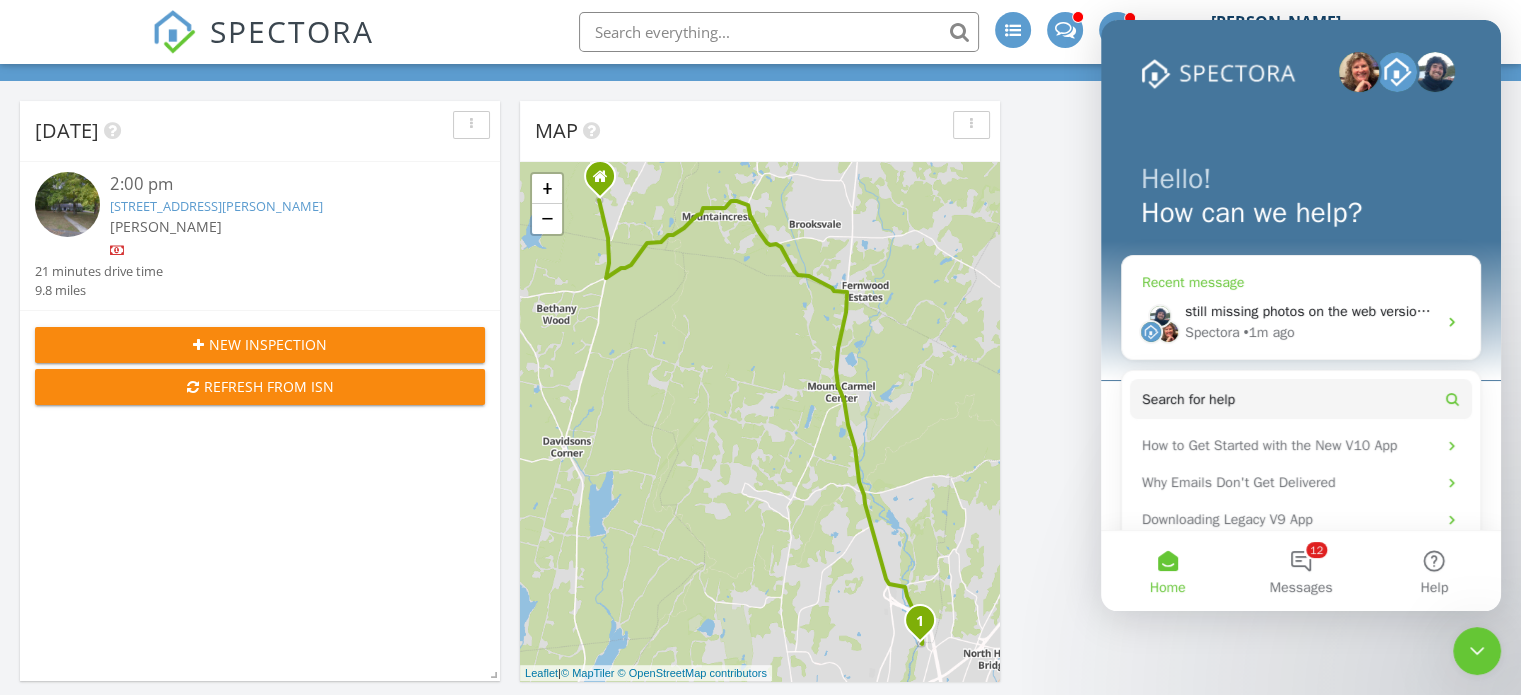click on "still missing photos on the web version of report, but they are in the mobile app report" at bounding box center (1310, 311) 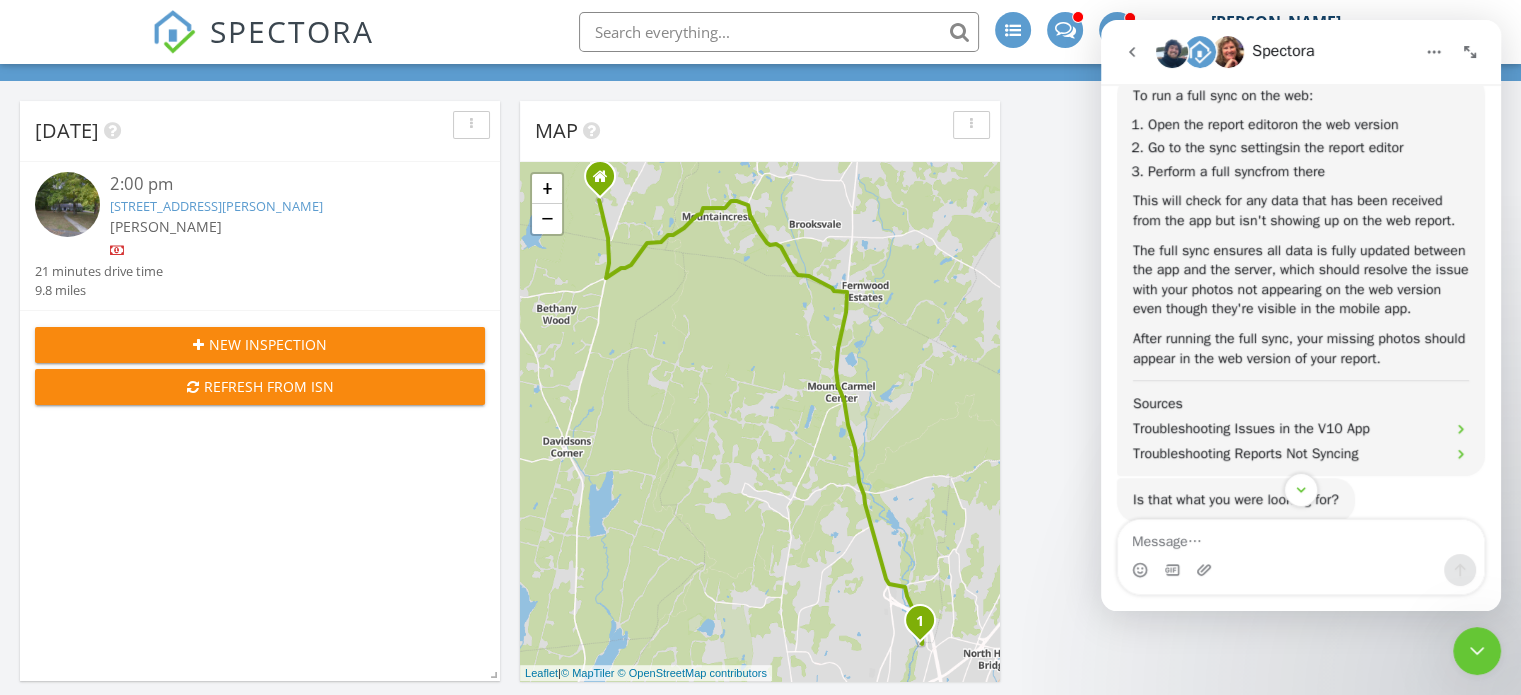 scroll, scrollTop: 1378, scrollLeft: 0, axis: vertical 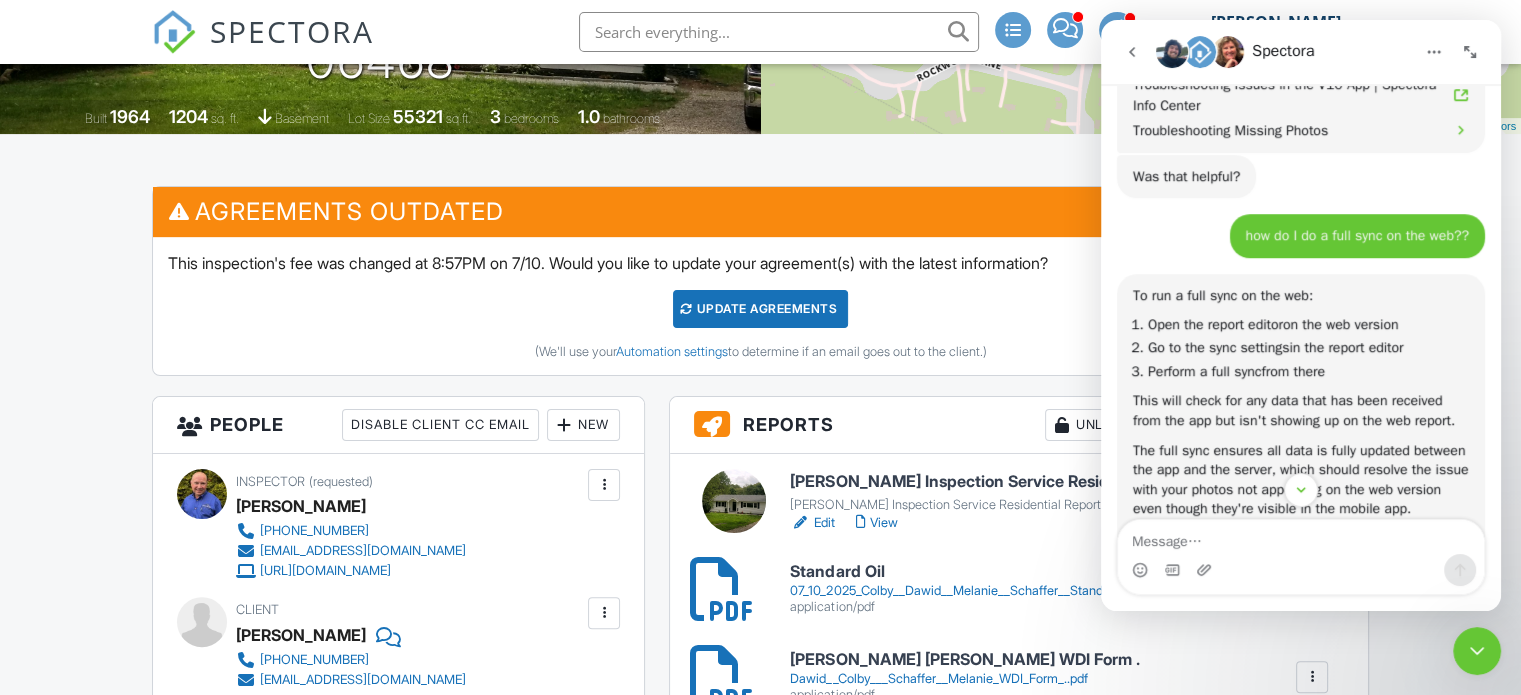 click 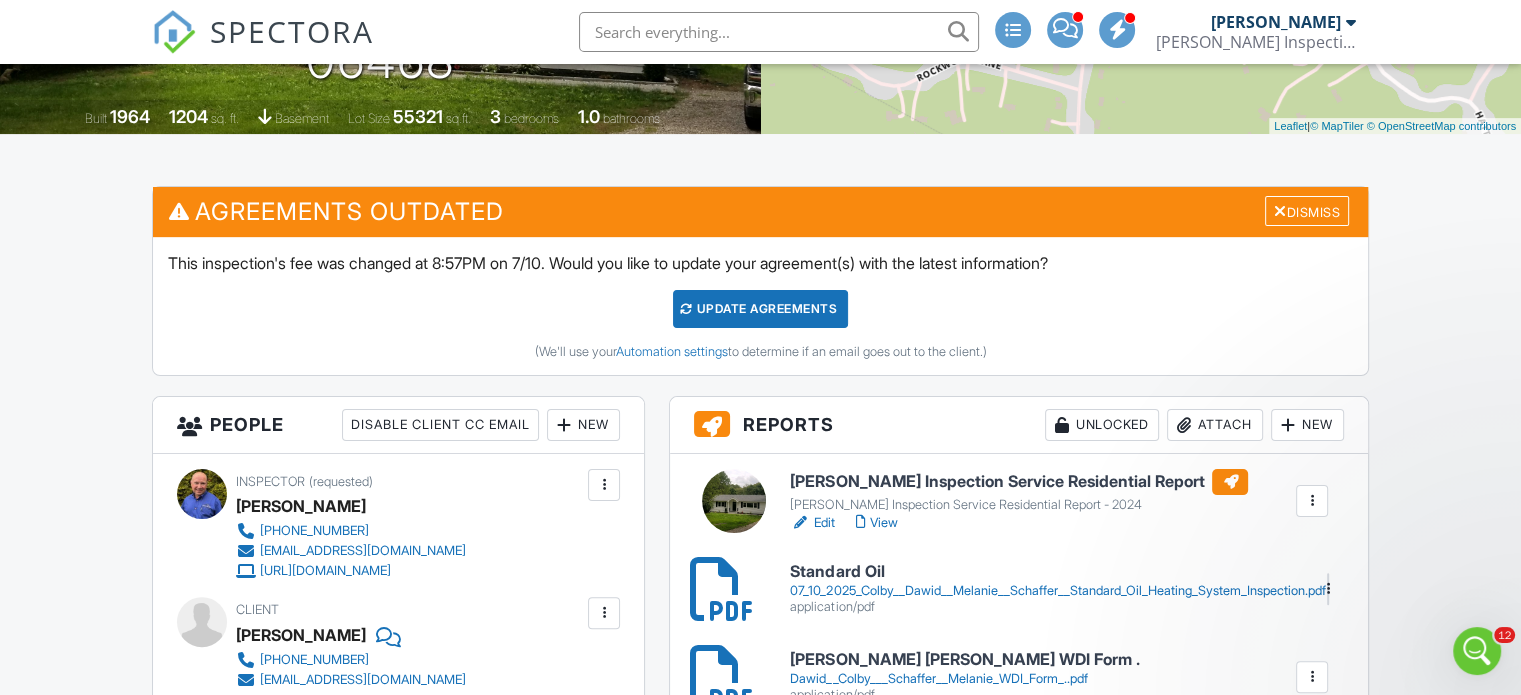 scroll, scrollTop: 0, scrollLeft: 0, axis: both 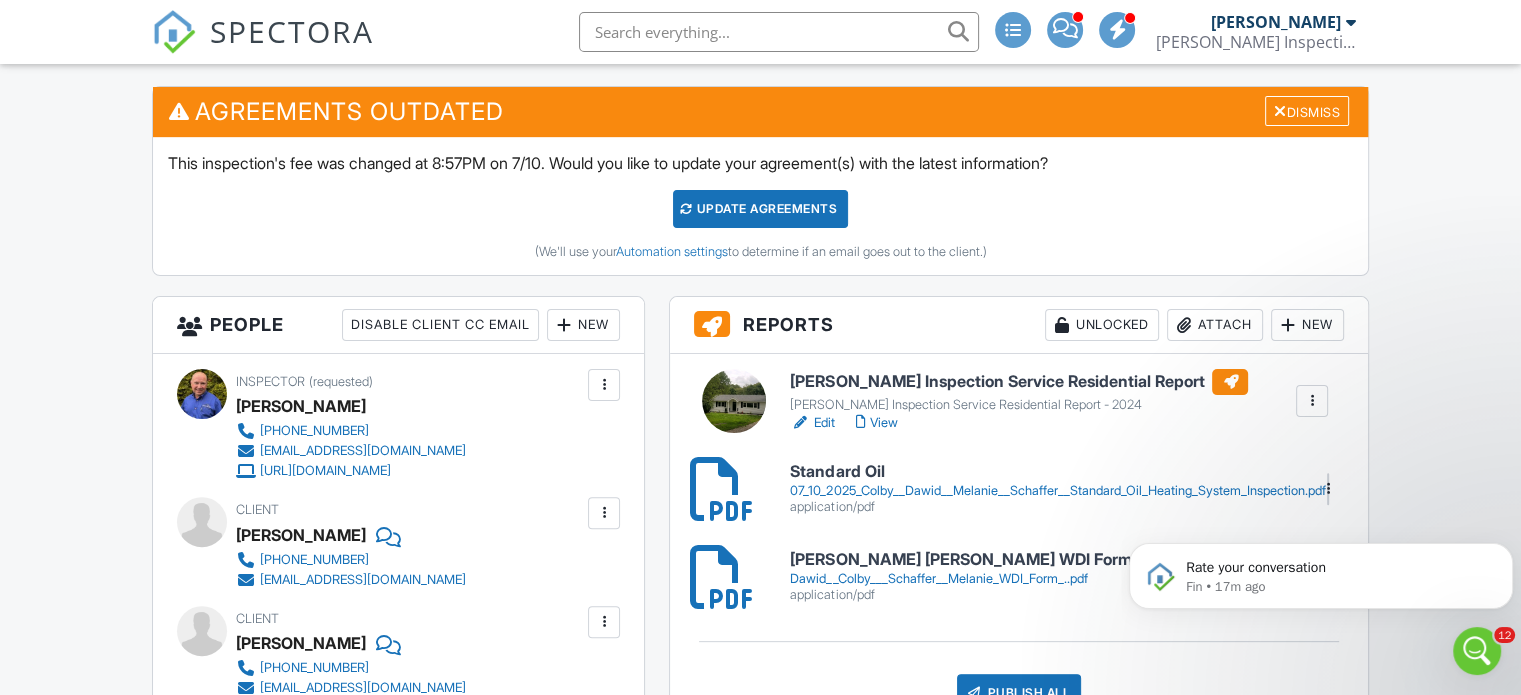 click on "[PERSON_NAME] Inspection Service Residential Report" at bounding box center (1019, 382) 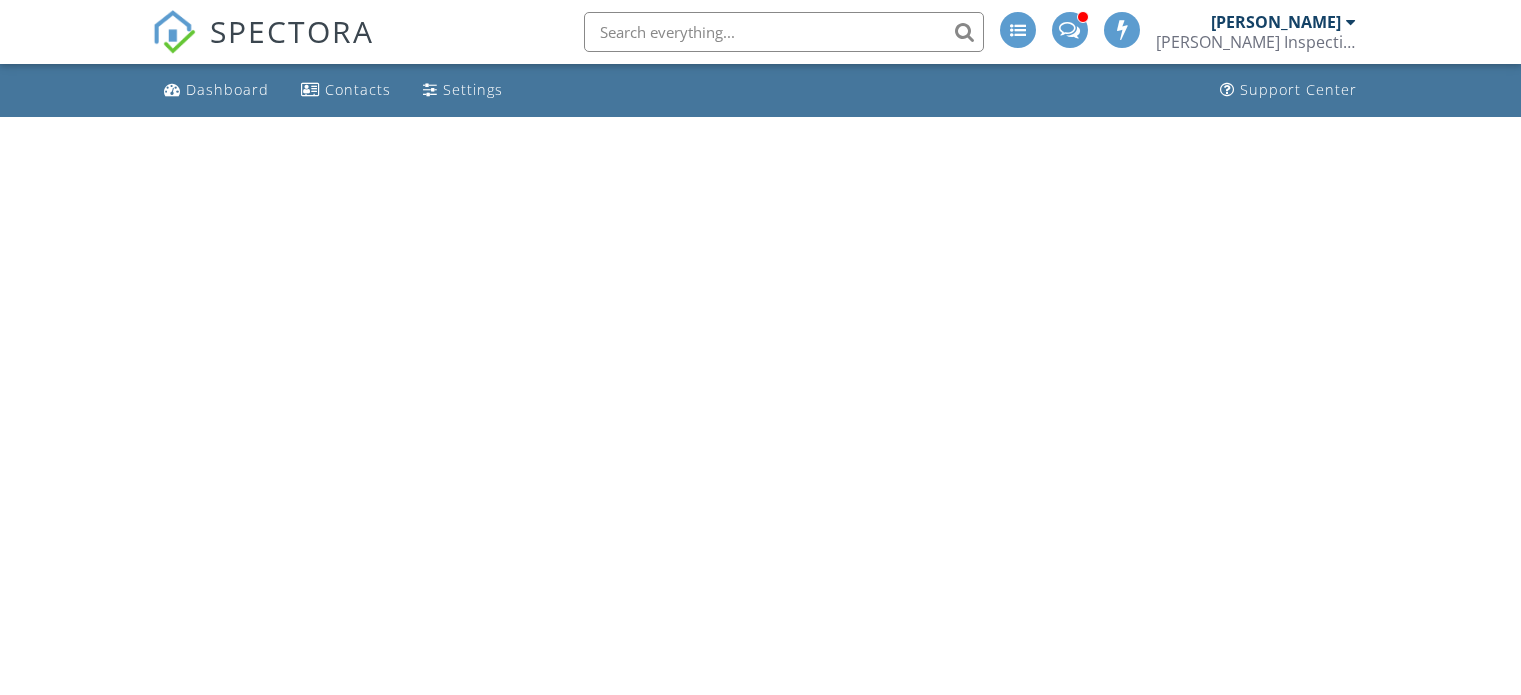 scroll, scrollTop: 0, scrollLeft: 0, axis: both 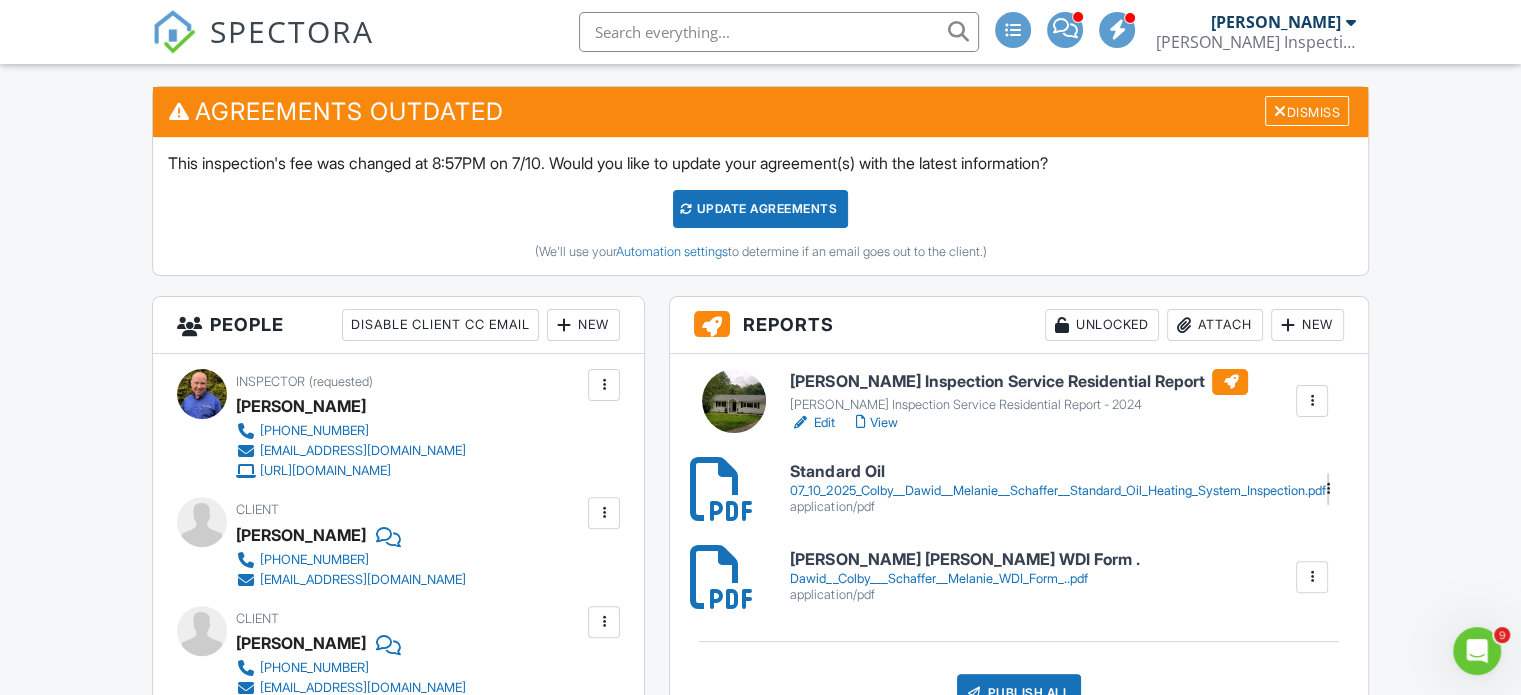 click on "[PERSON_NAME] Inspection Service Residential Report" at bounding box center [1019, 382] 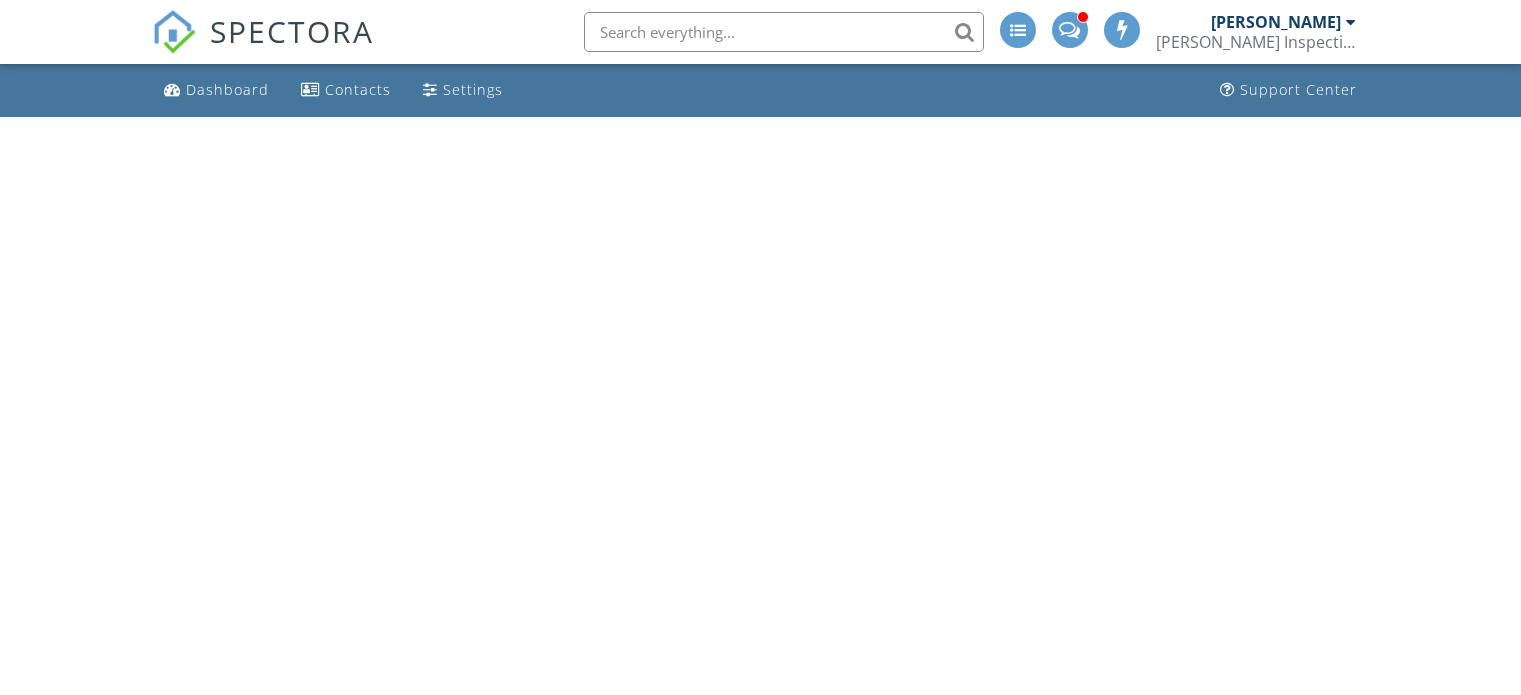 scroll, scrollTop: 0, scrollLeft: 0, axis: both 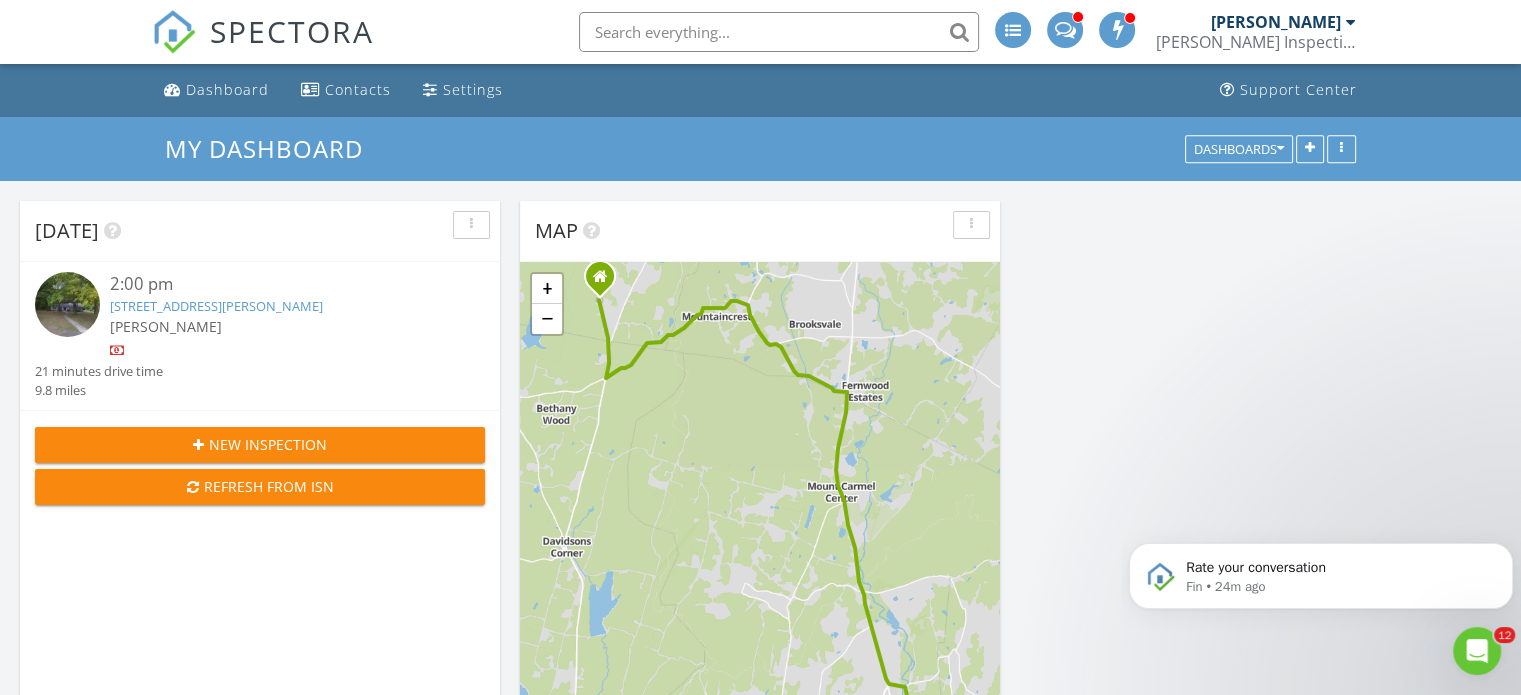 click 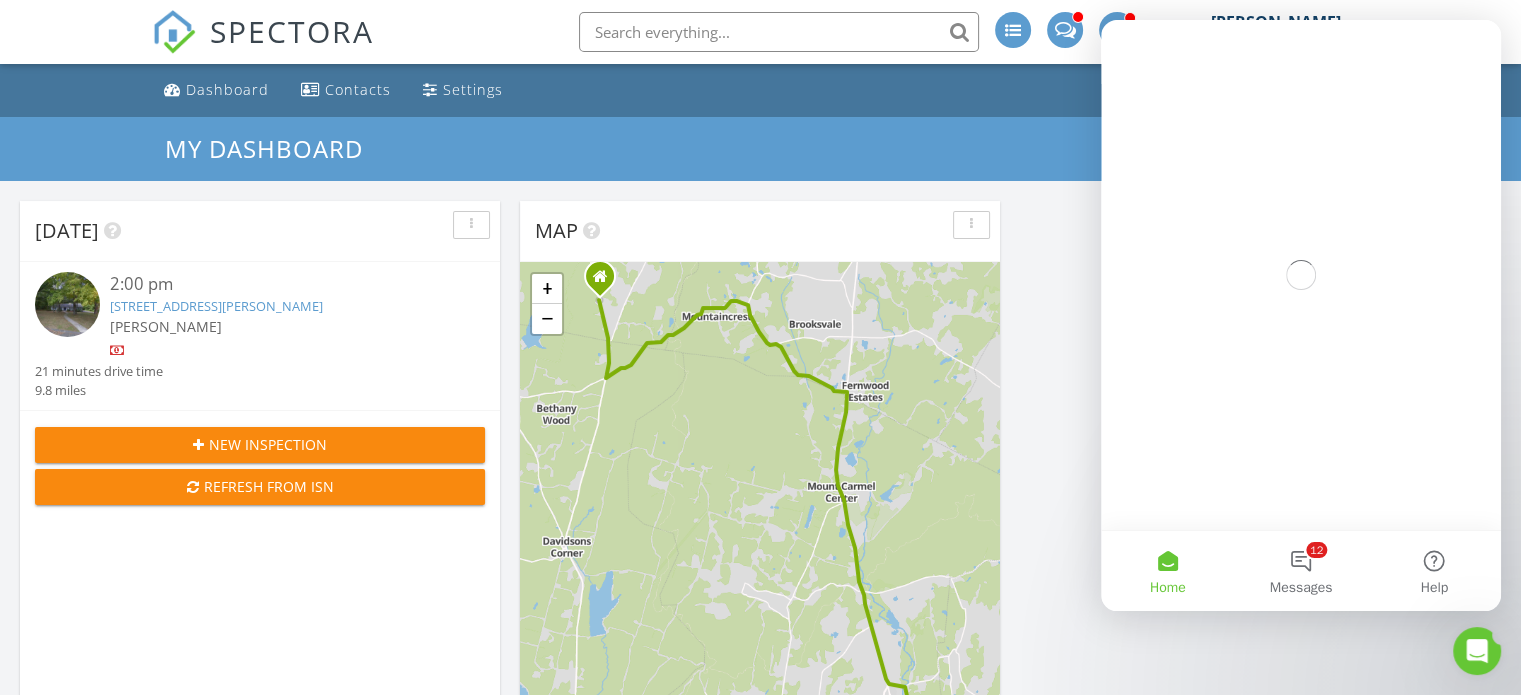 scroll, scrollTop: 0, scrollLeft: 0, axis: both 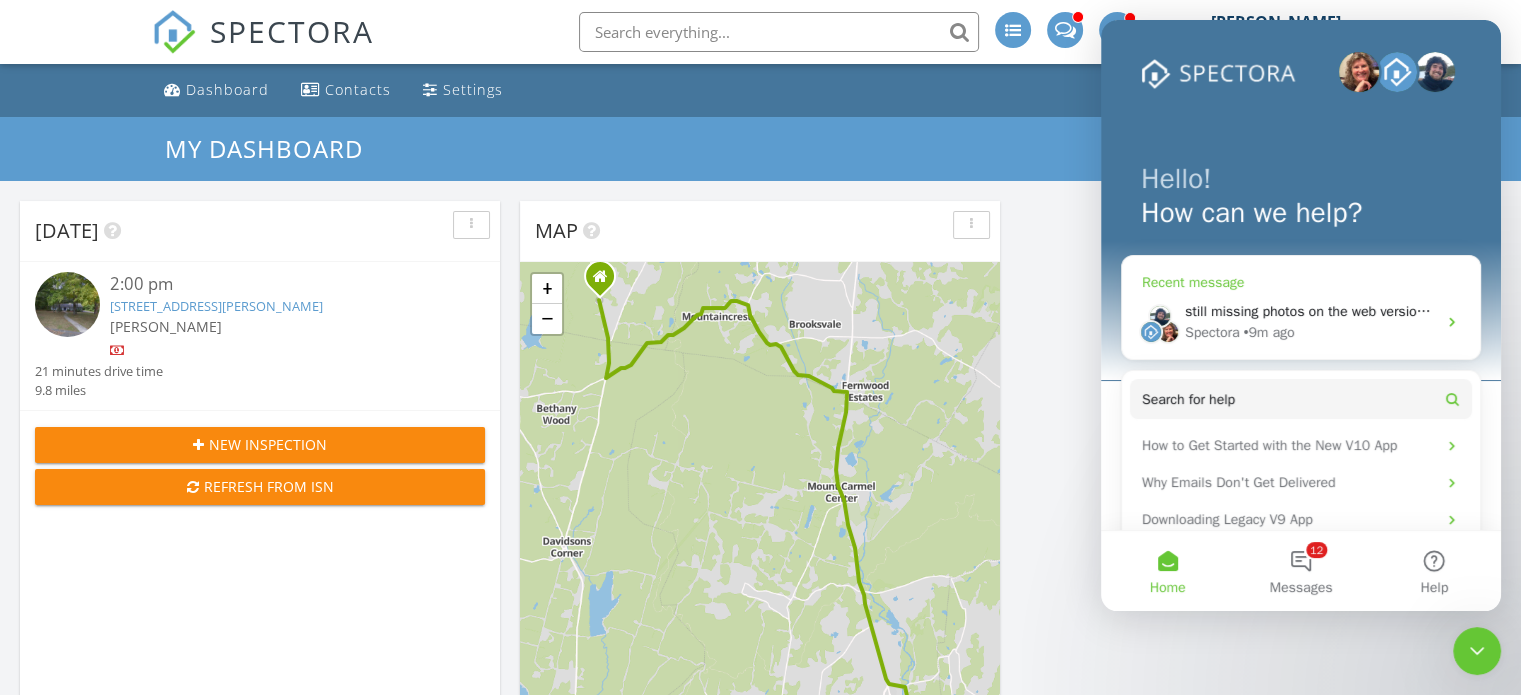 click on "Spectora •  9m ago" at bounding box center (1310, 332) 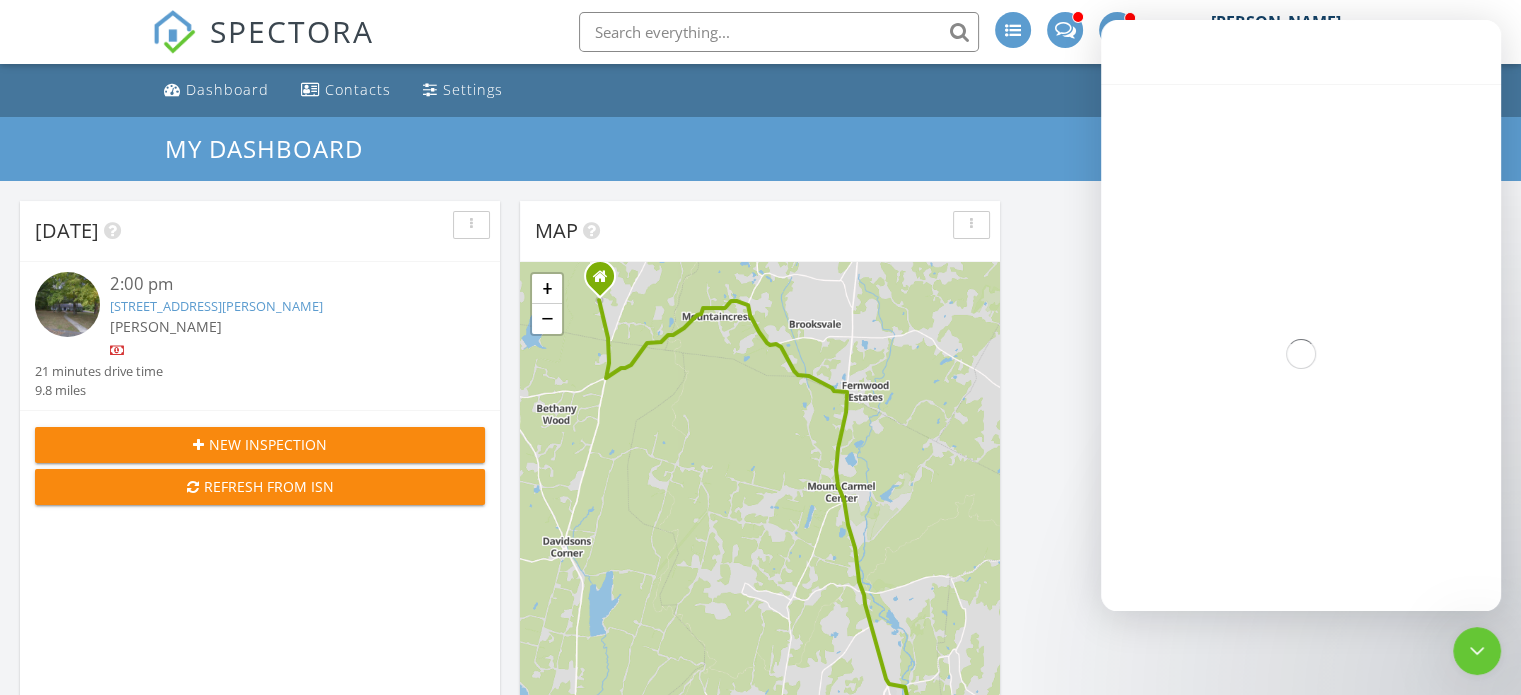 scroll, scrollTop: 1678, scrollLeft: 0, axis: vertical 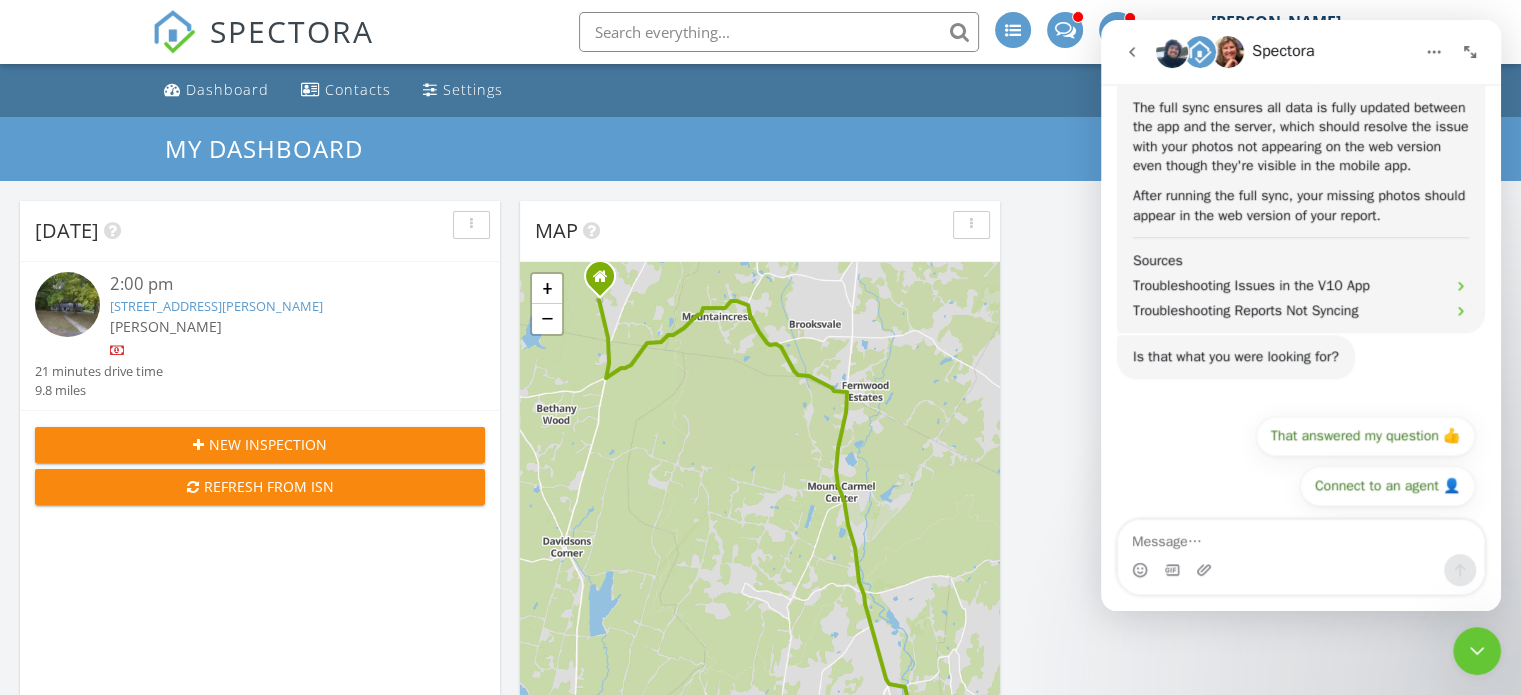 click at bounding box center (1301, 537) 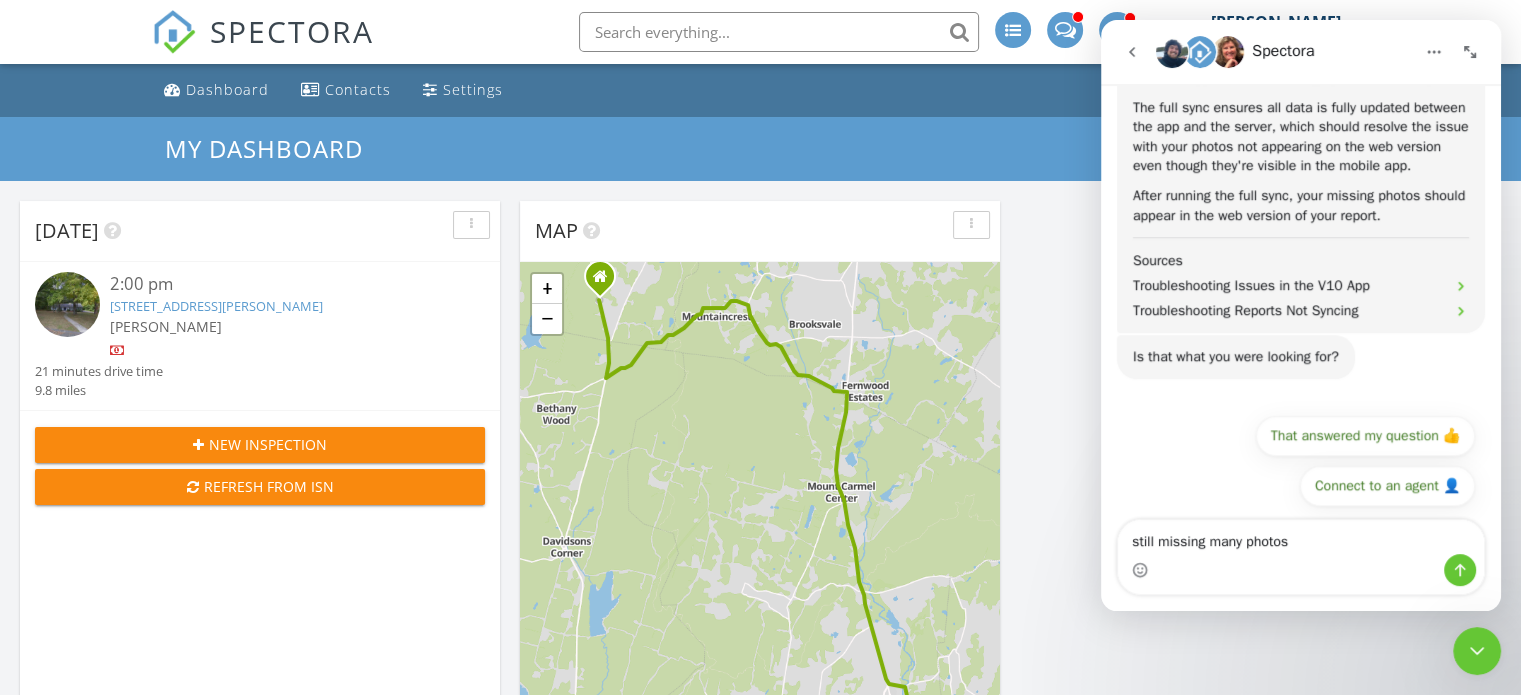 type on "still missing many photos" 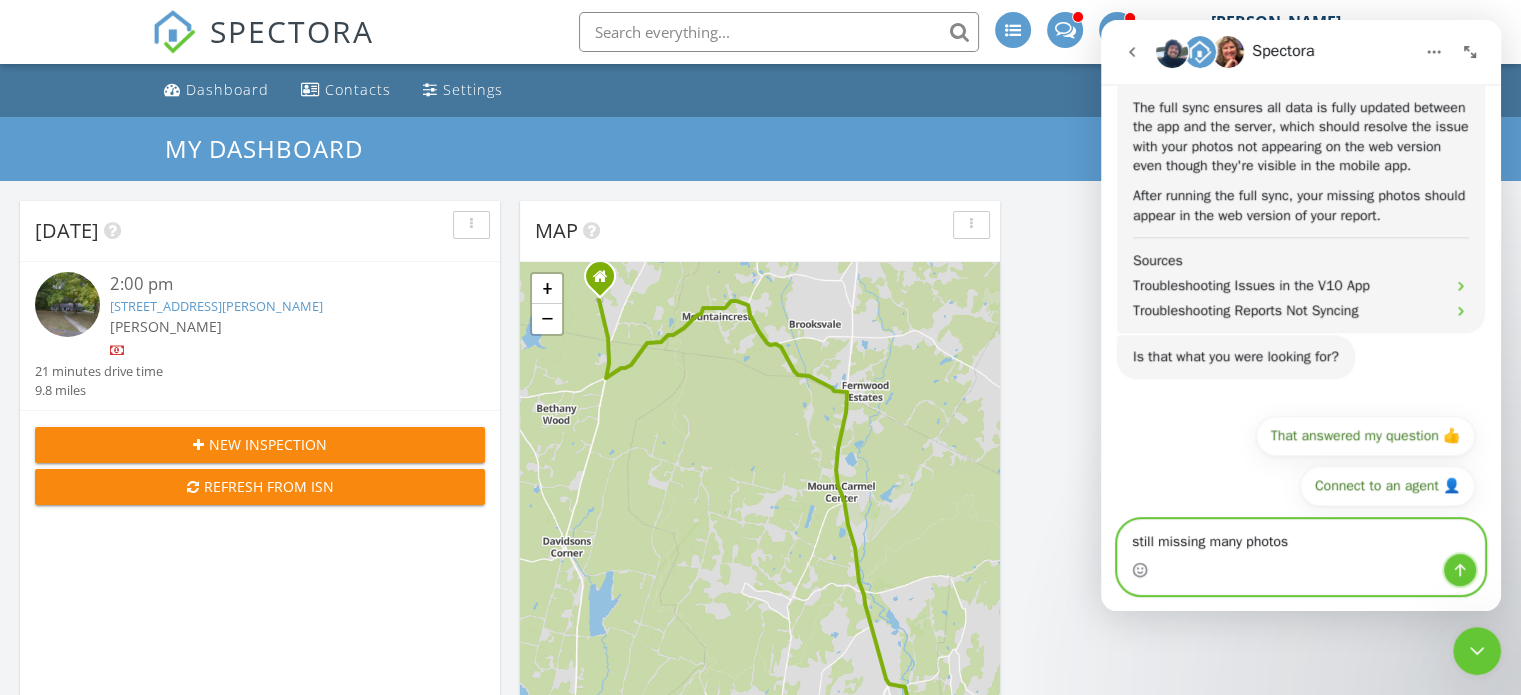 click at bounding box center [1460, 570] 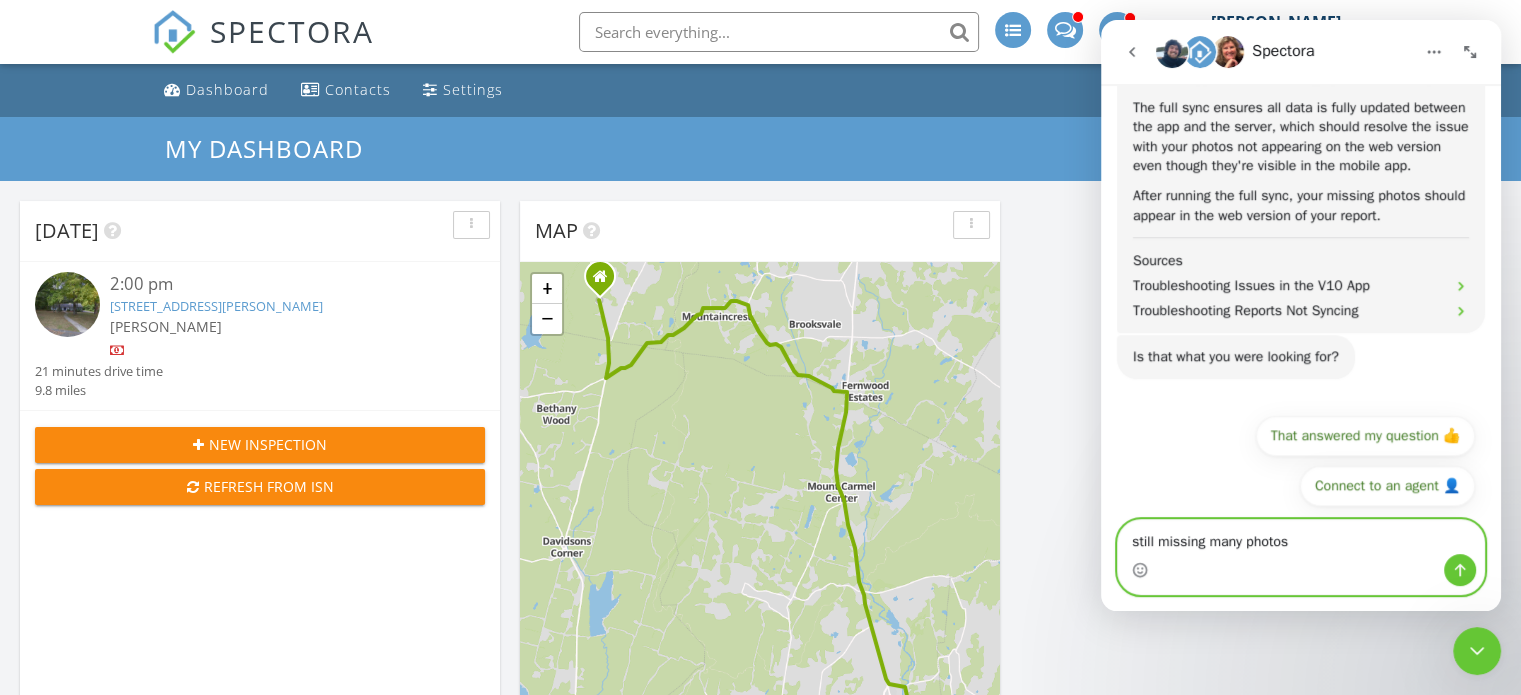 type 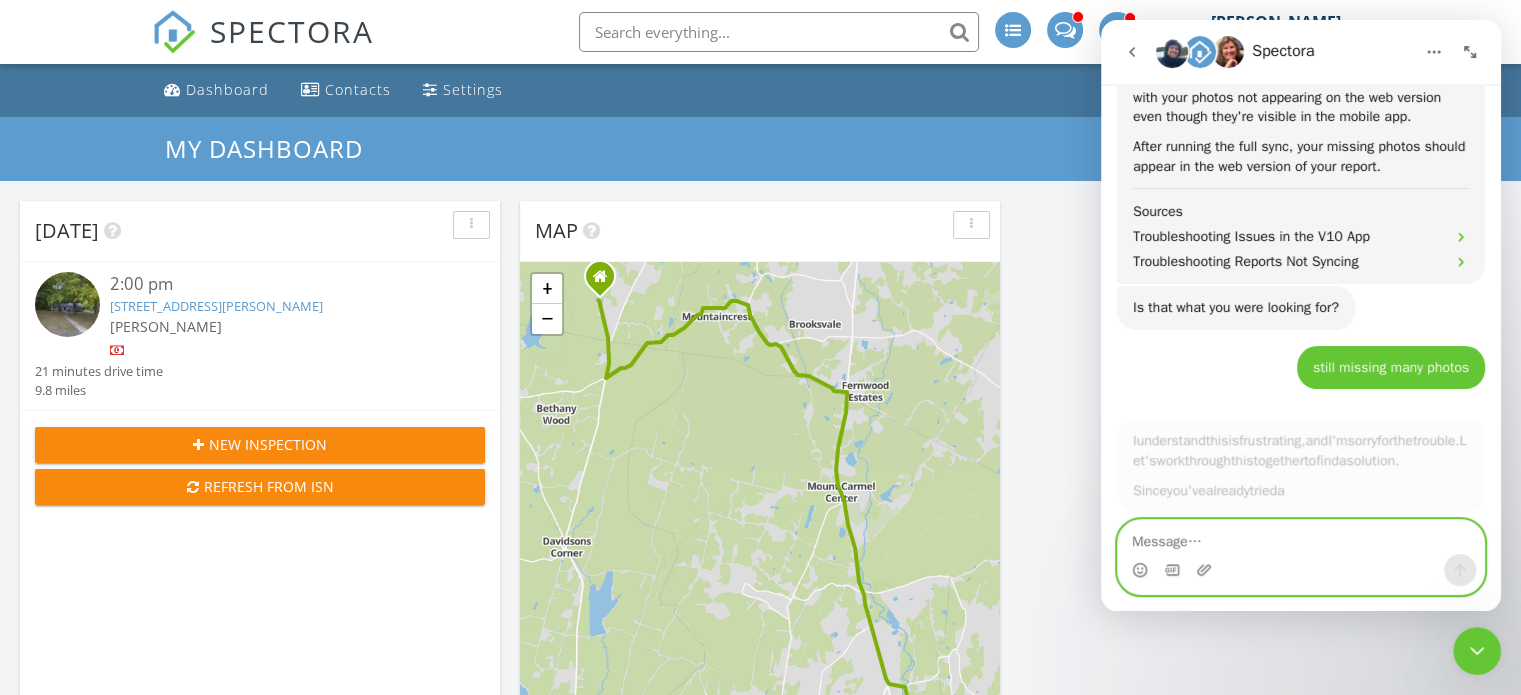 scroll, scrollTop: 1974, scrollLeft: 0, axis: vertical 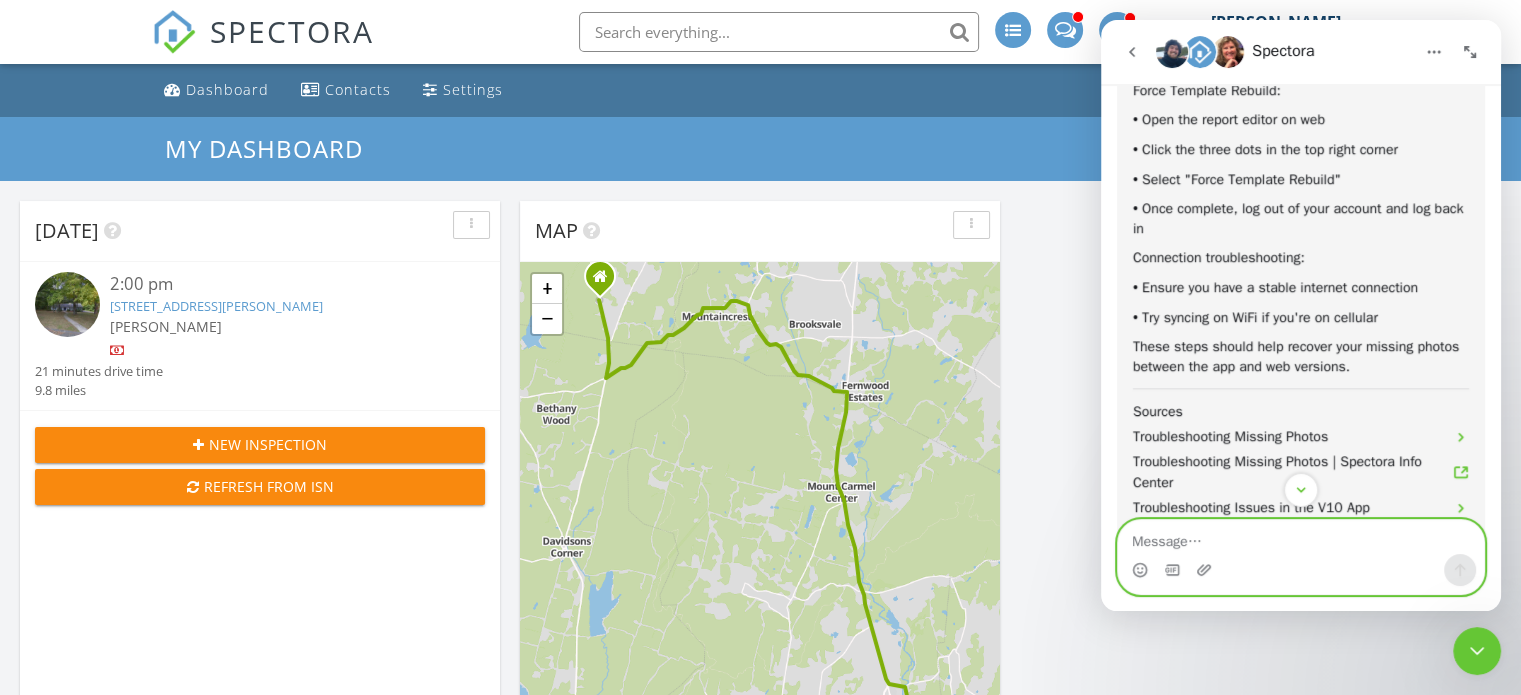 click at bounding box center (1301, 537) 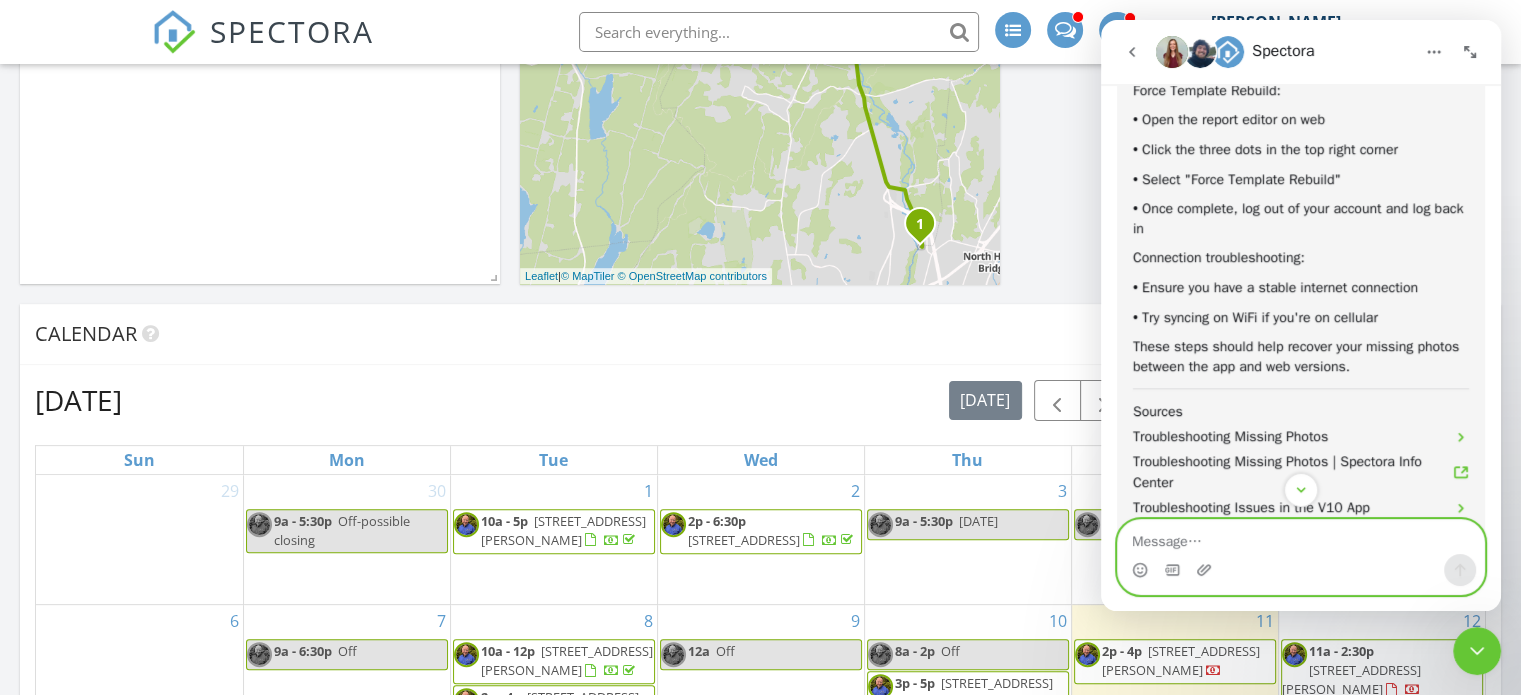 scroll, scrollTop: 500, scrollLeft: 0, axis: vertical 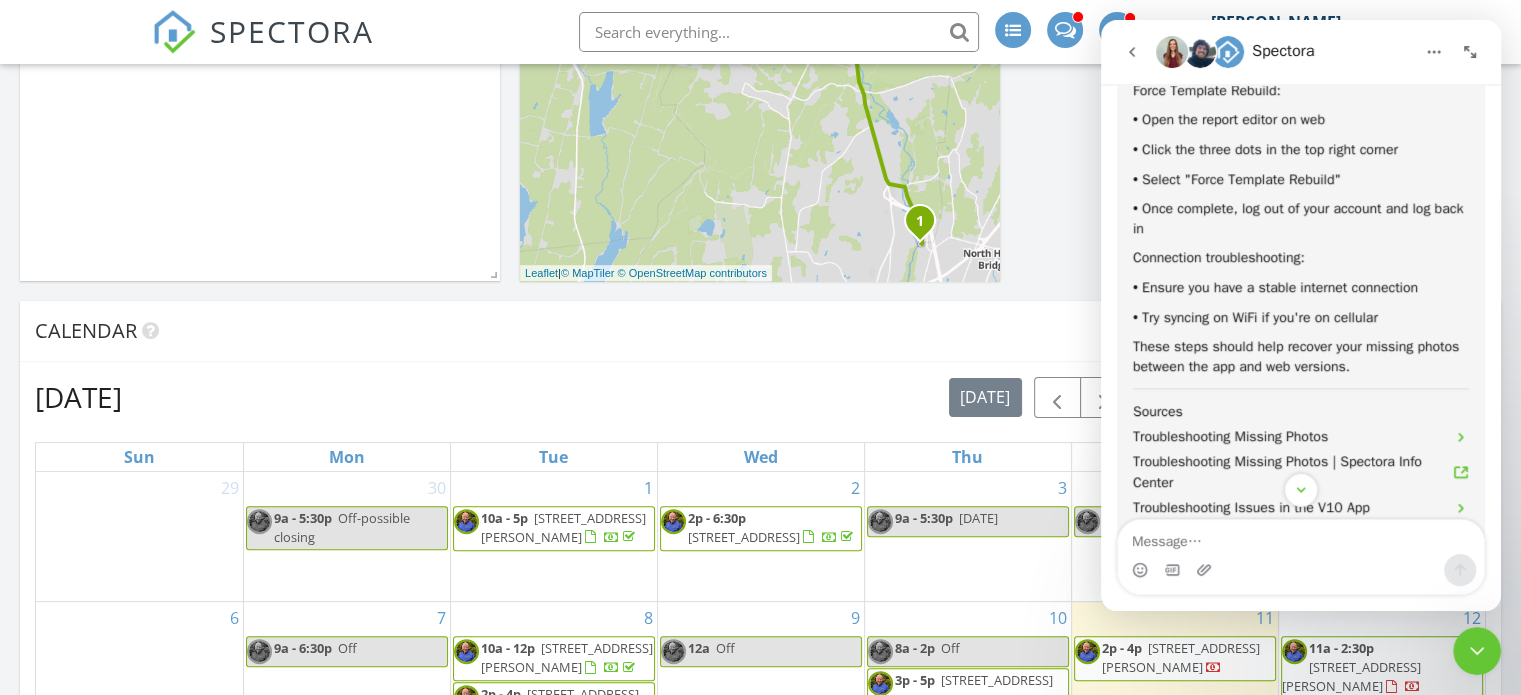 click 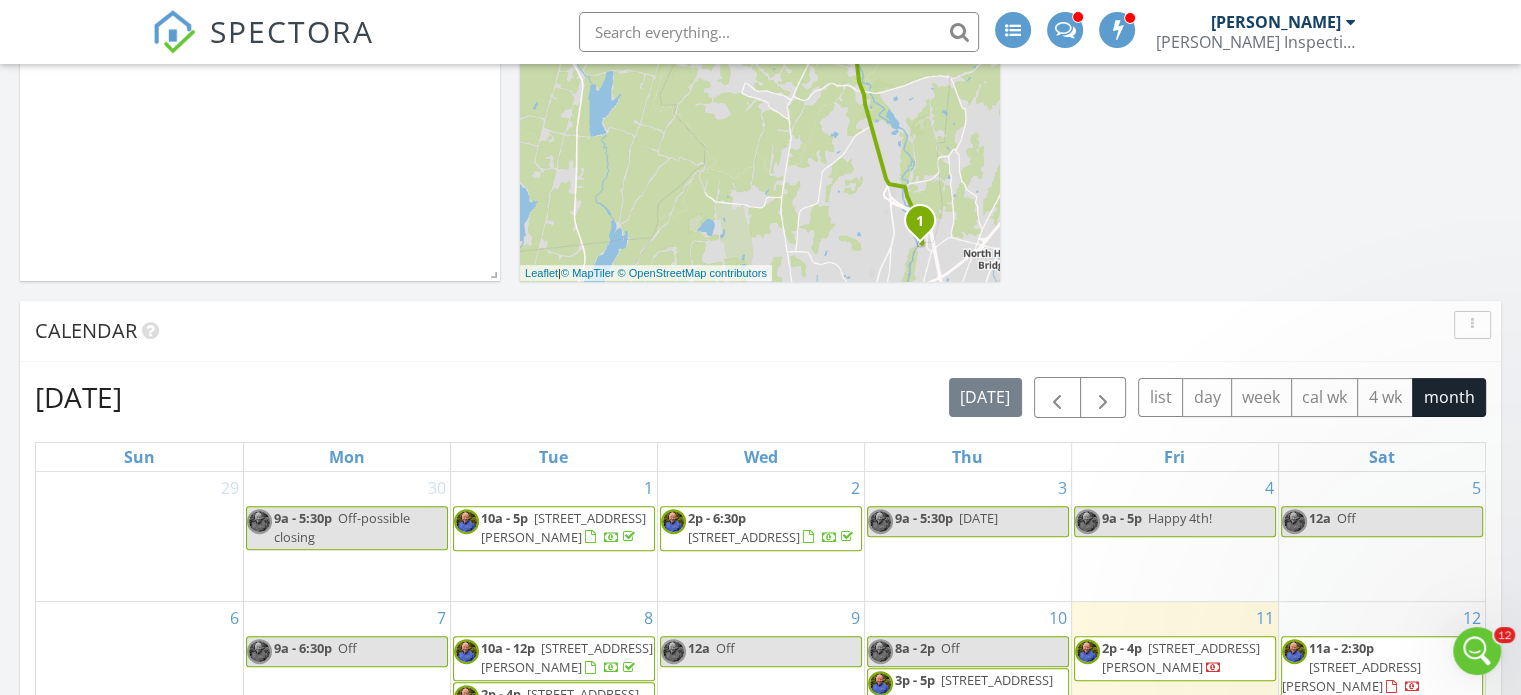 scroll, scrollTop: 0, scrollLeft: 0, axis: both 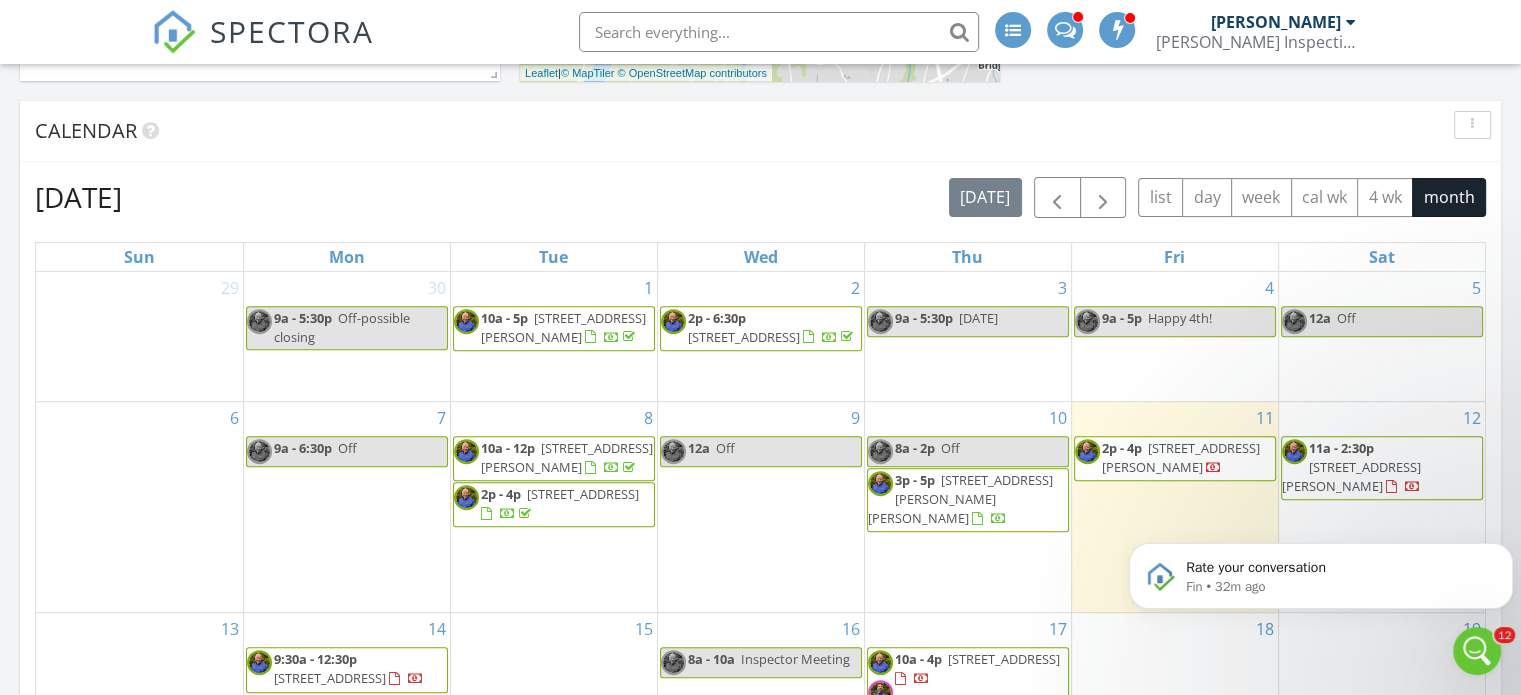 click on "3p - 5p" at bounding box center (915, 480) 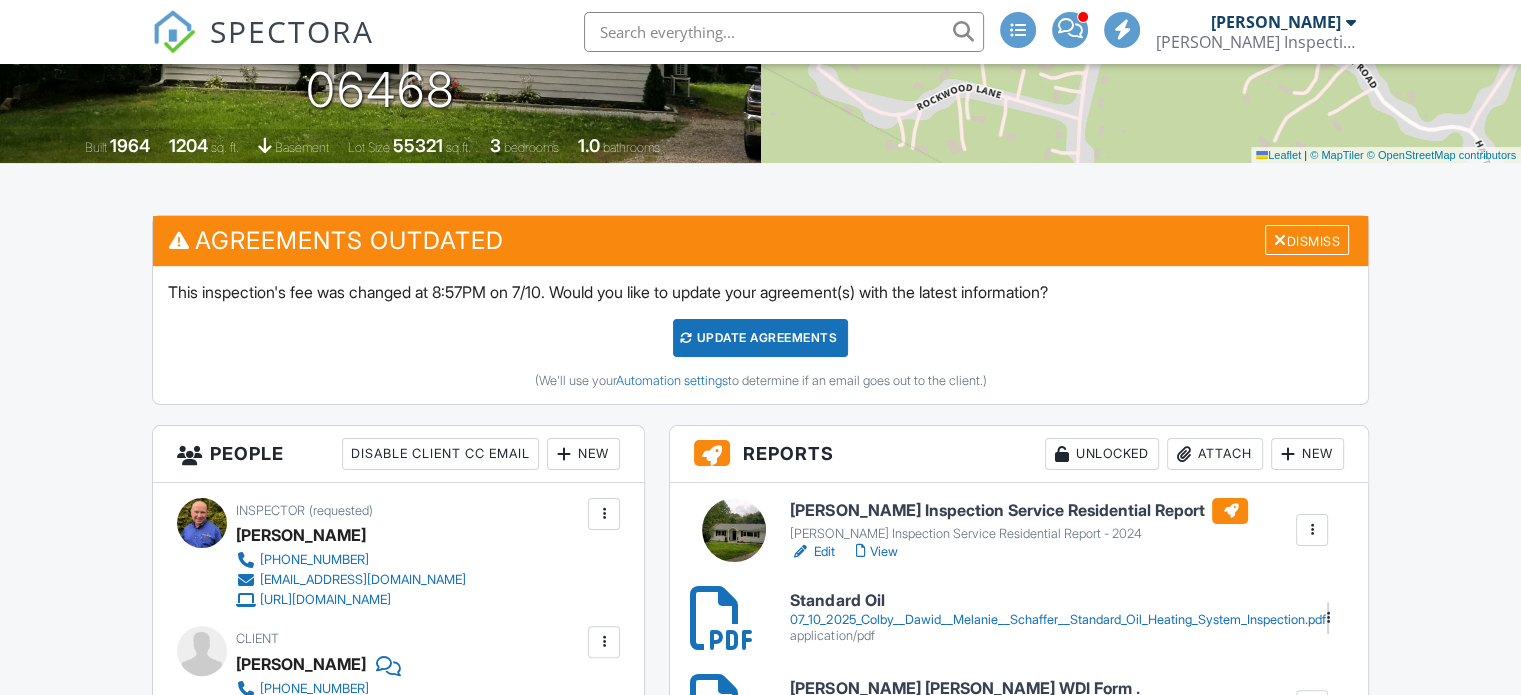 scroll, scrollTop: 400, scrollLeft: 0, axis: vertical 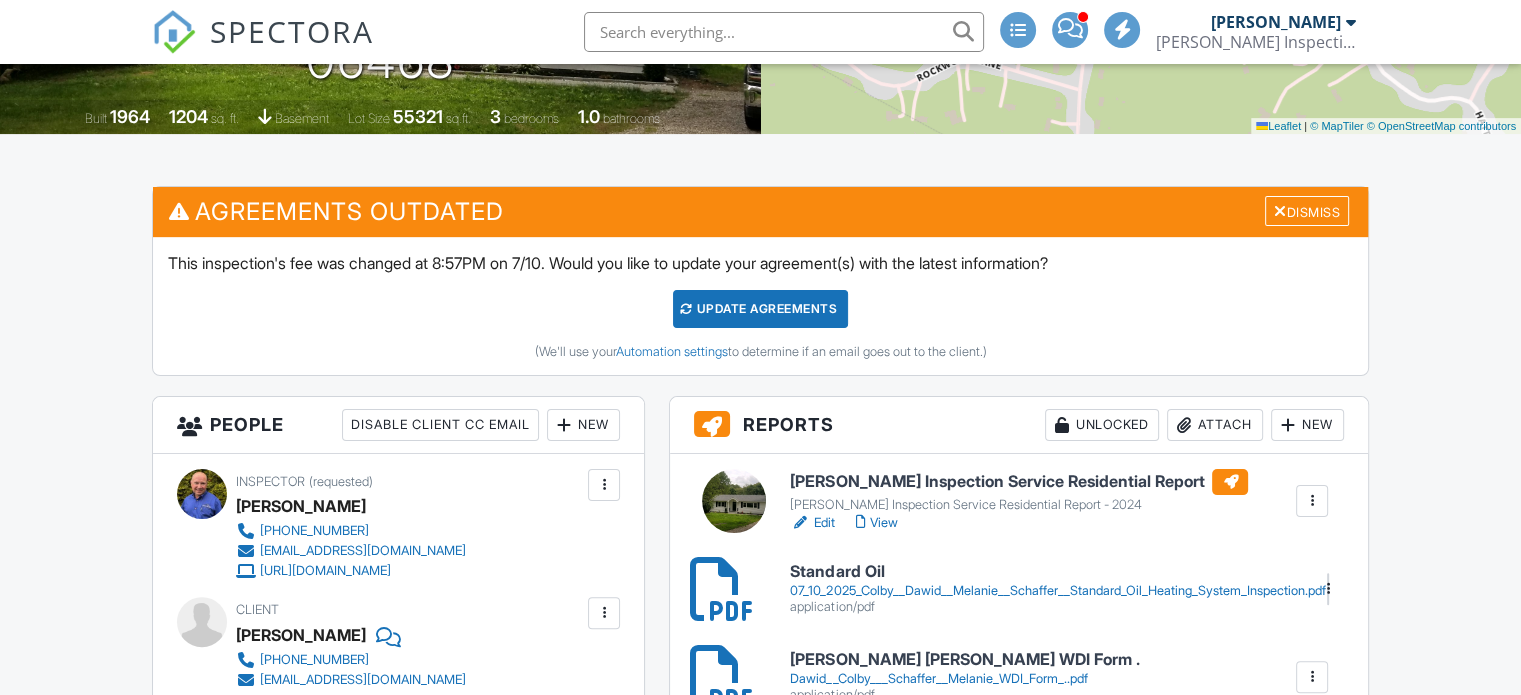 click on "[PERSON_NAME] Inspection Service Residential Report" at bounding box center [1019, 482] 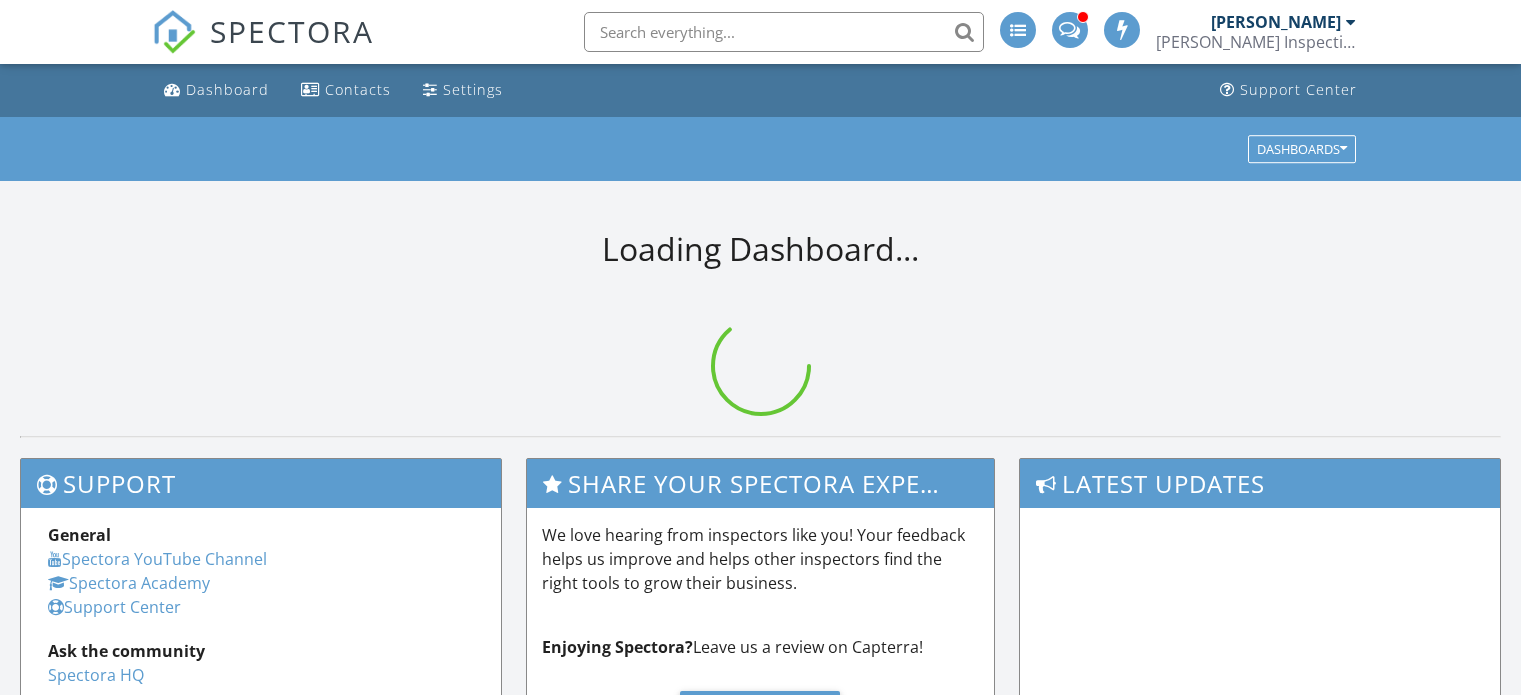 scroll, scrollTop: 0, scrollLeft: 0, axis: both 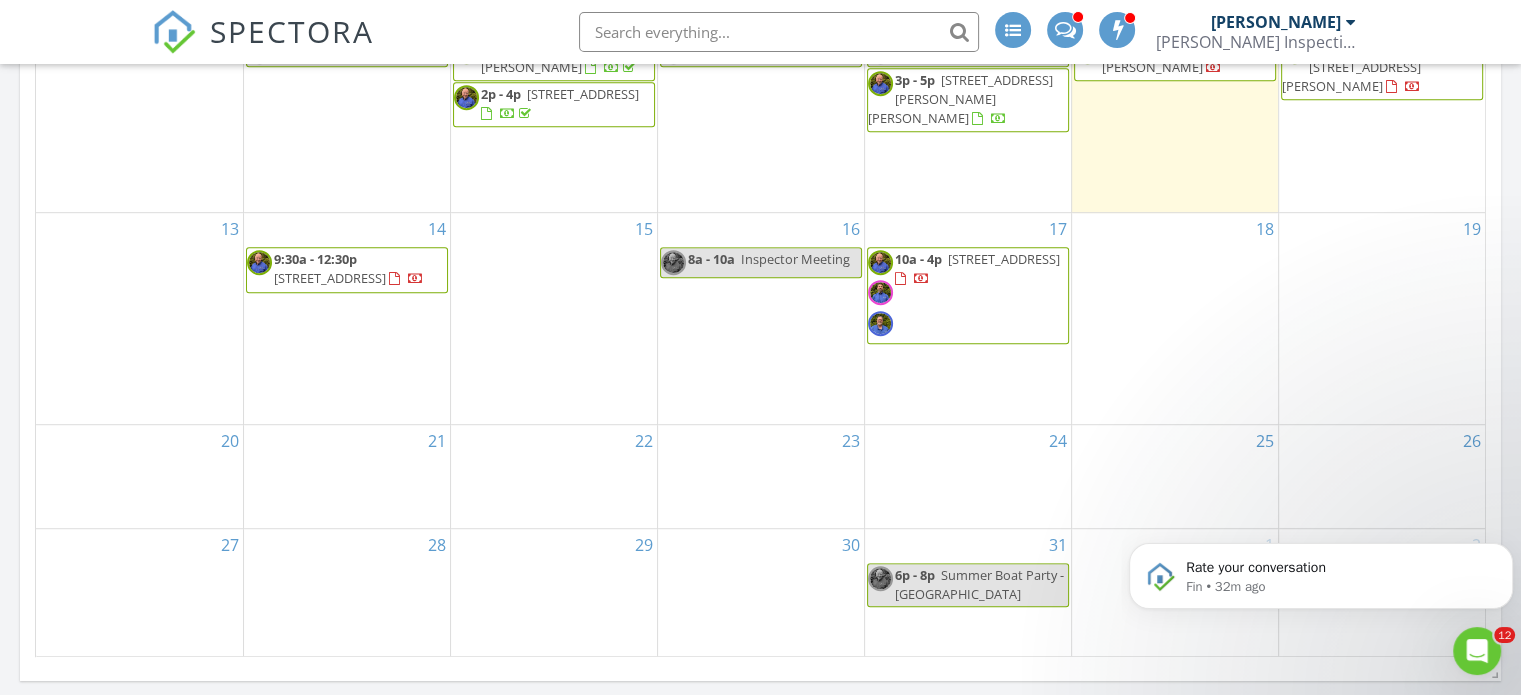 click on "182 Commerce St, East Haven 06512" at bounding box center [330, 278] 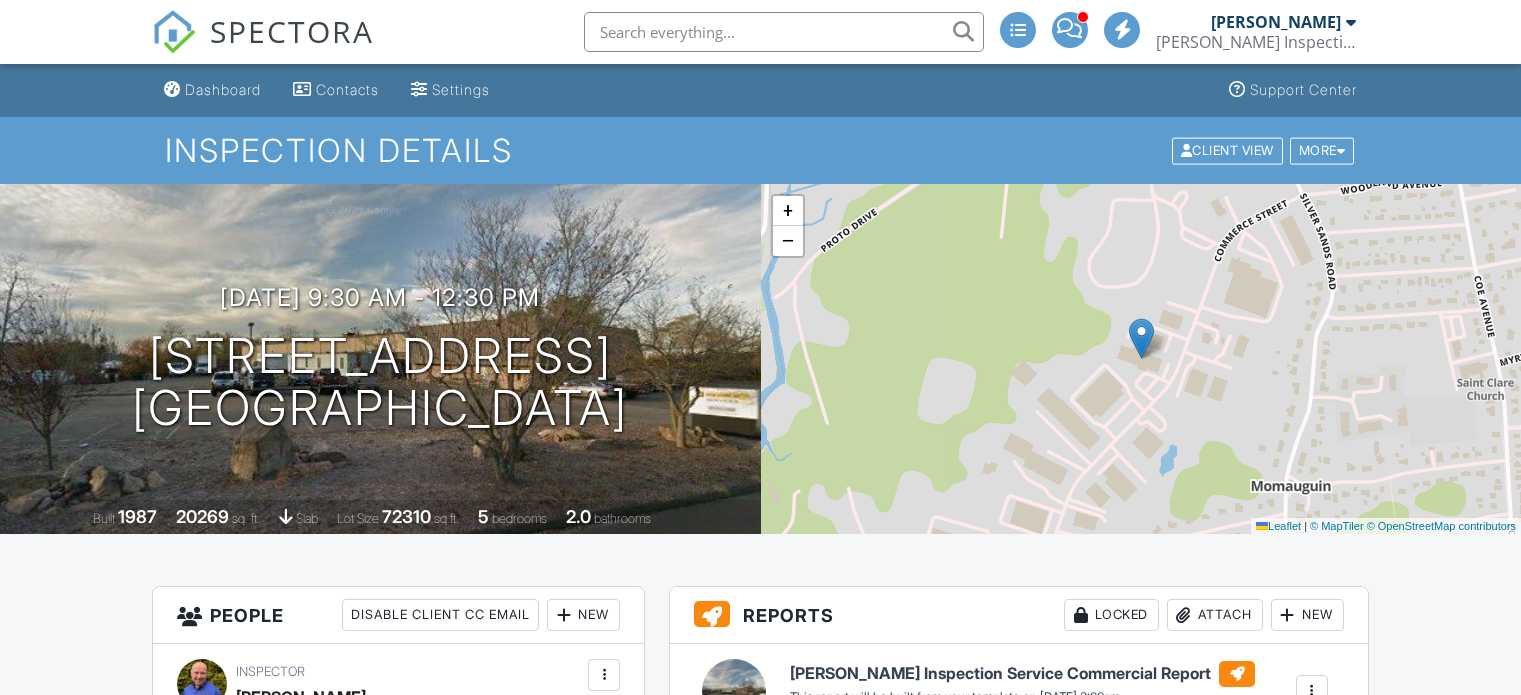 scroll, scrollTop: 0, scrollLeft: 0, axis: both 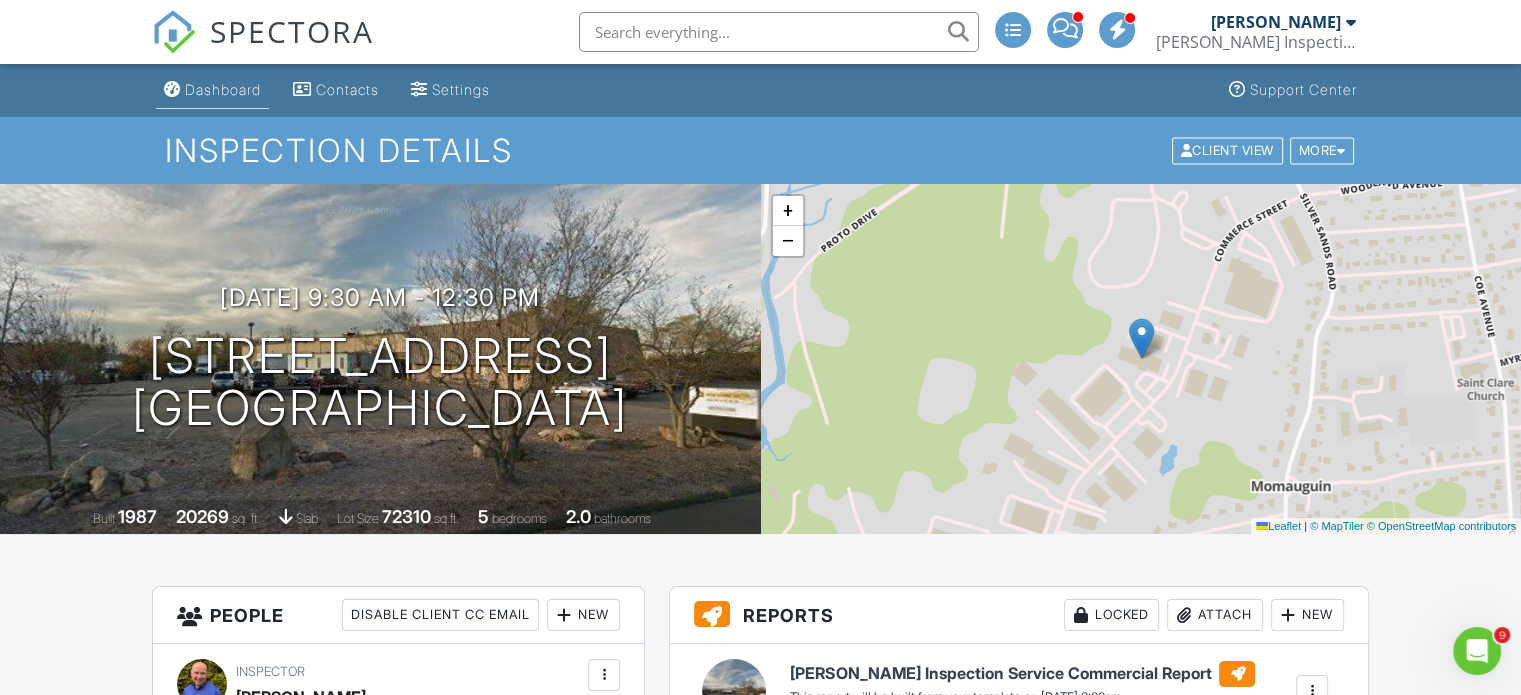 click on "Dashboard" at bounding box center (223, 89) 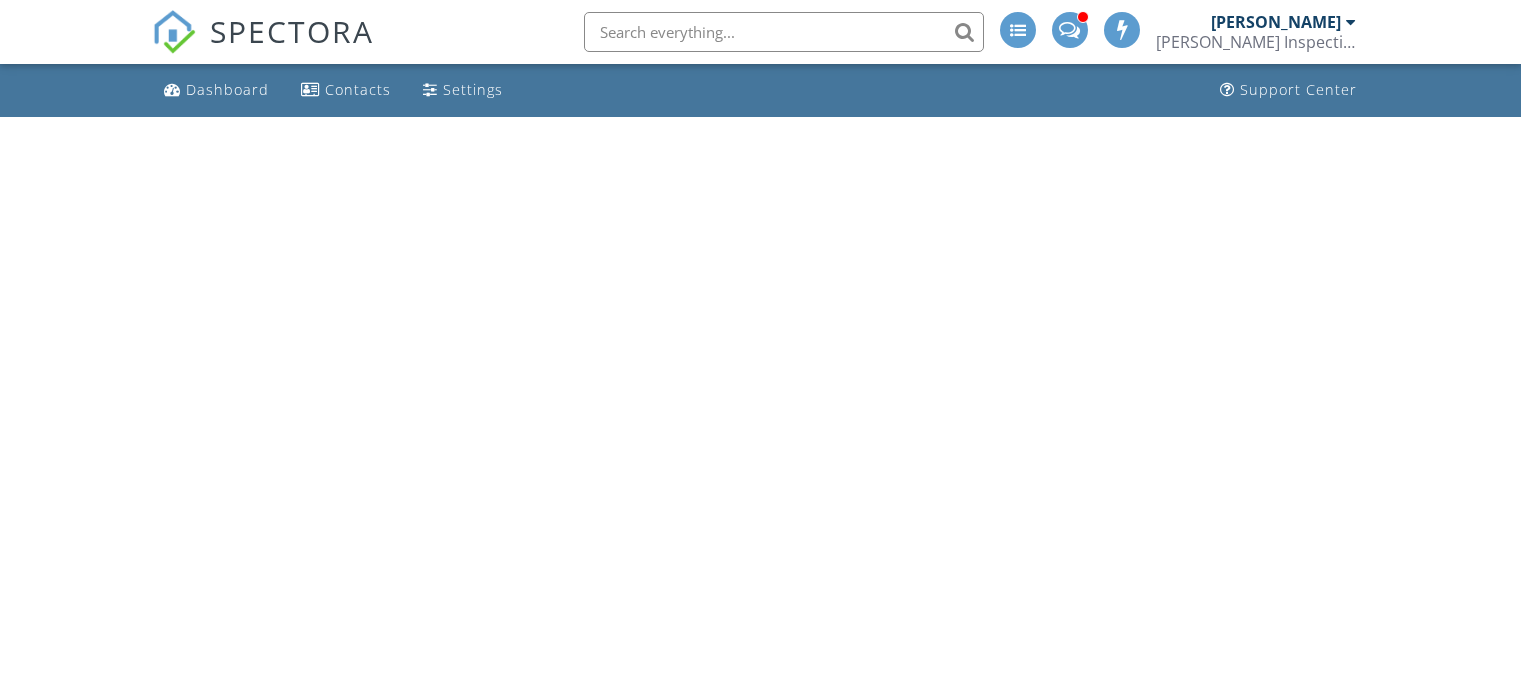 scroll, scrollTop: 0, scrollLeft: 0, axis: both 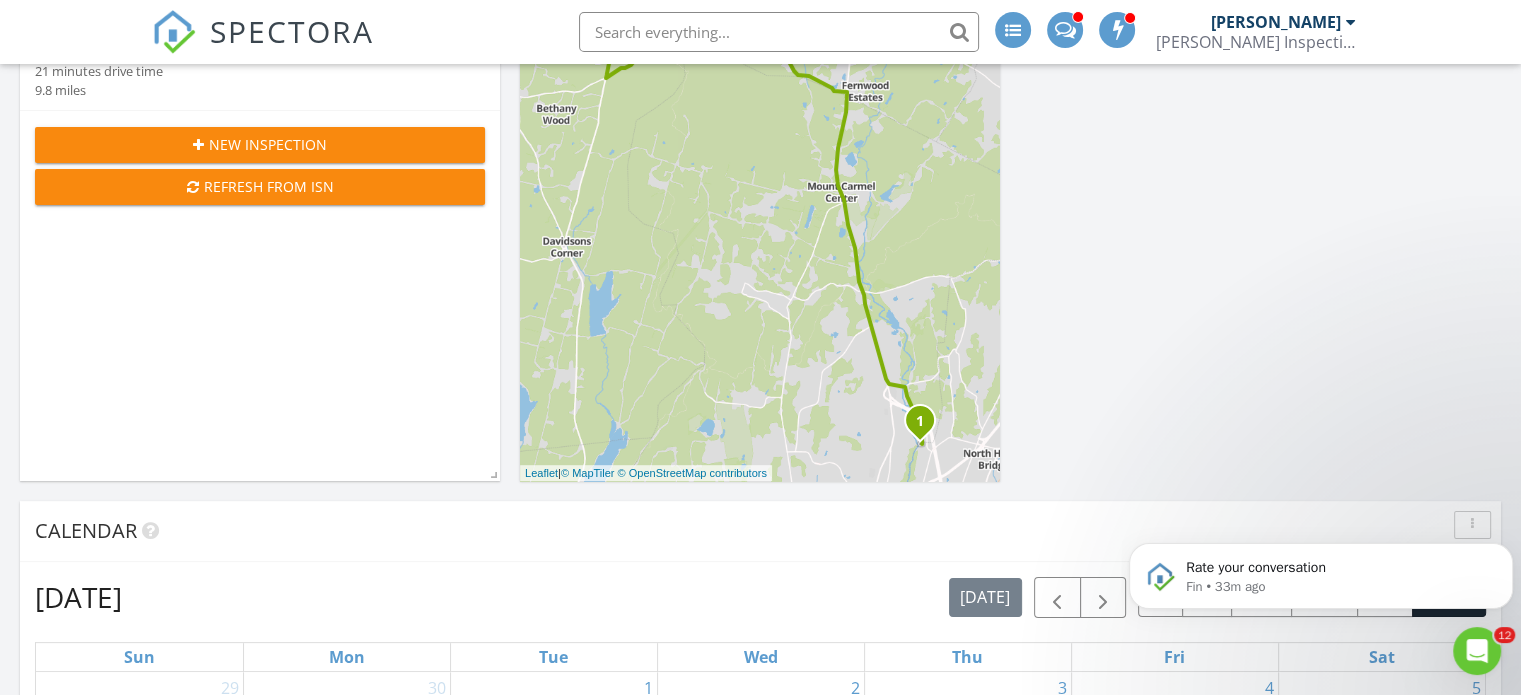click 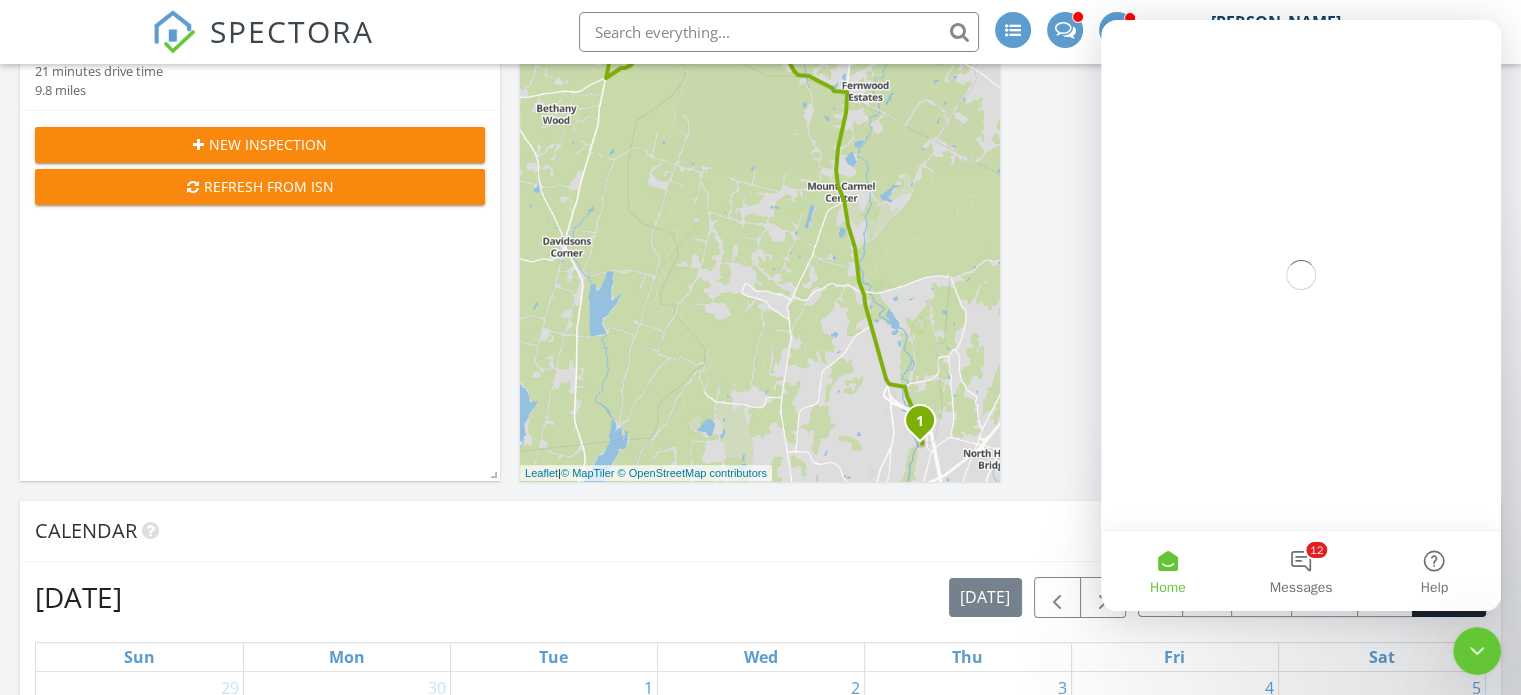 scroll, scrollTop: 0, scrollLeft: 0, axis: both 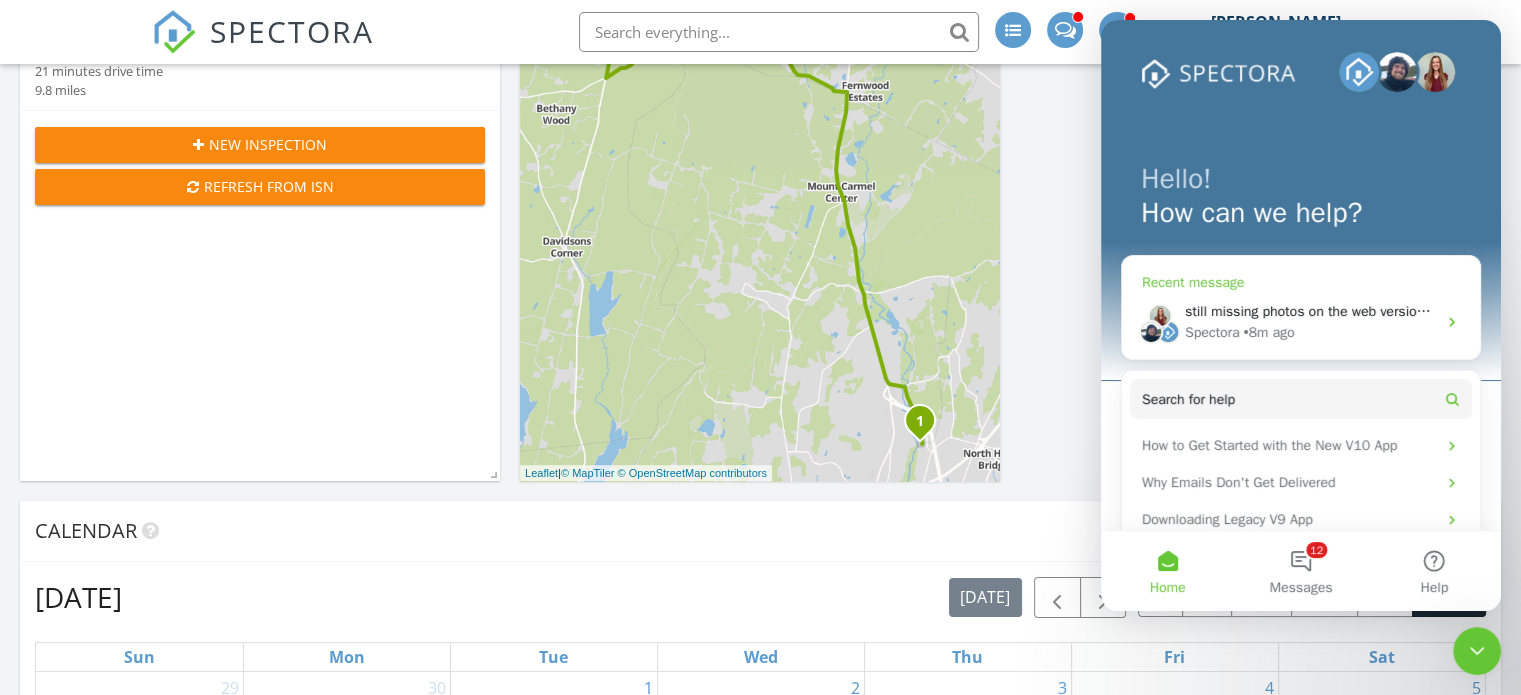 click on "still missing photos on the web version of report, but they are in the mobile app report" at bounding box center (1449, 311) 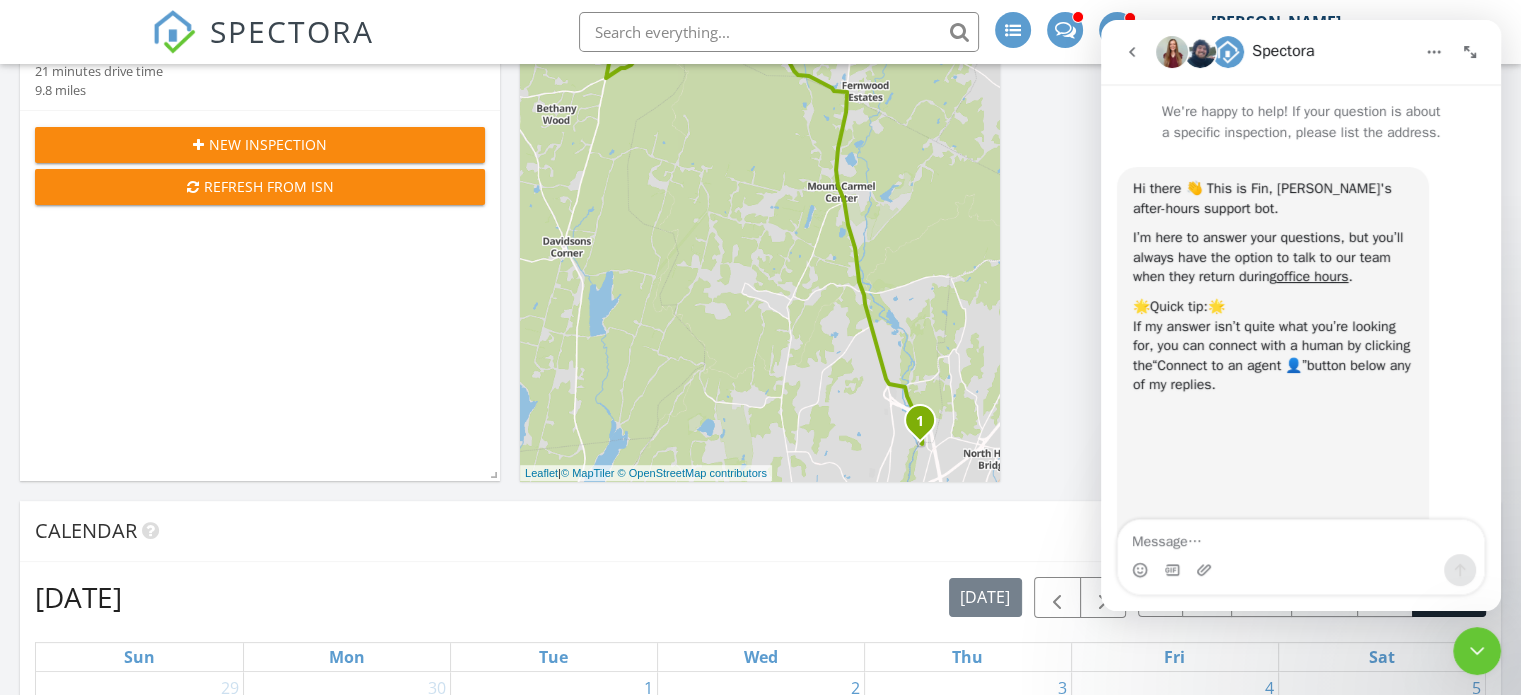 scroll, scrollTop: 2700, scrollLeft: 0, axis: vertical 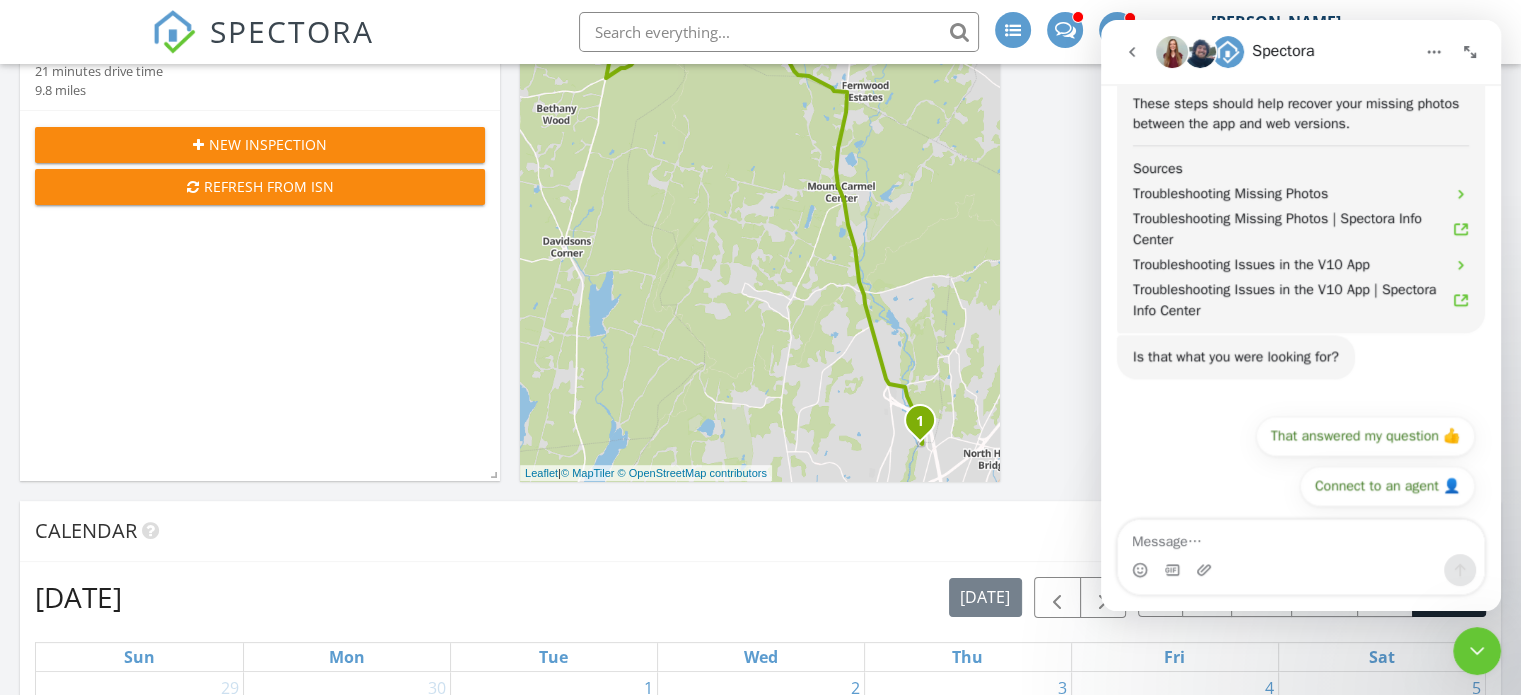 click at bounding box center [1301, 537] 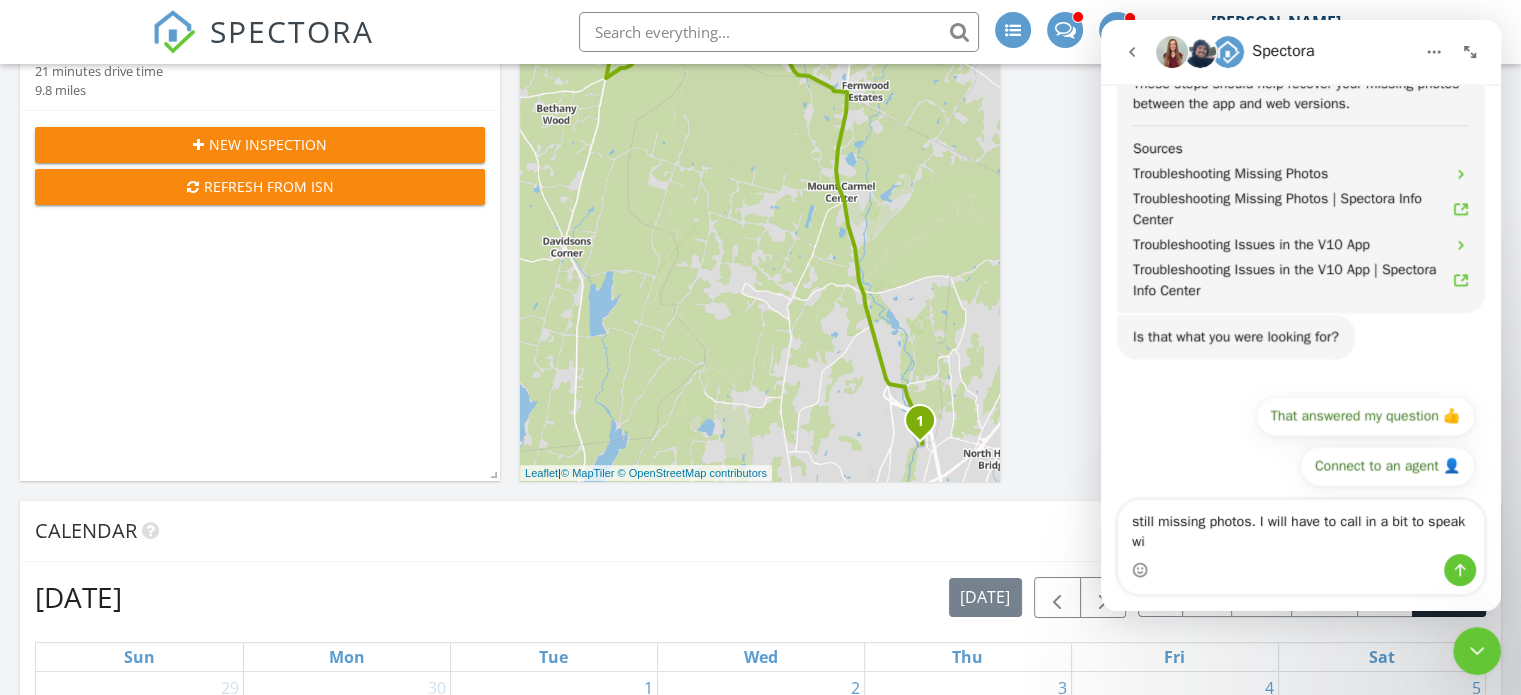 scroll, scrollTop: 2720, scrollLeft: 0, axis: vertical 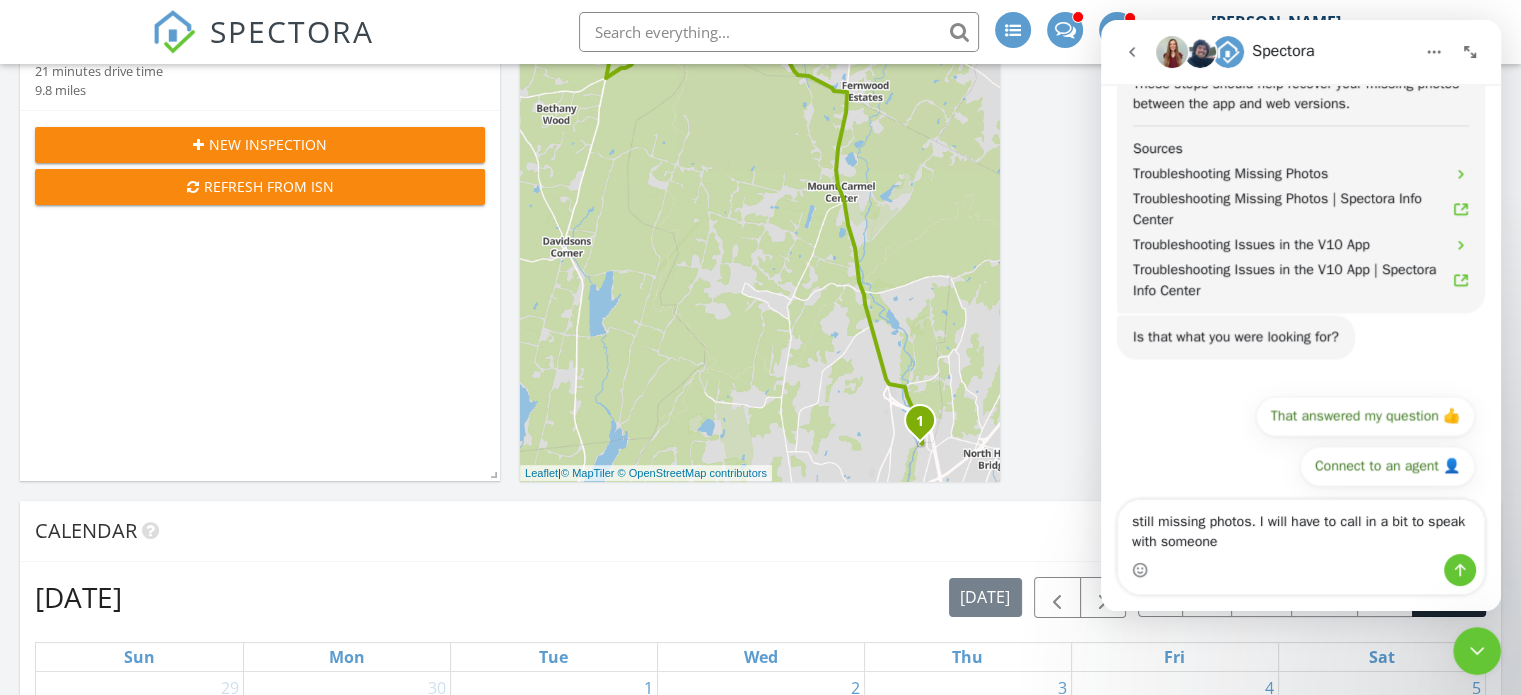 type on "still missing photos. I will have to call in a bit to speak with someone" 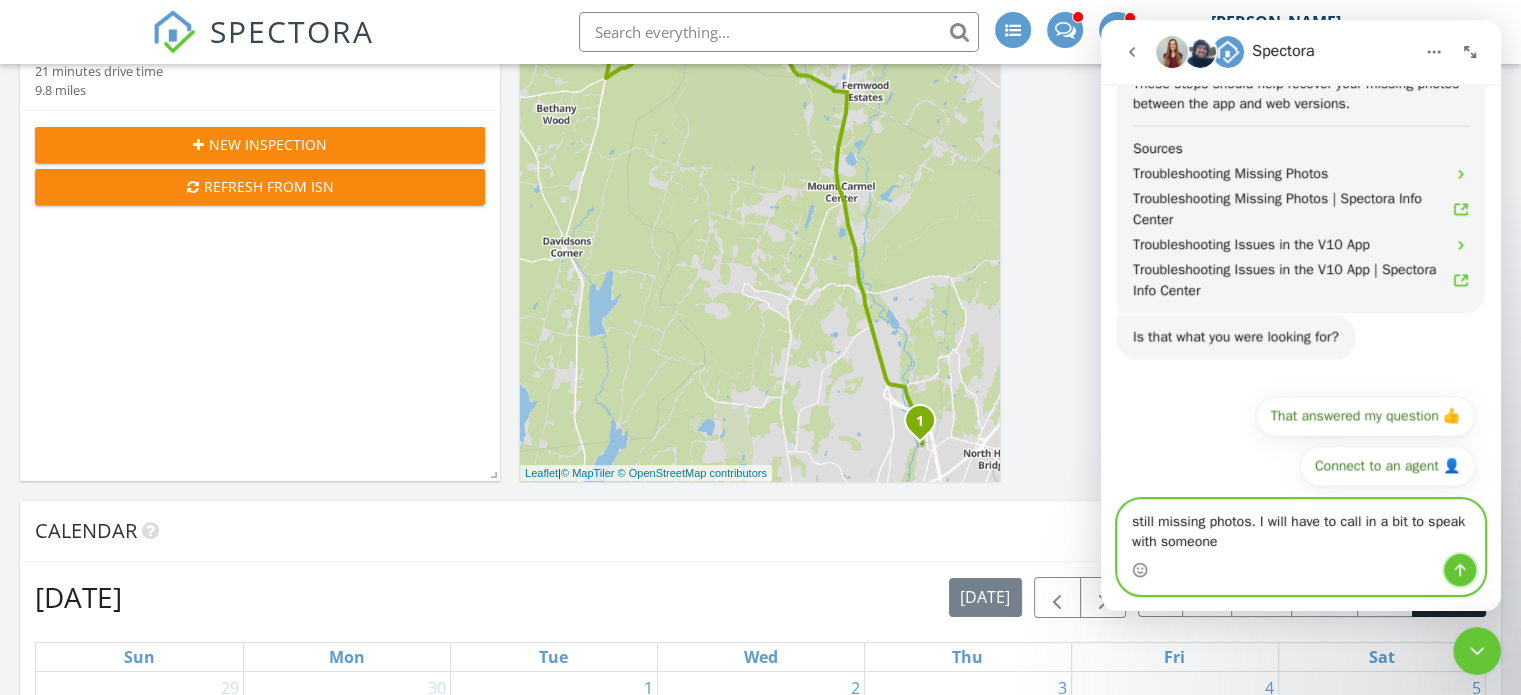 click 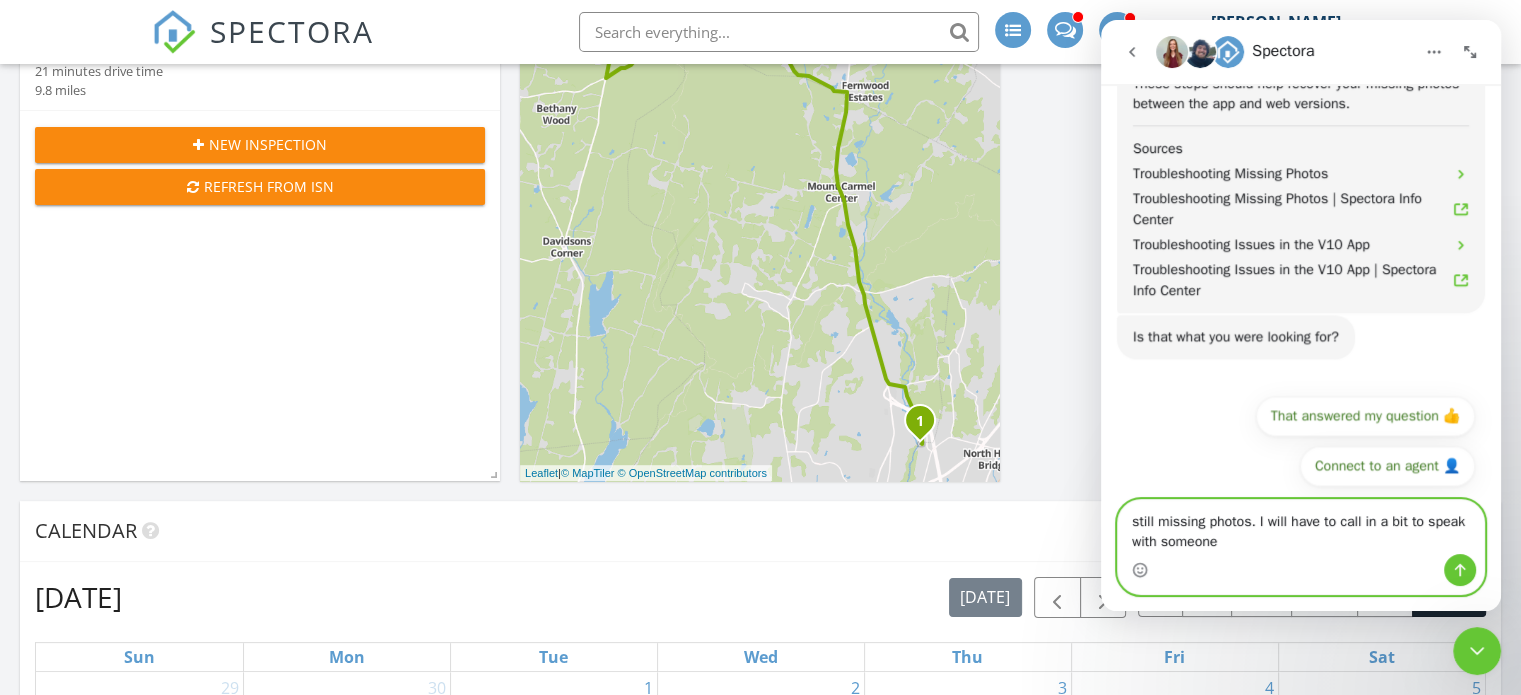 type 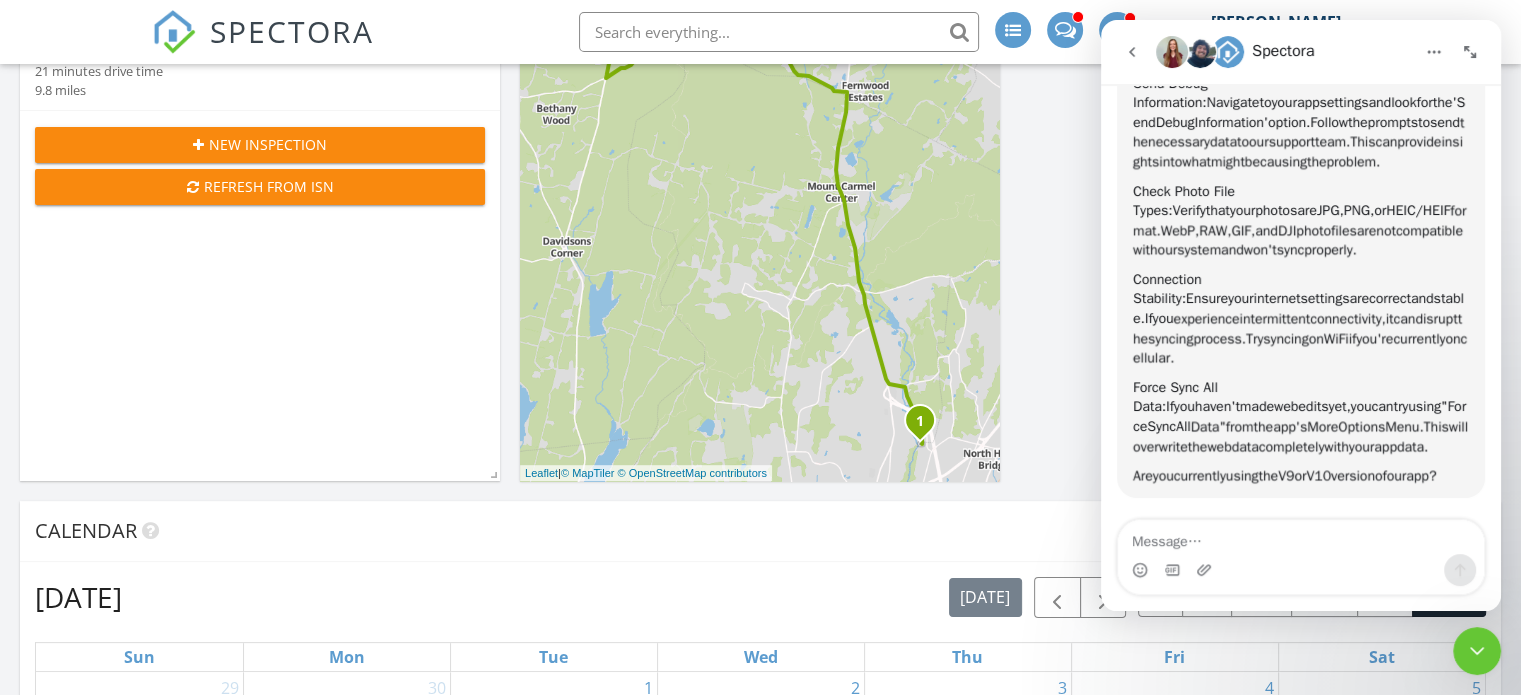 scroll, scrollTop: 3221, scrollLeft: 0, axis: vertical 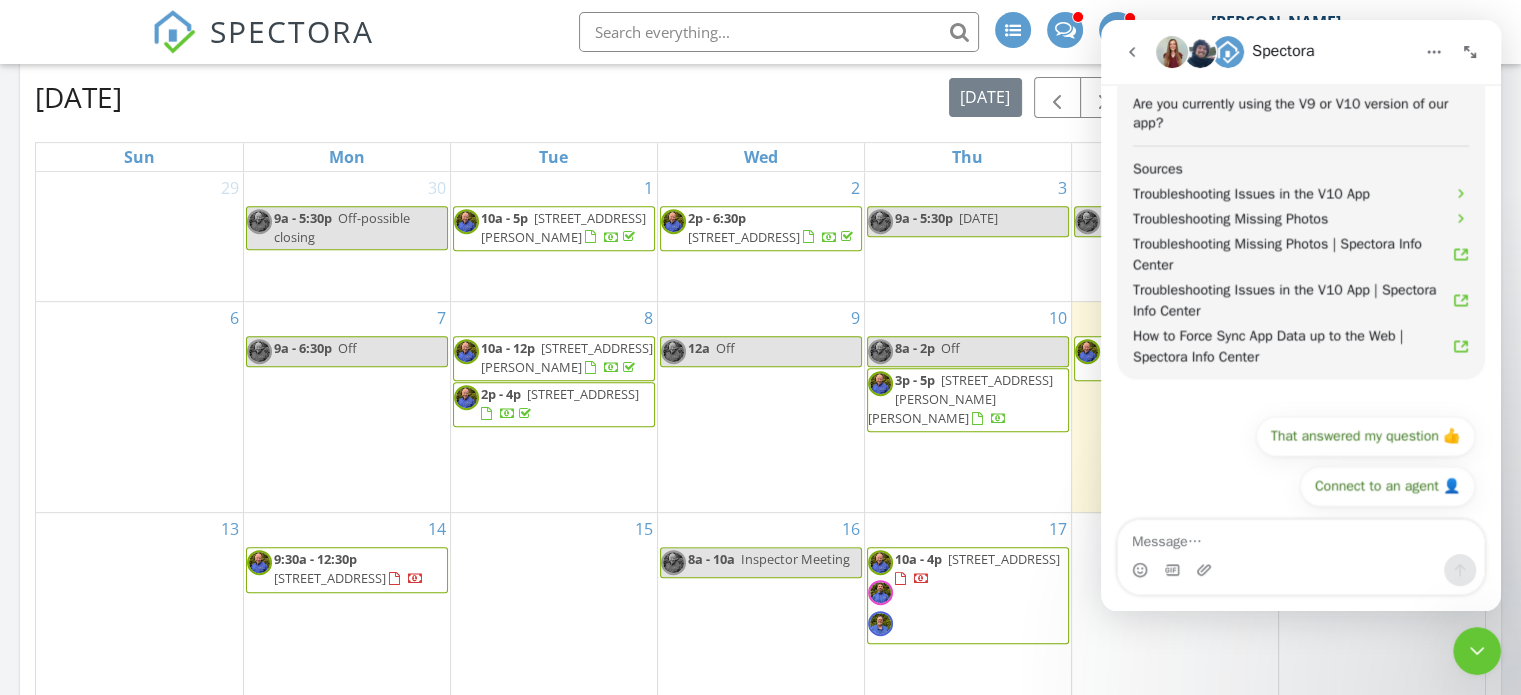 click 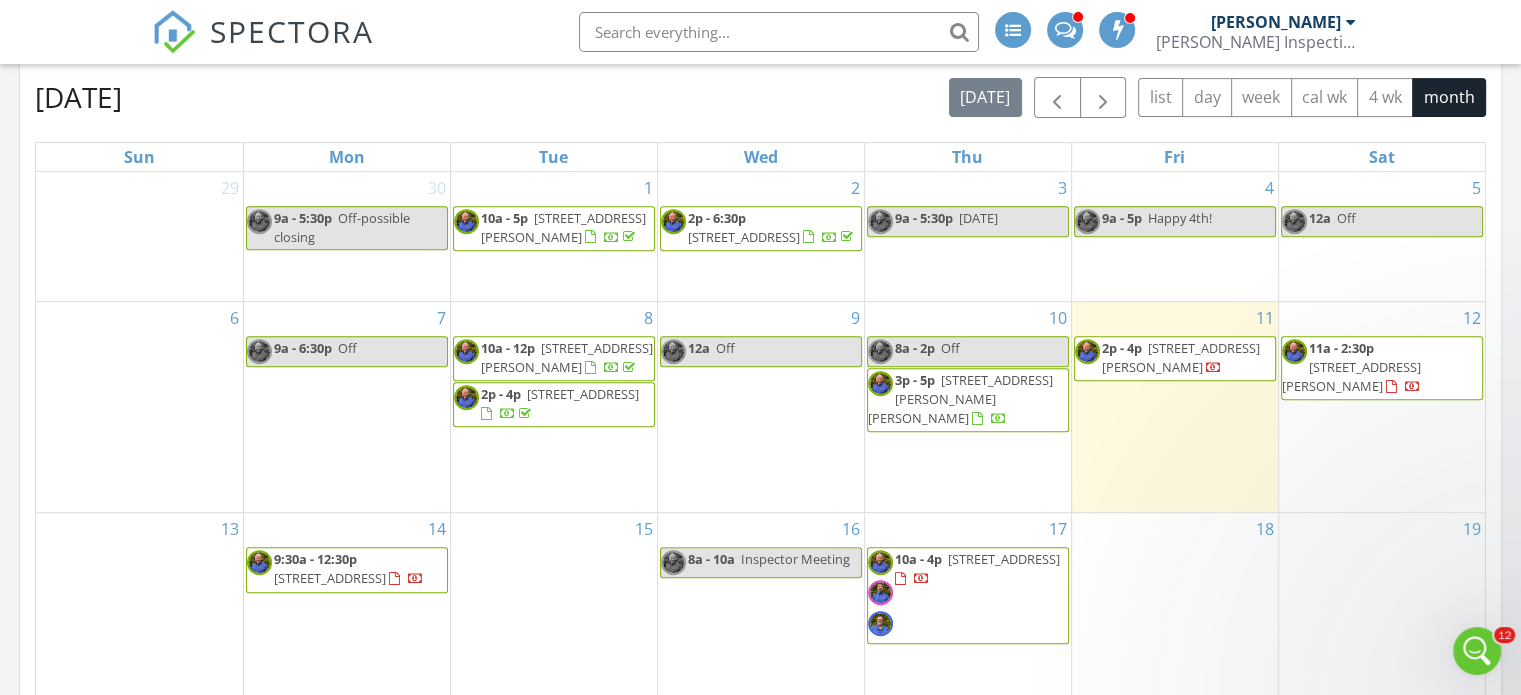scroll, scrollTop: 0, scrollLeft: 0, axis: both 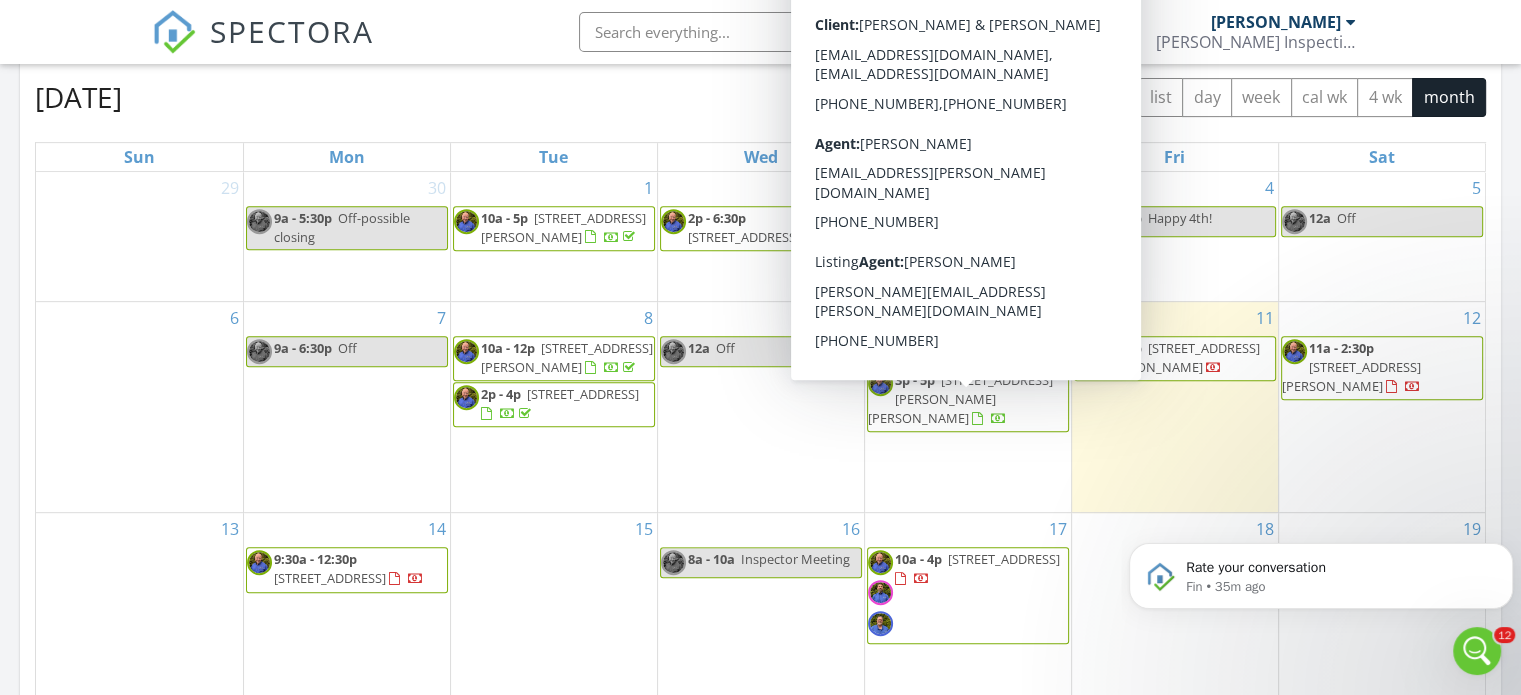 click on "33 Williams Rd, Monroe 06468" at bounding box center (960, 399) 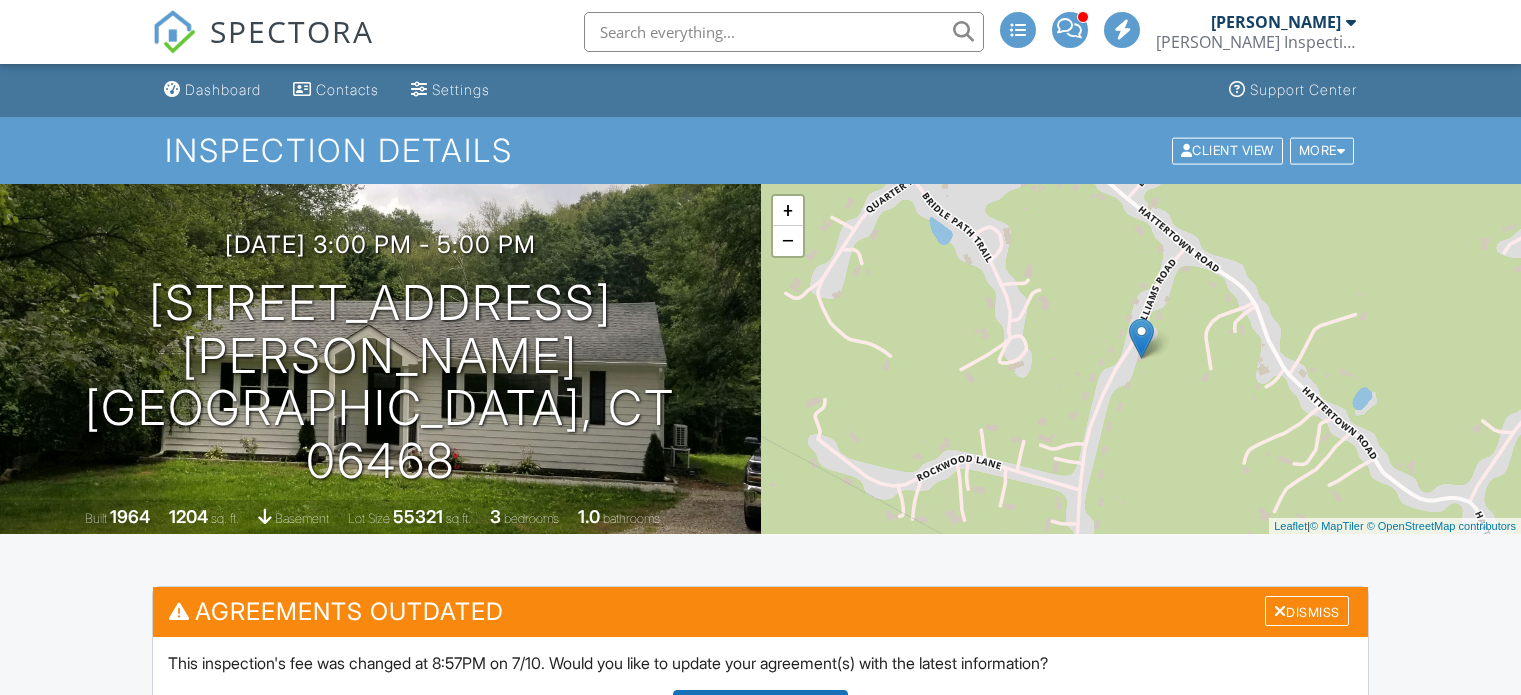 scroll, scrollTop: 0, scrollLeft: 0, axis: both 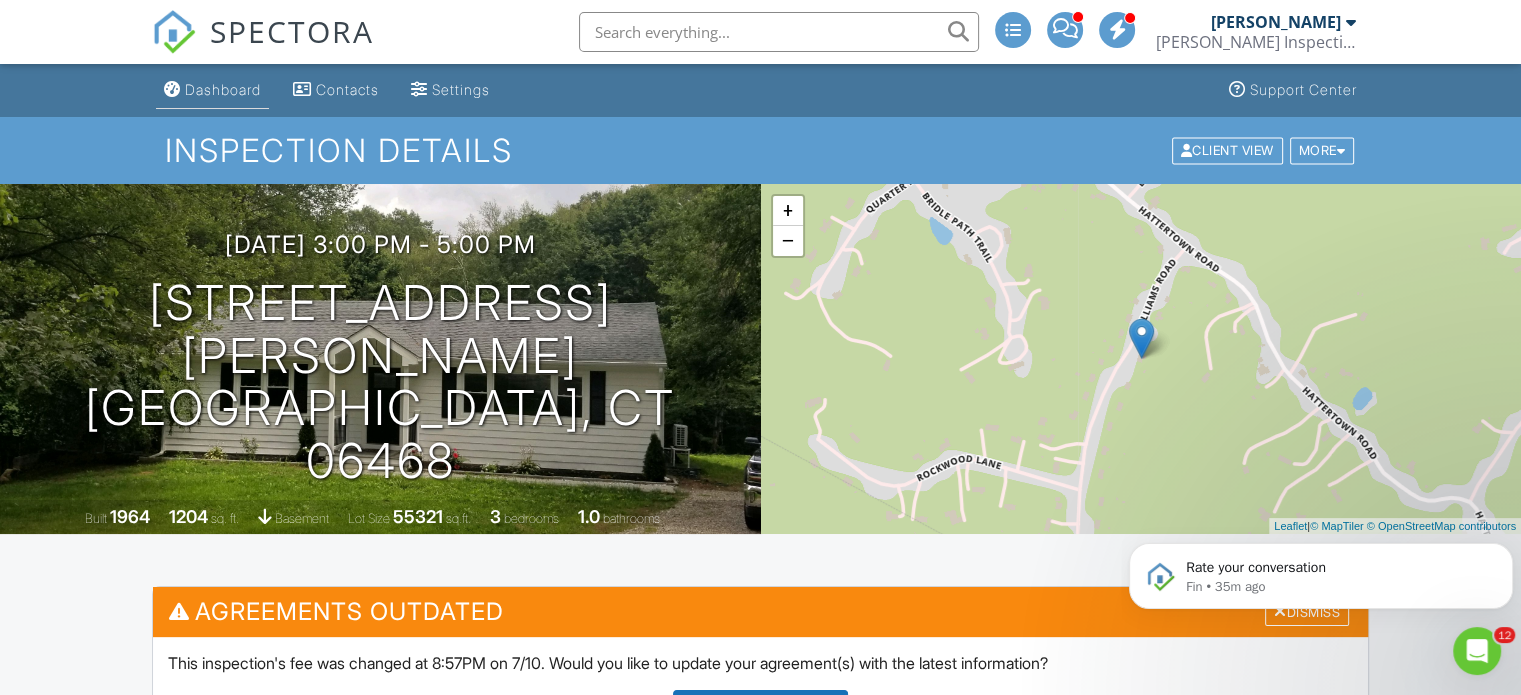 click on "Dashboard" at bounding box center [223, 89] 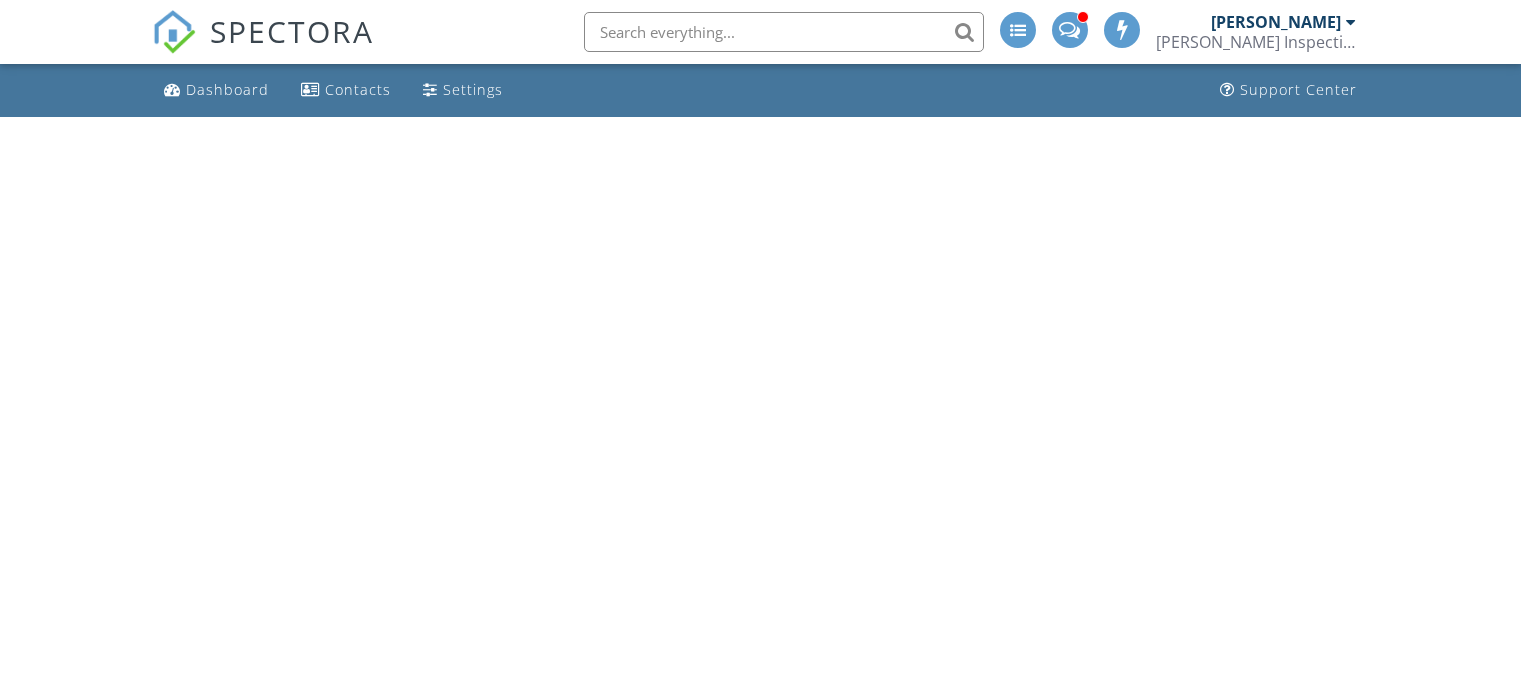 scroll, scrollTop: 0, scrollLeft: 0, axis: both 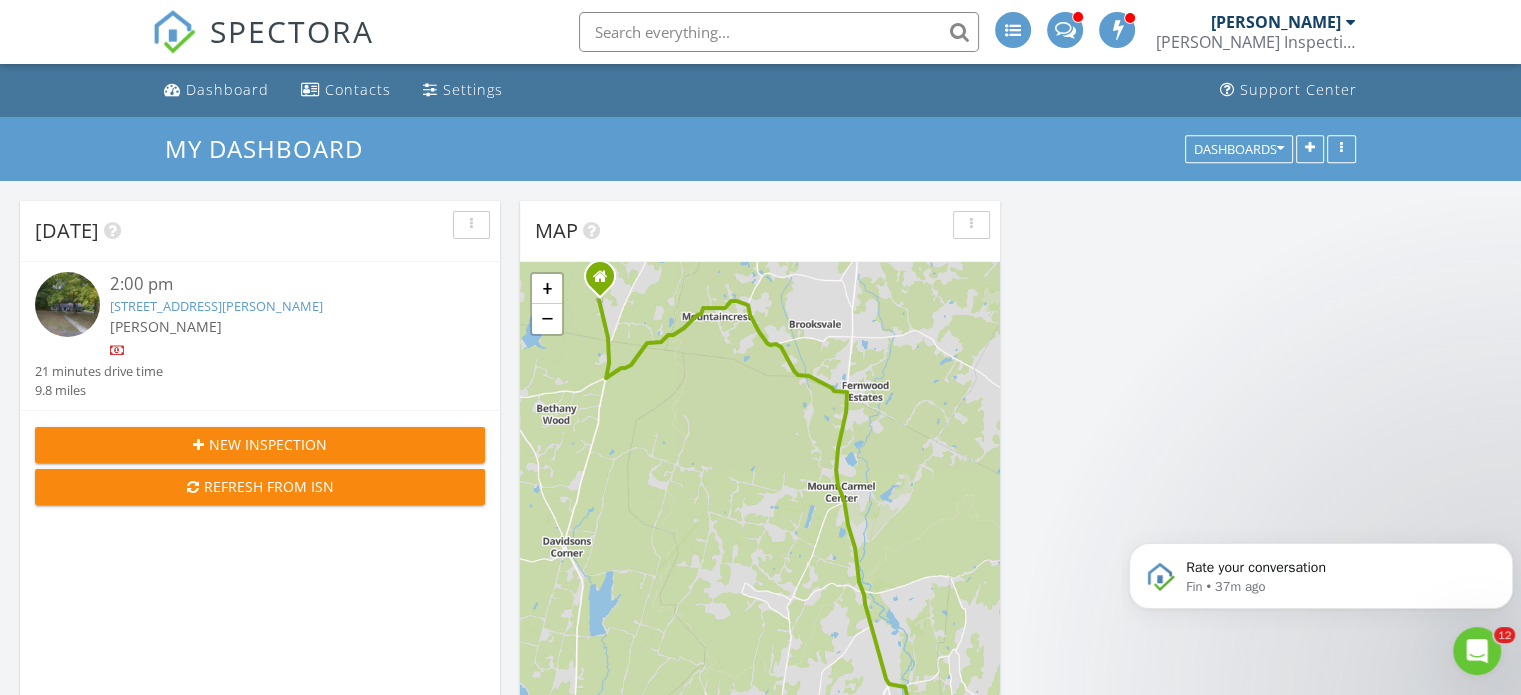click on "[STREET_ADDRESS][PERSON_NAME]" at bounding box center (216, 306) 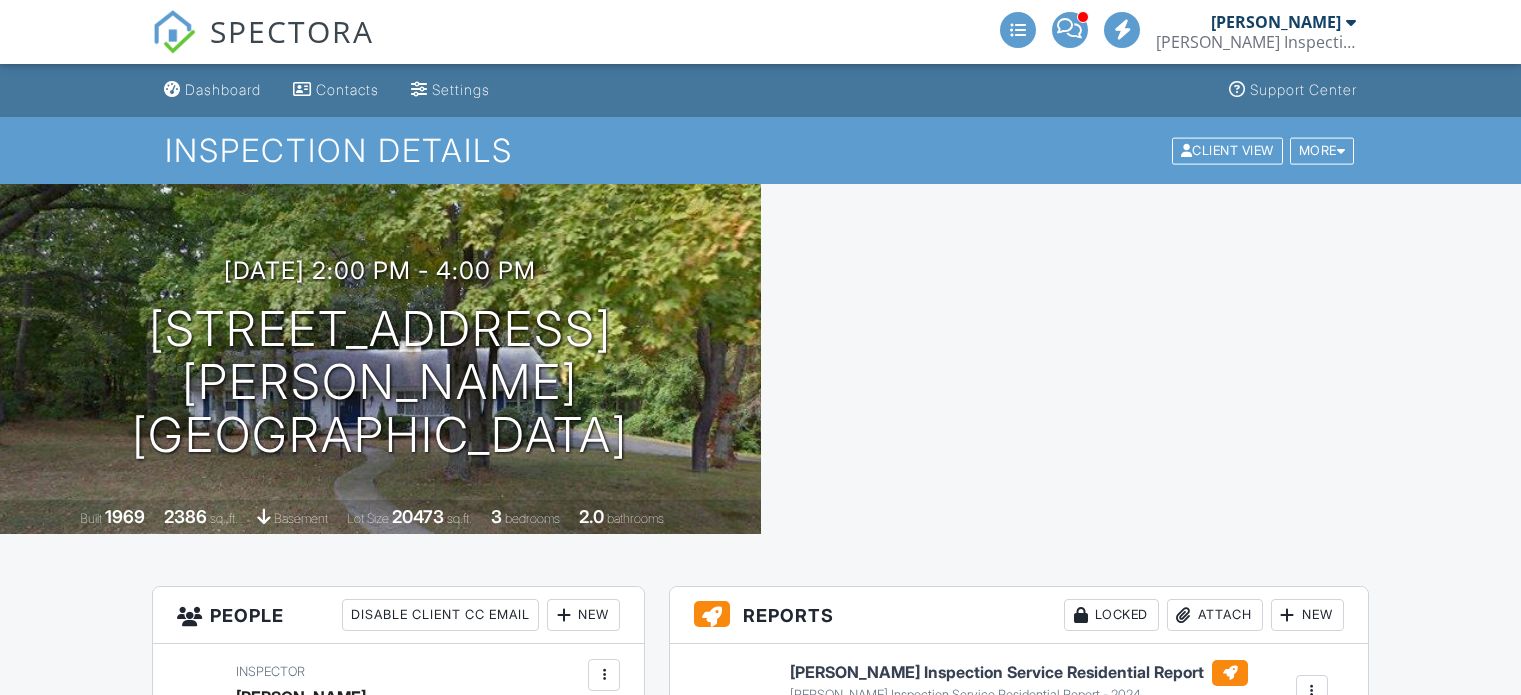 scroll, scrollTop: 0, scrollLeft: 0, axis: both 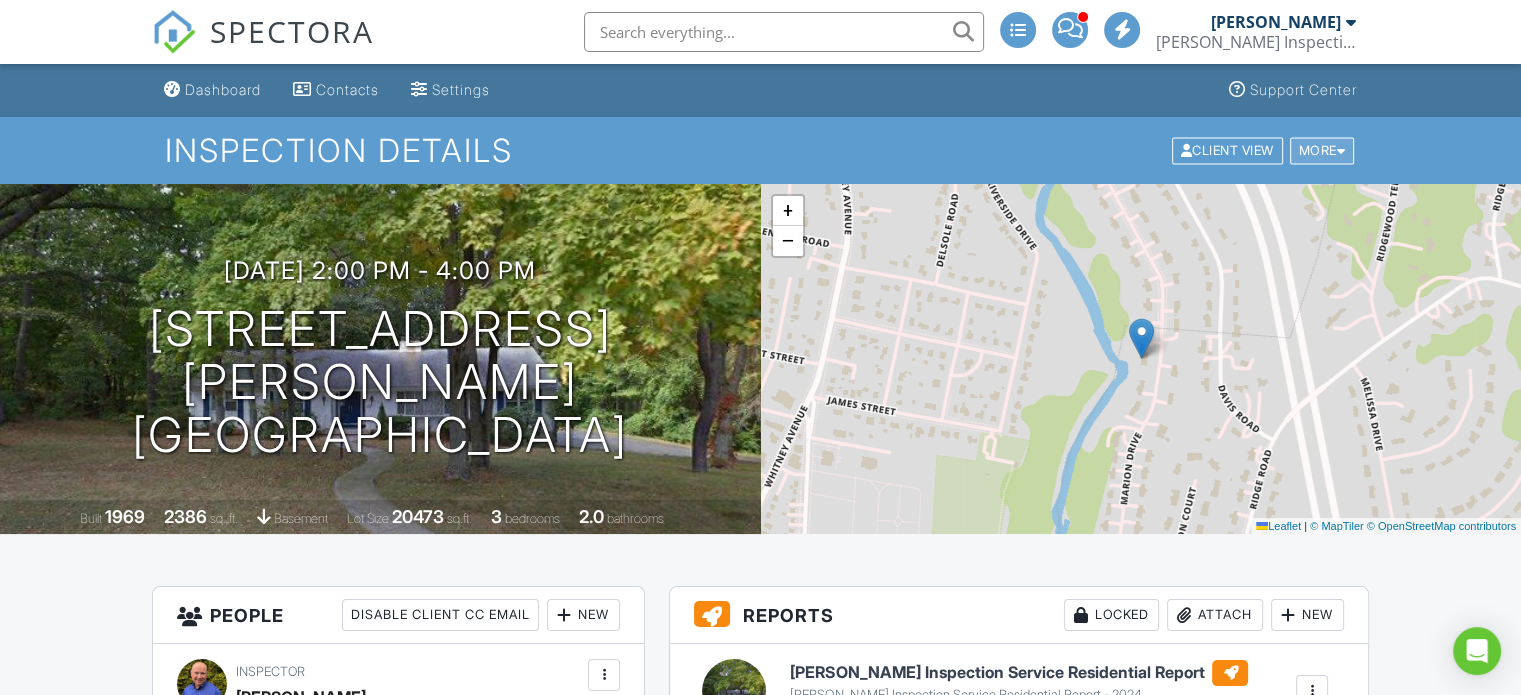 click on "More" at bounding box center [1322, 150] 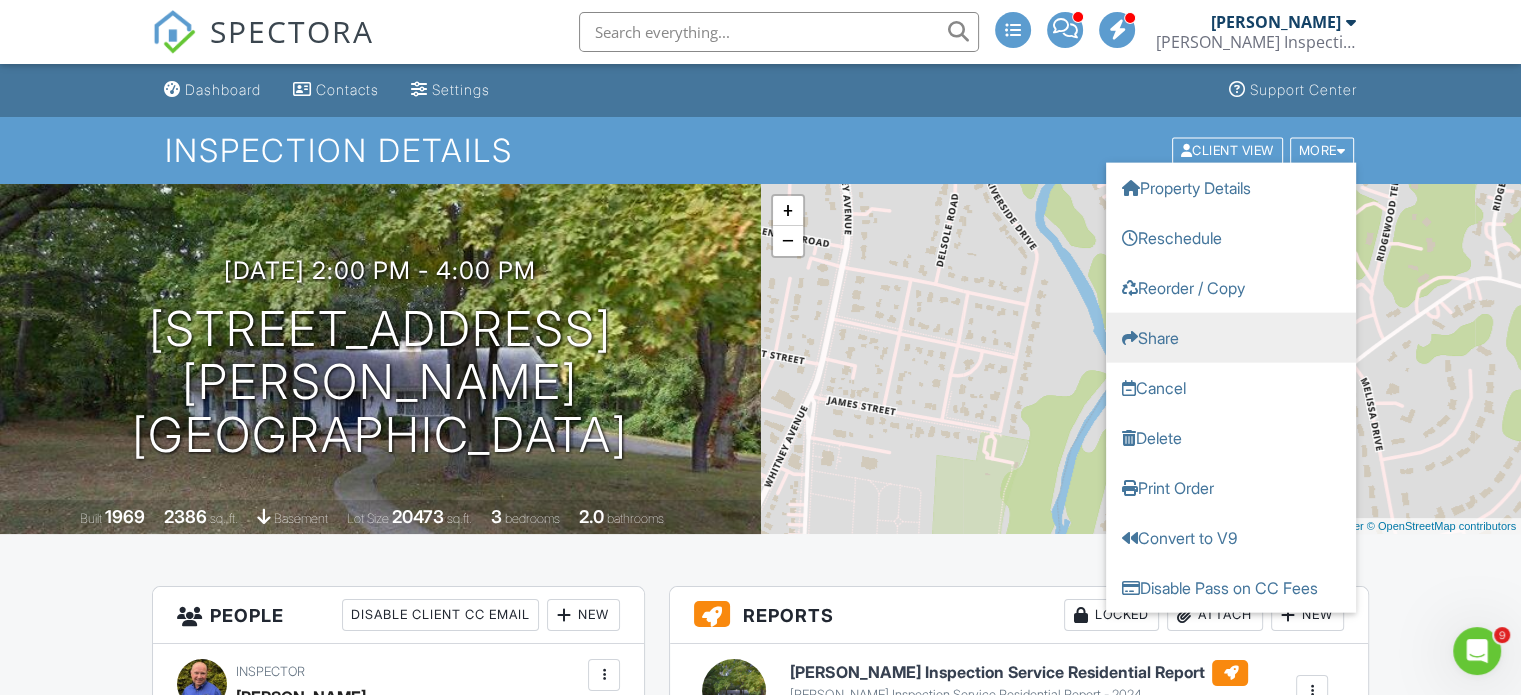 scroll, scrollTop: 0, scrollLeft: 0, axis: both 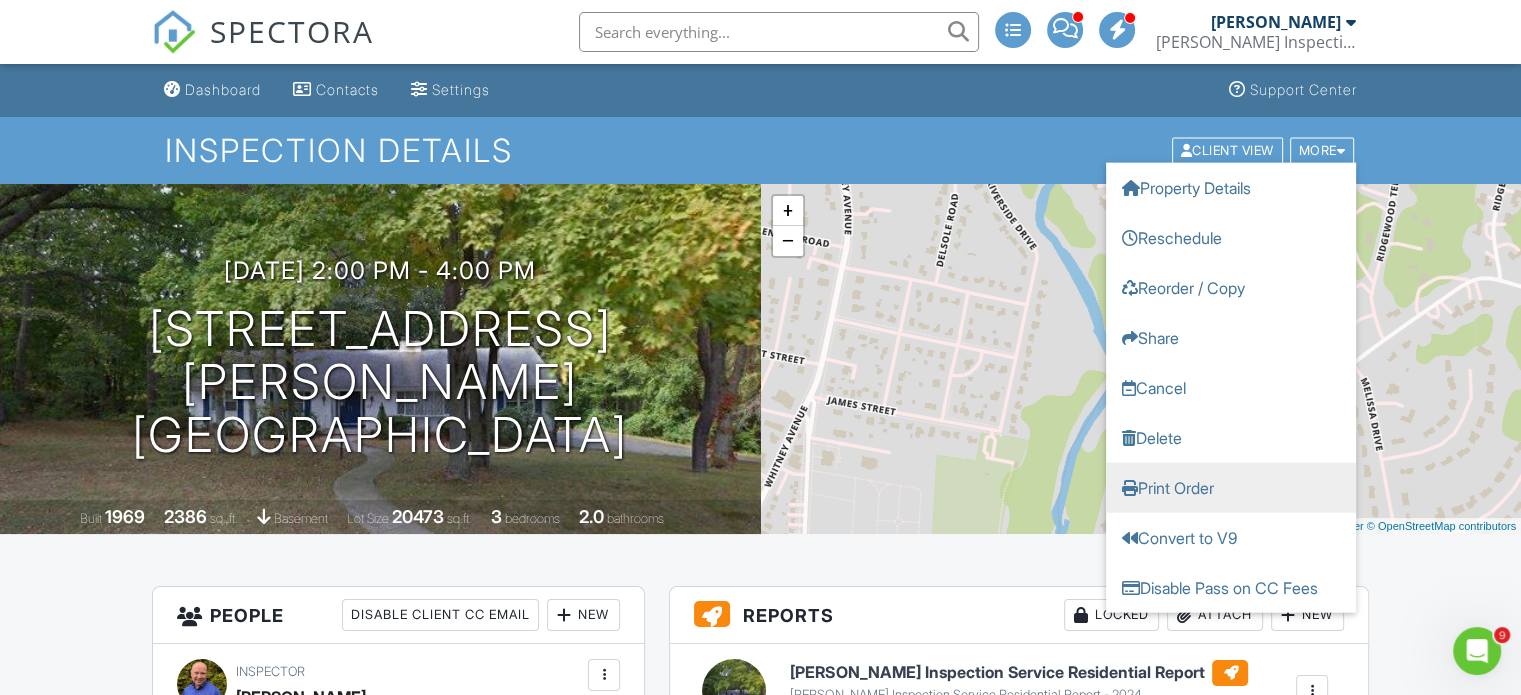click on "Print Order" at bounding box center (1231, 487) 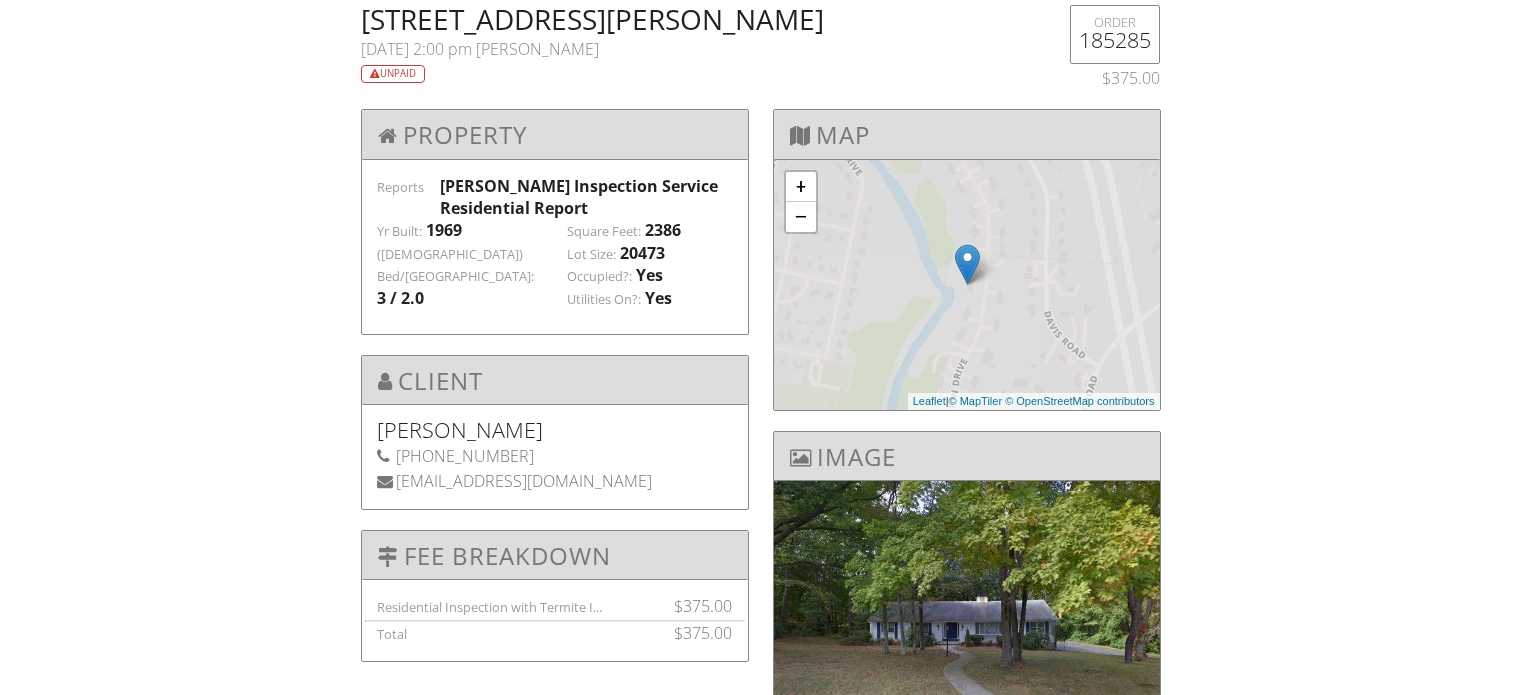 scroll, scrollTop: 0, scrollLeft: 0, axis: both 